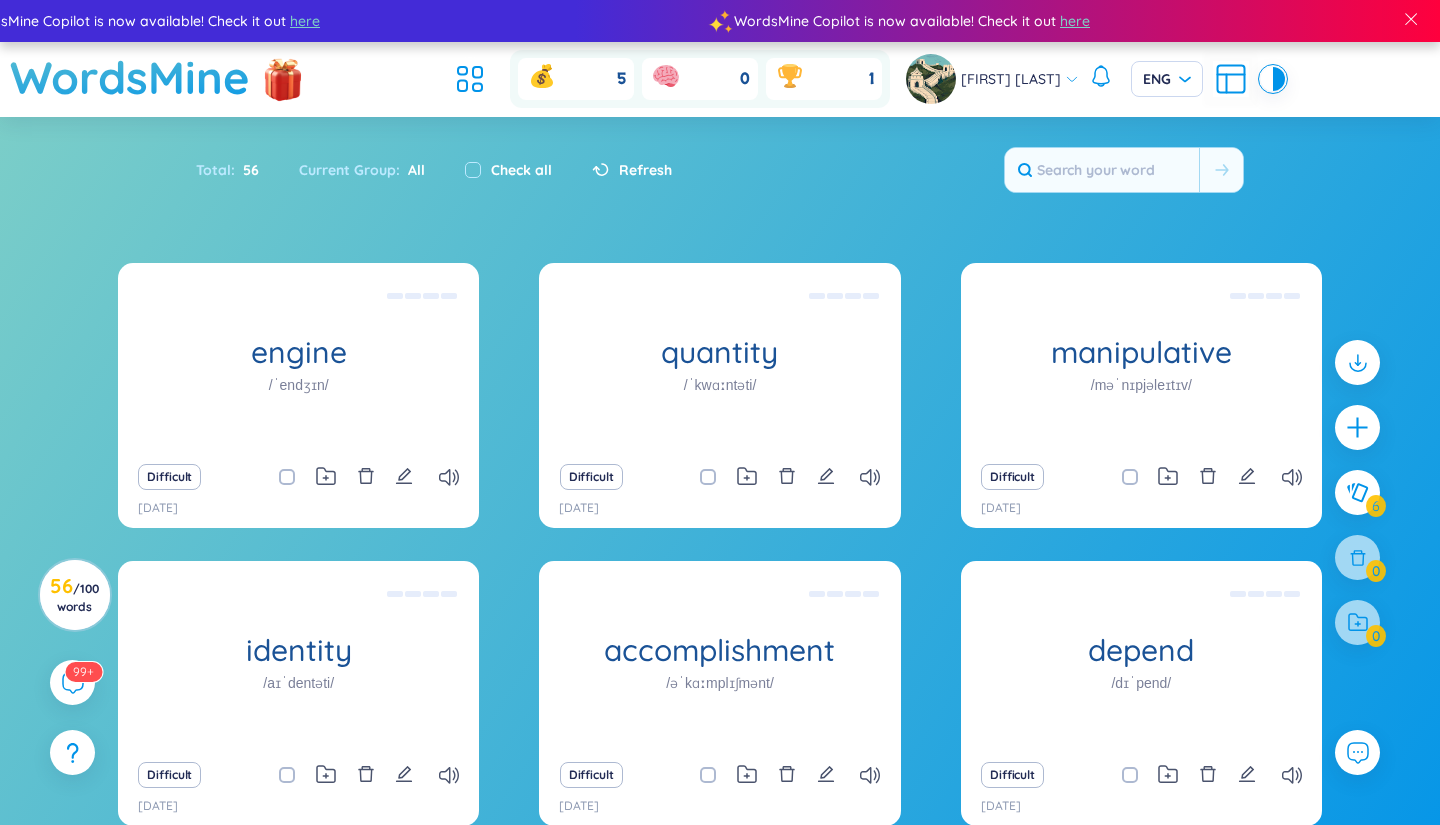 scroll, scrollTop: 0, scrollLeft: 0, axis: both 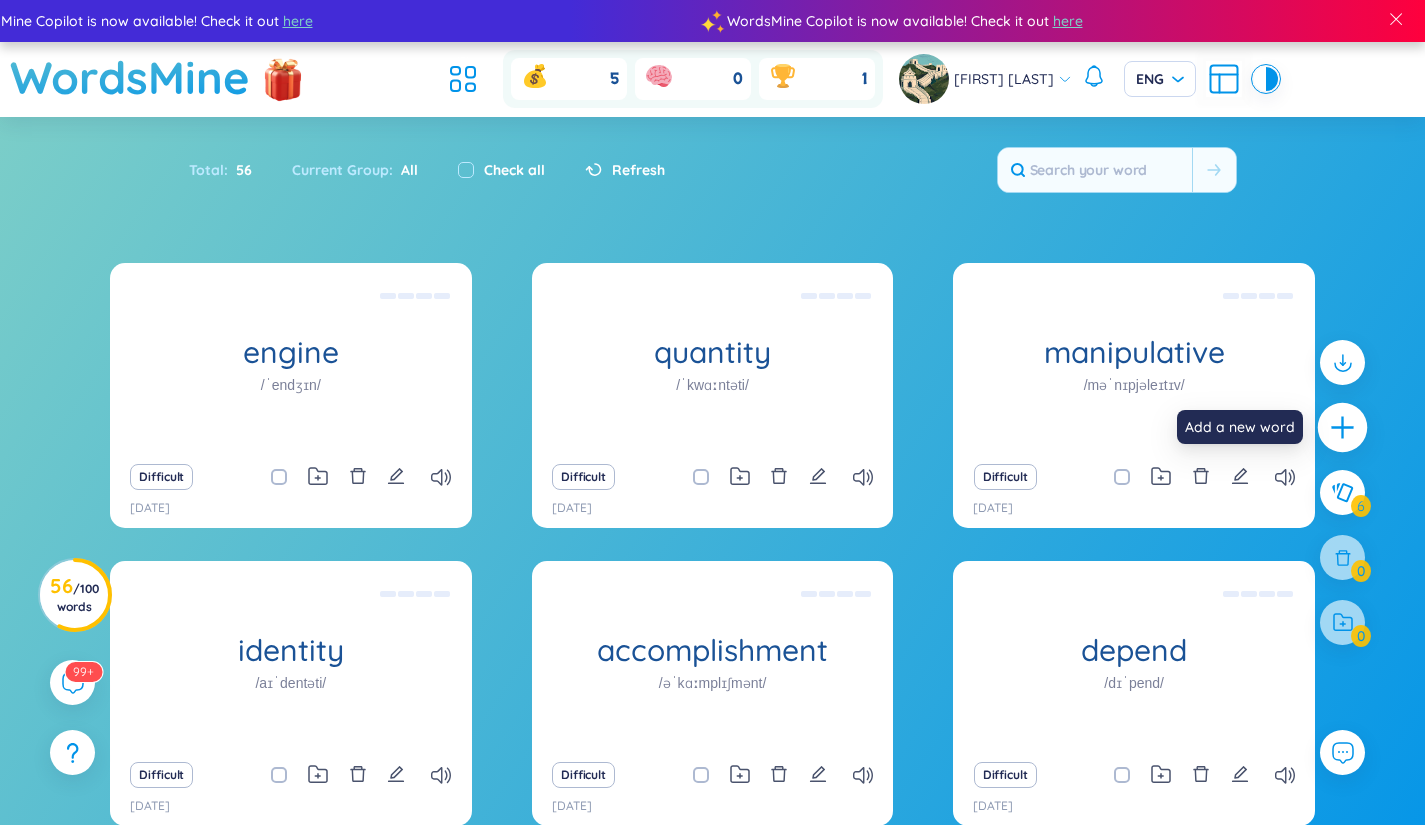 click 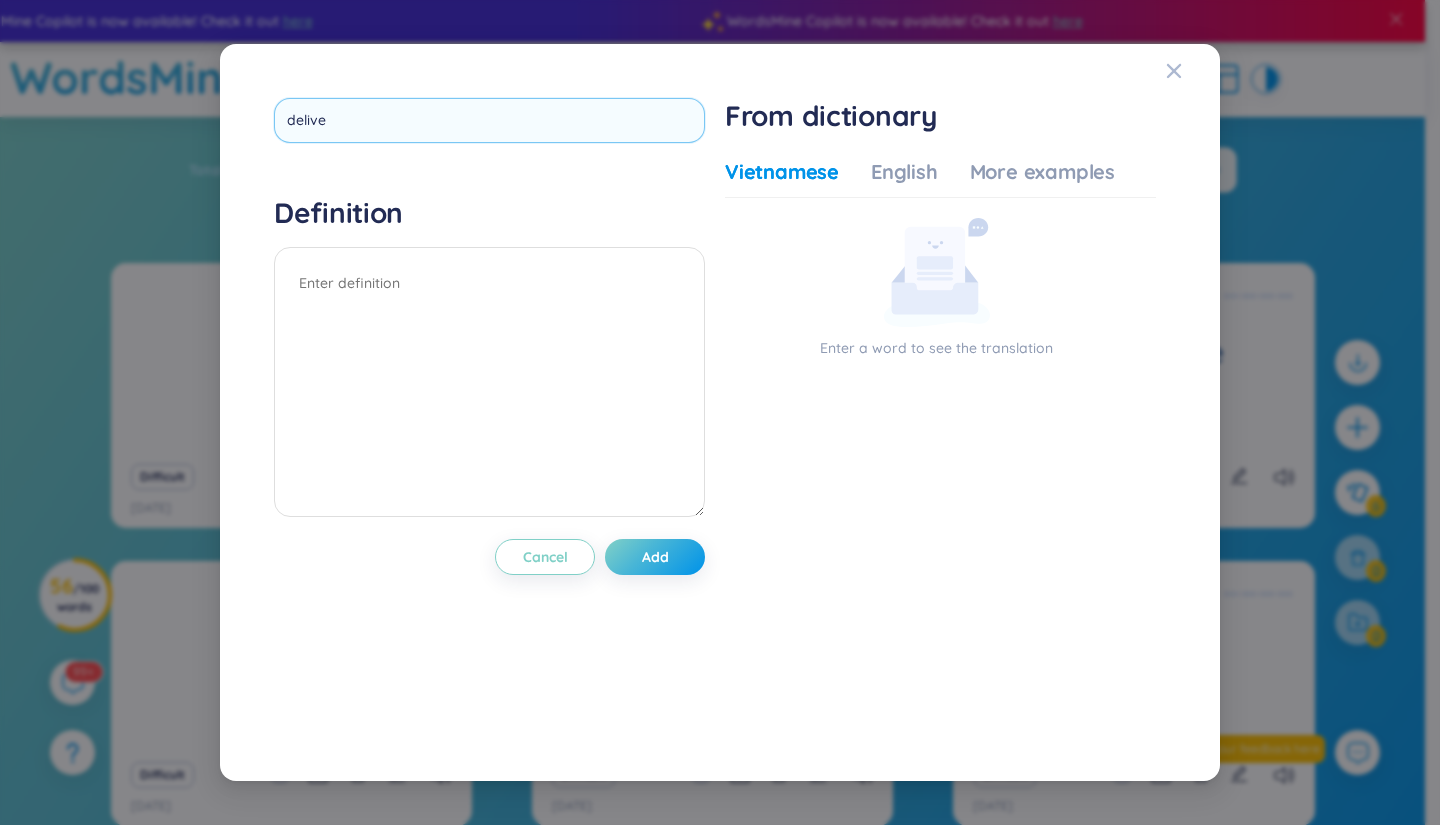 type on "deliver" 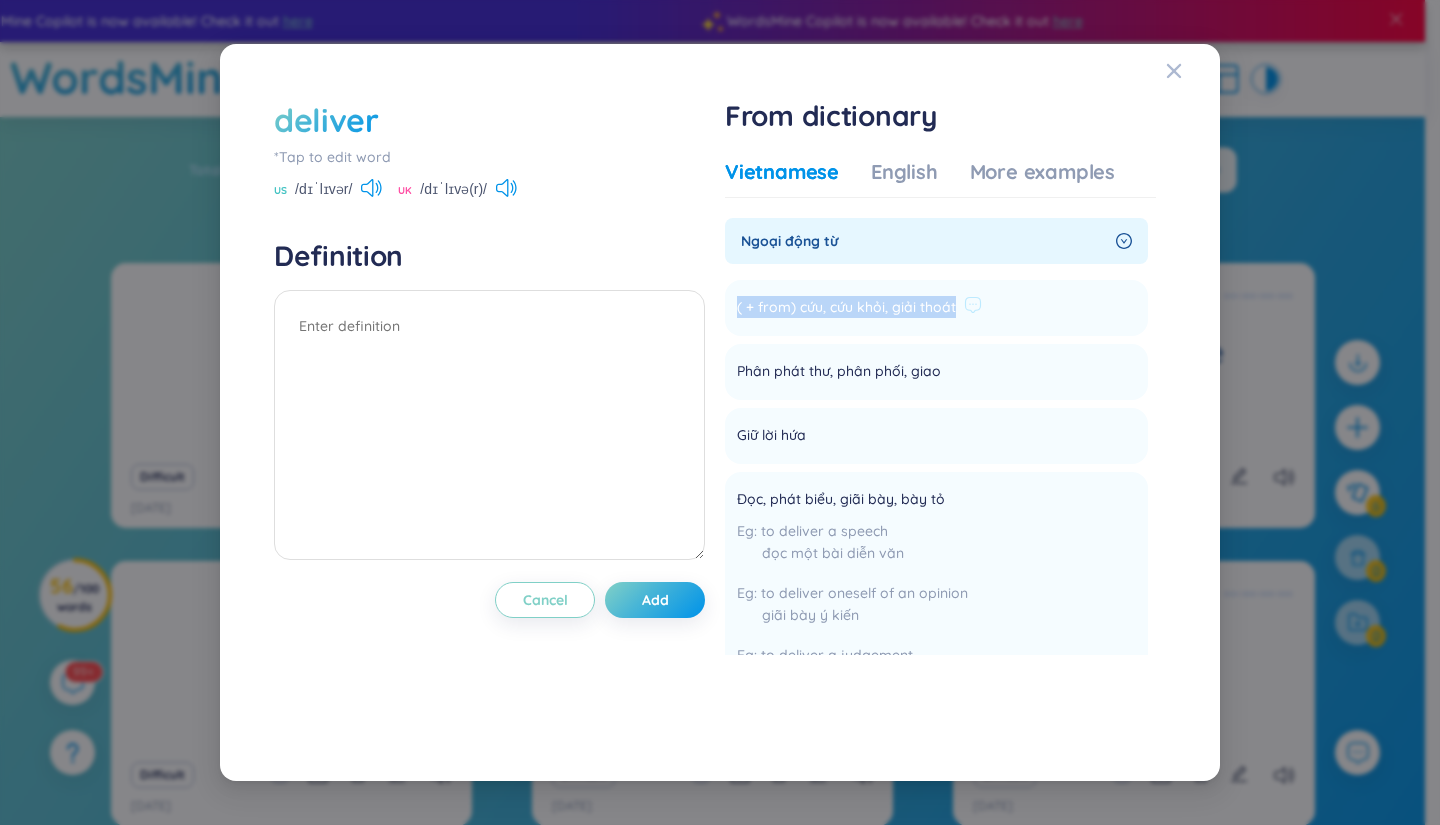 drag, startPoint x: 953, startPoint y: 306, endPoint x: 726, endPoint y: 315, distance: 227.17834 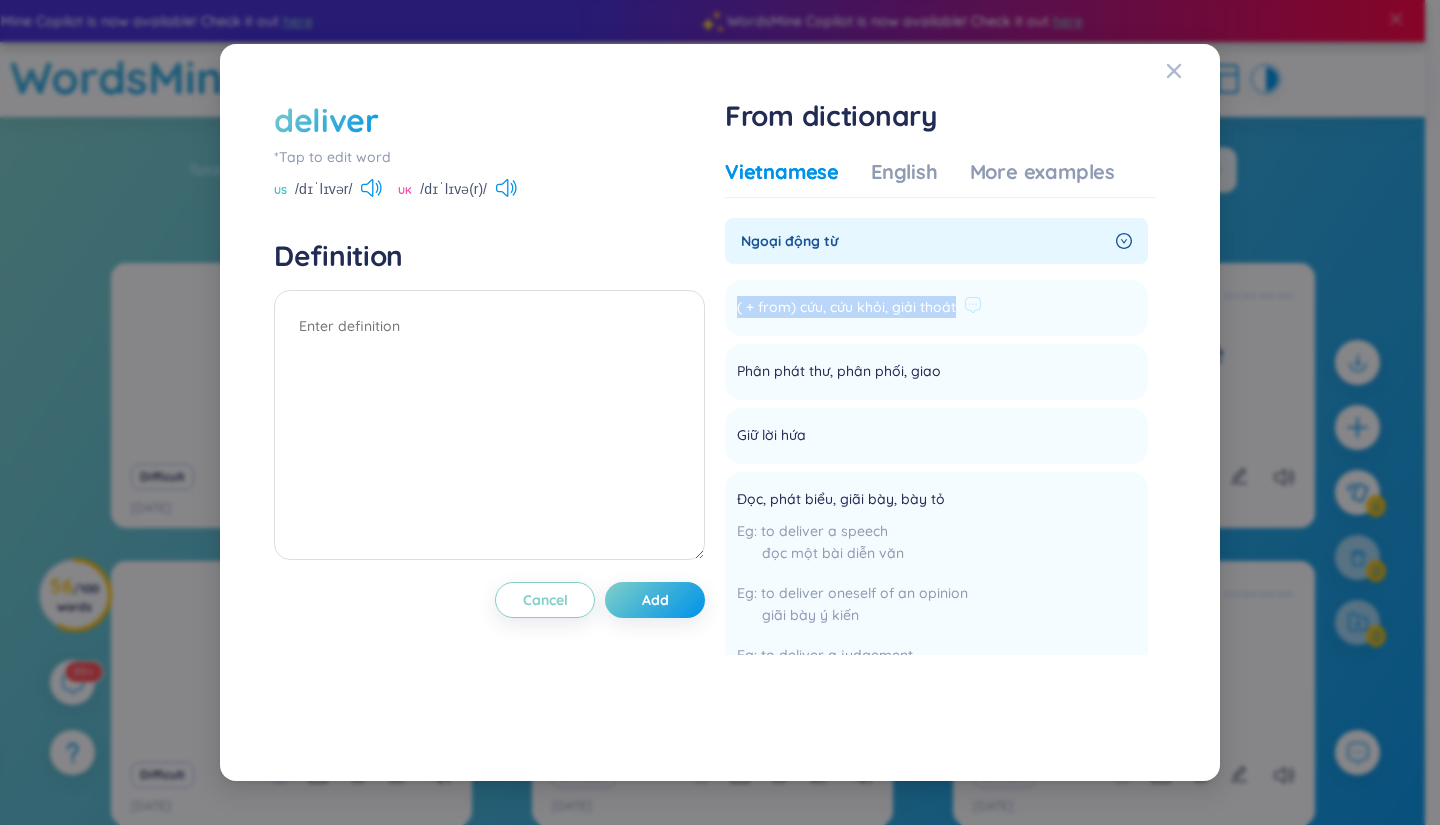 click on "( + from) cứu, cứu khỏi, giải thoát Add" at bounding box center (936, 308) 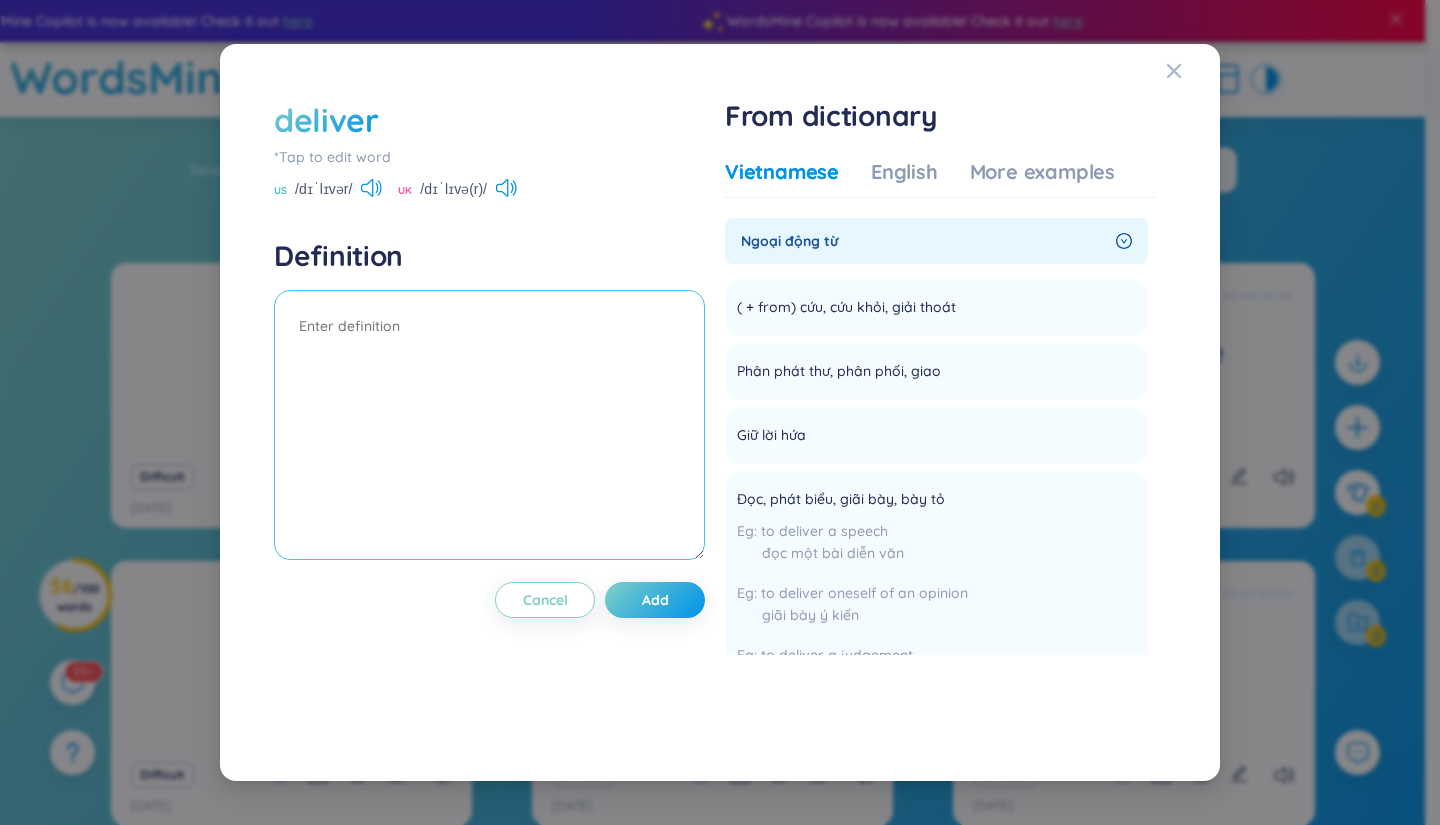 click at bounding box center [489, 425] 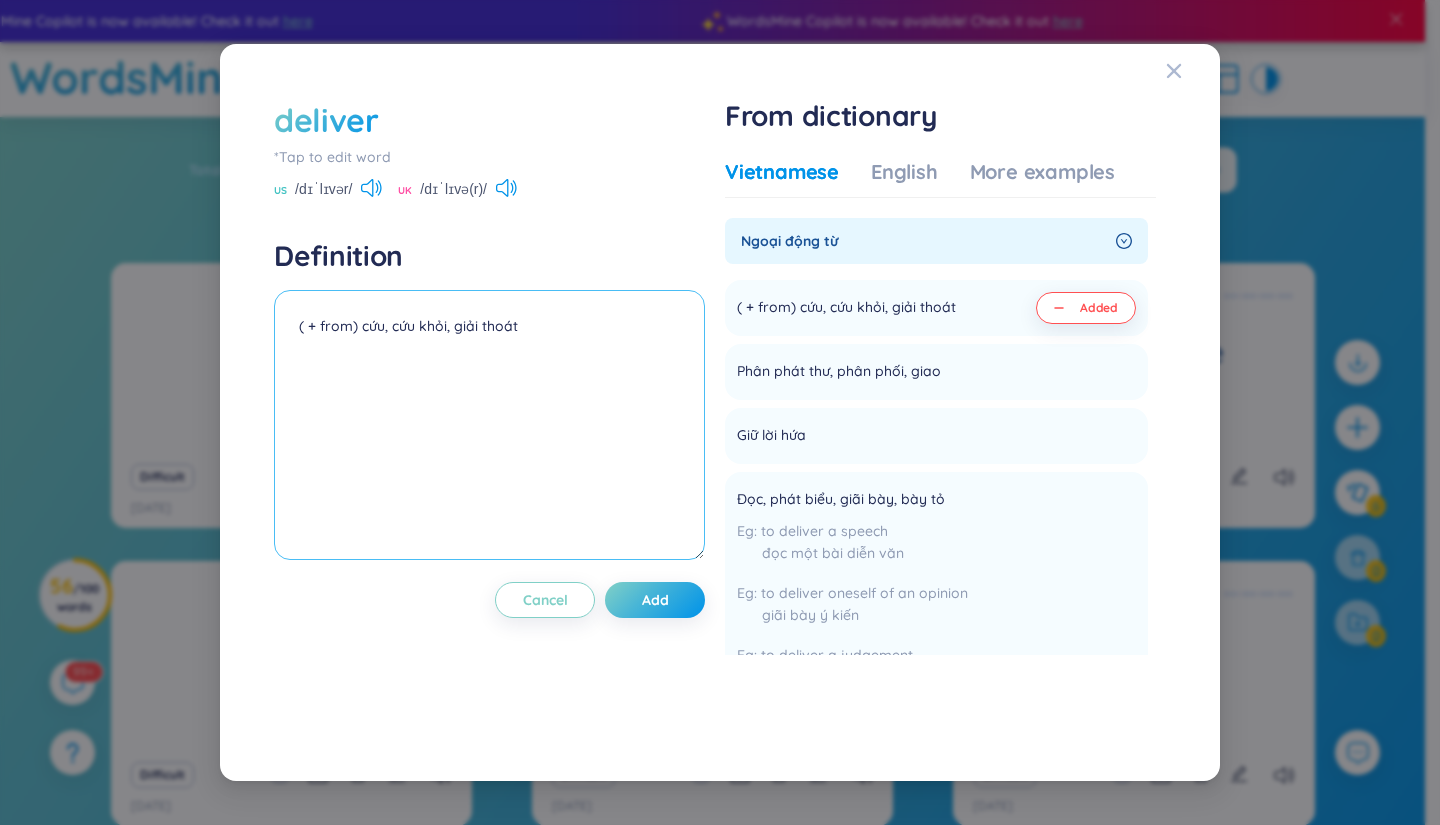 type on "( + from) cứu, cứu khỏi, giải thoát" 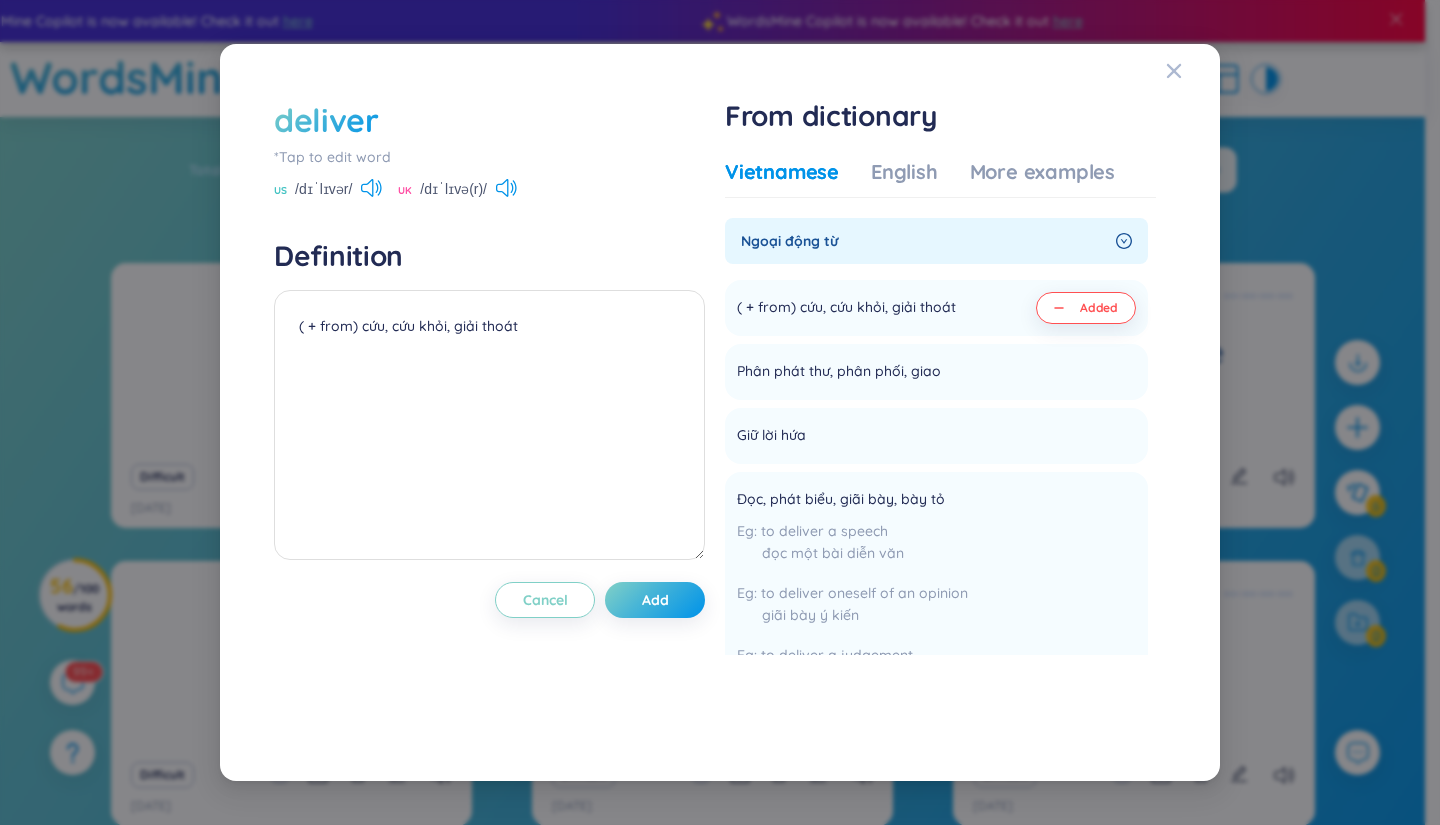 click on "deliver" at bounding box center [326, 120] 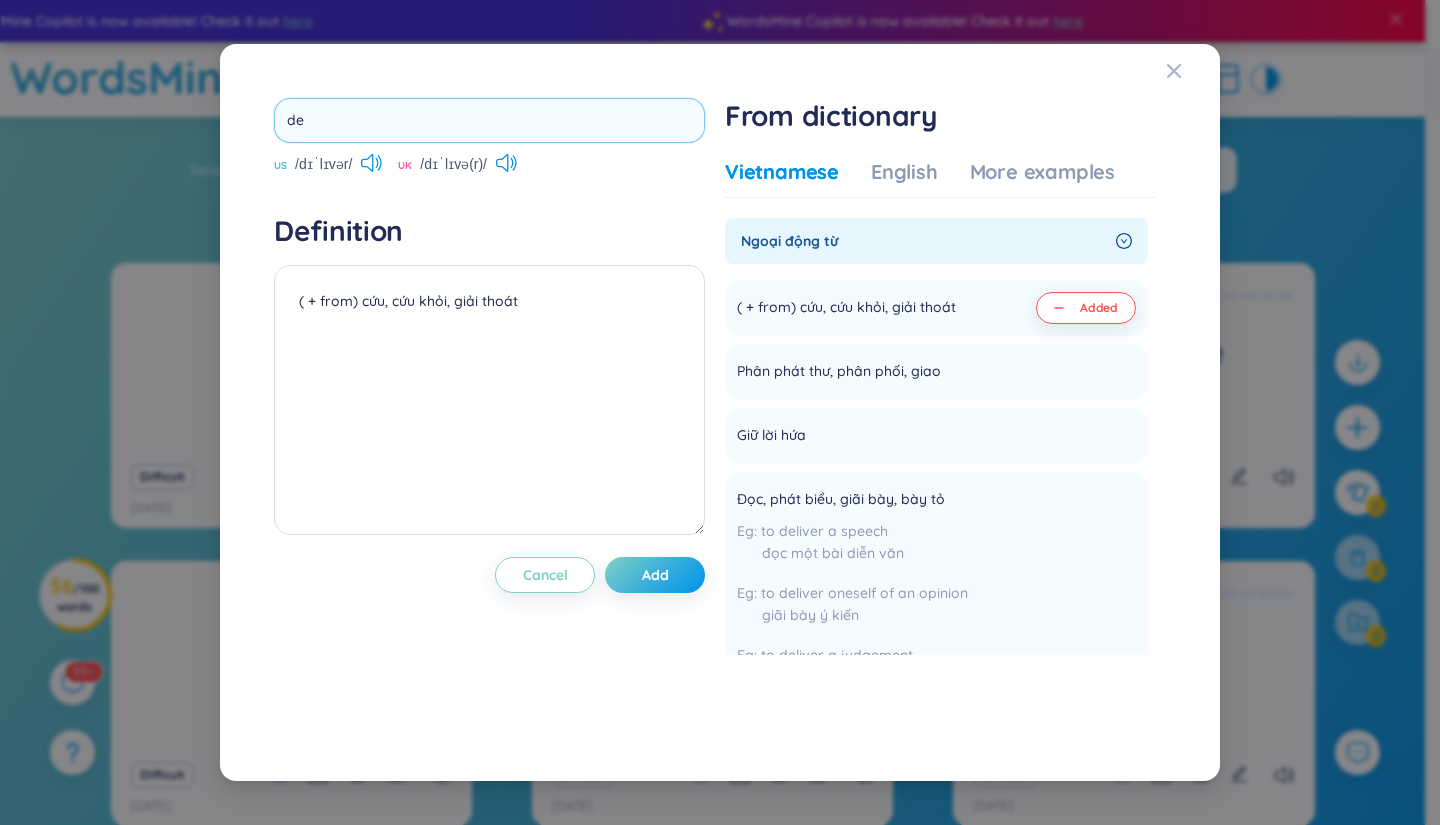 type on "d" 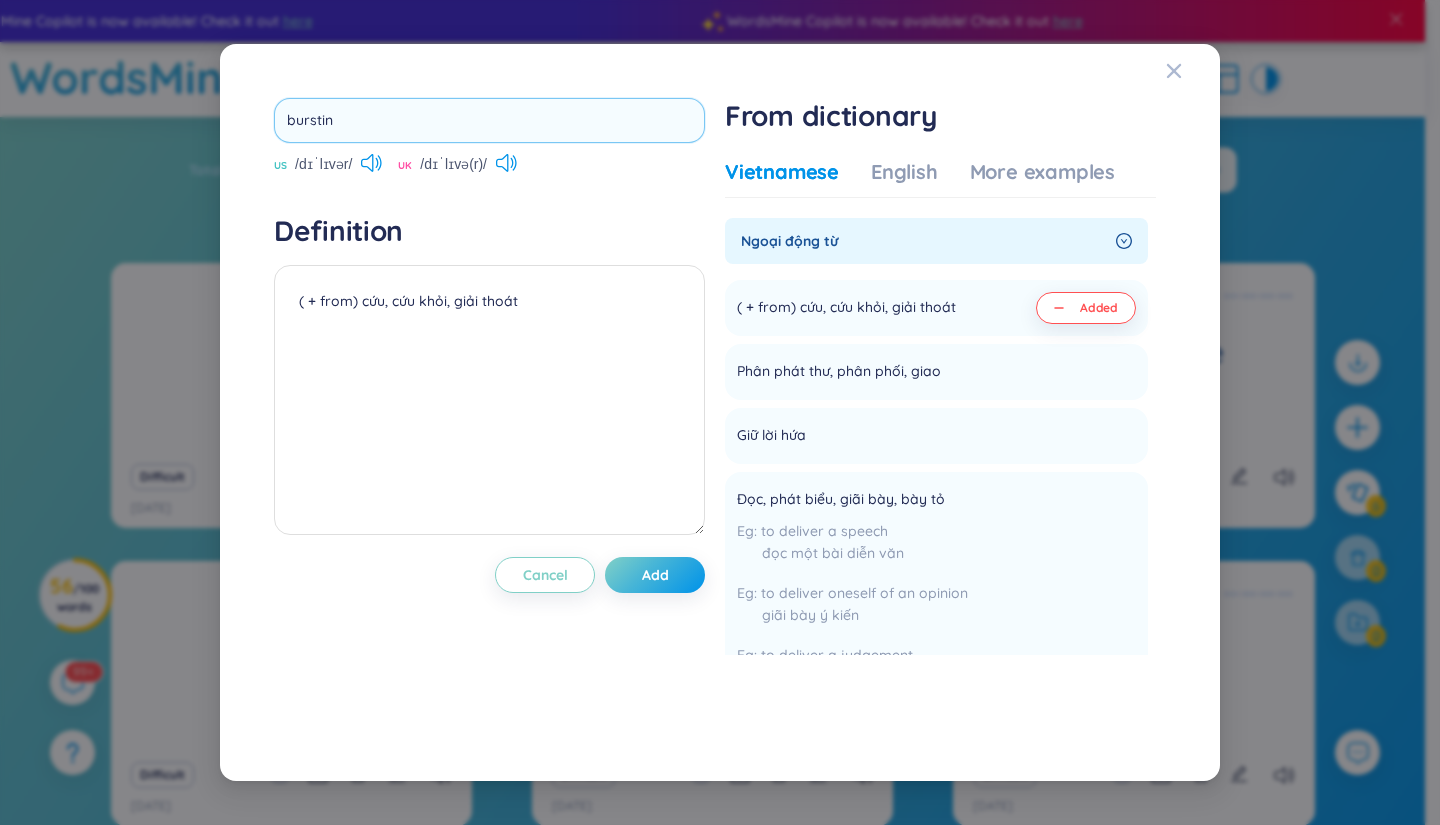 type on "bursting" 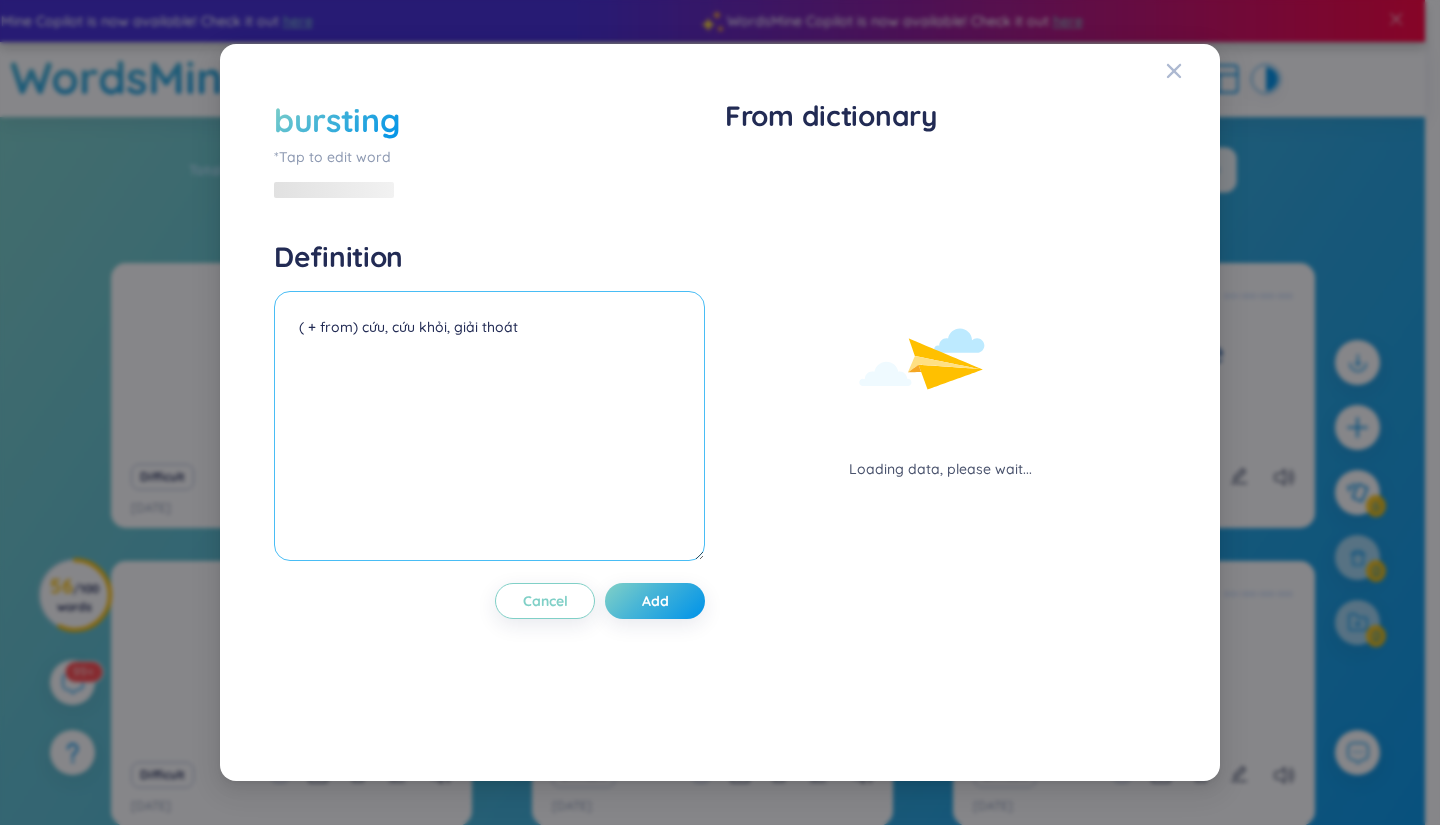 drag, startPoint x: 555, startPoint y: 335, endPoint x: 0, endPoint y: 325, distance: 555.0901 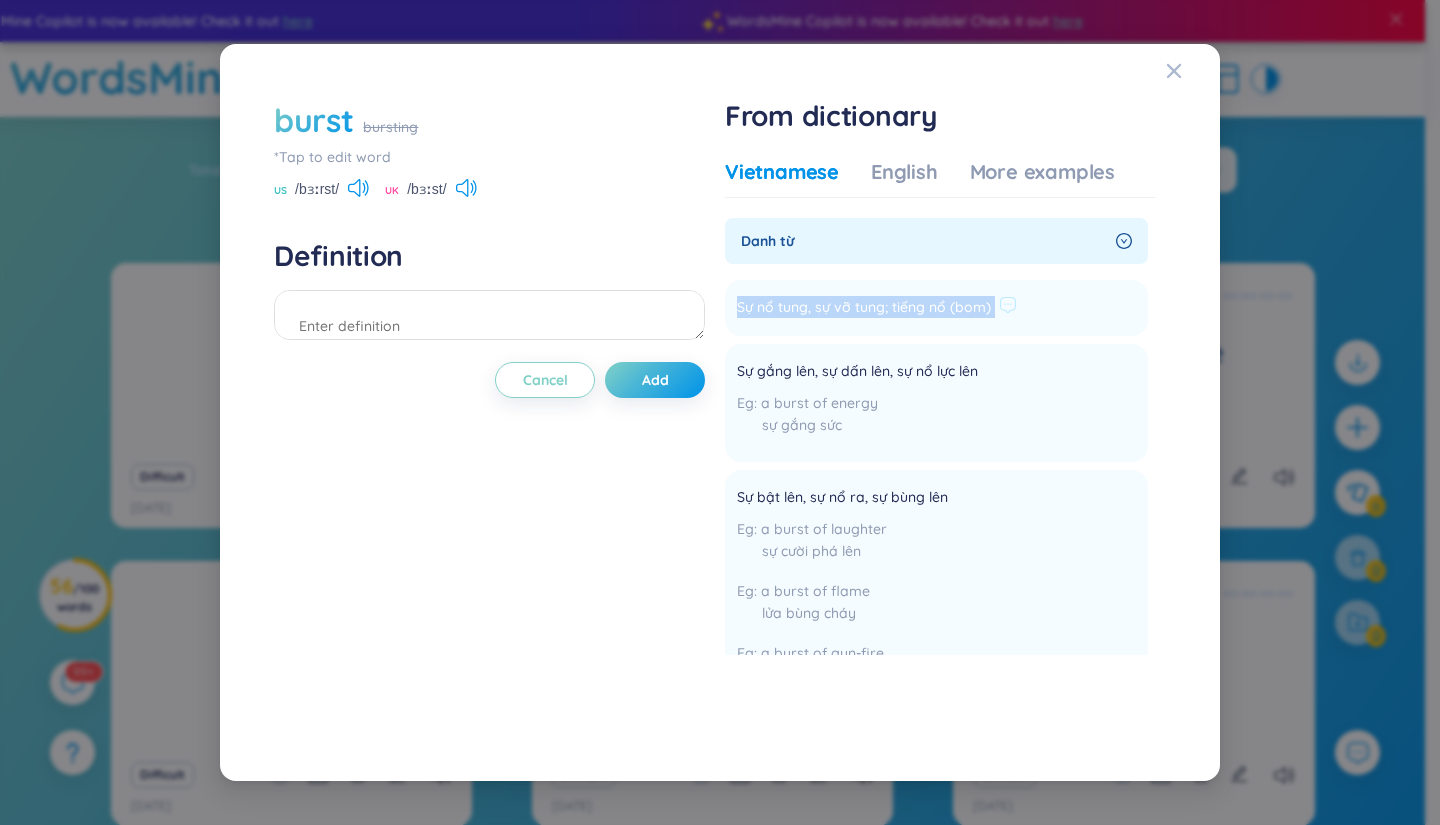 drag, startPoint x: 732, startPoint y: 304, endPoint x: 1047, endPoint y: 303, distance: 315.0016 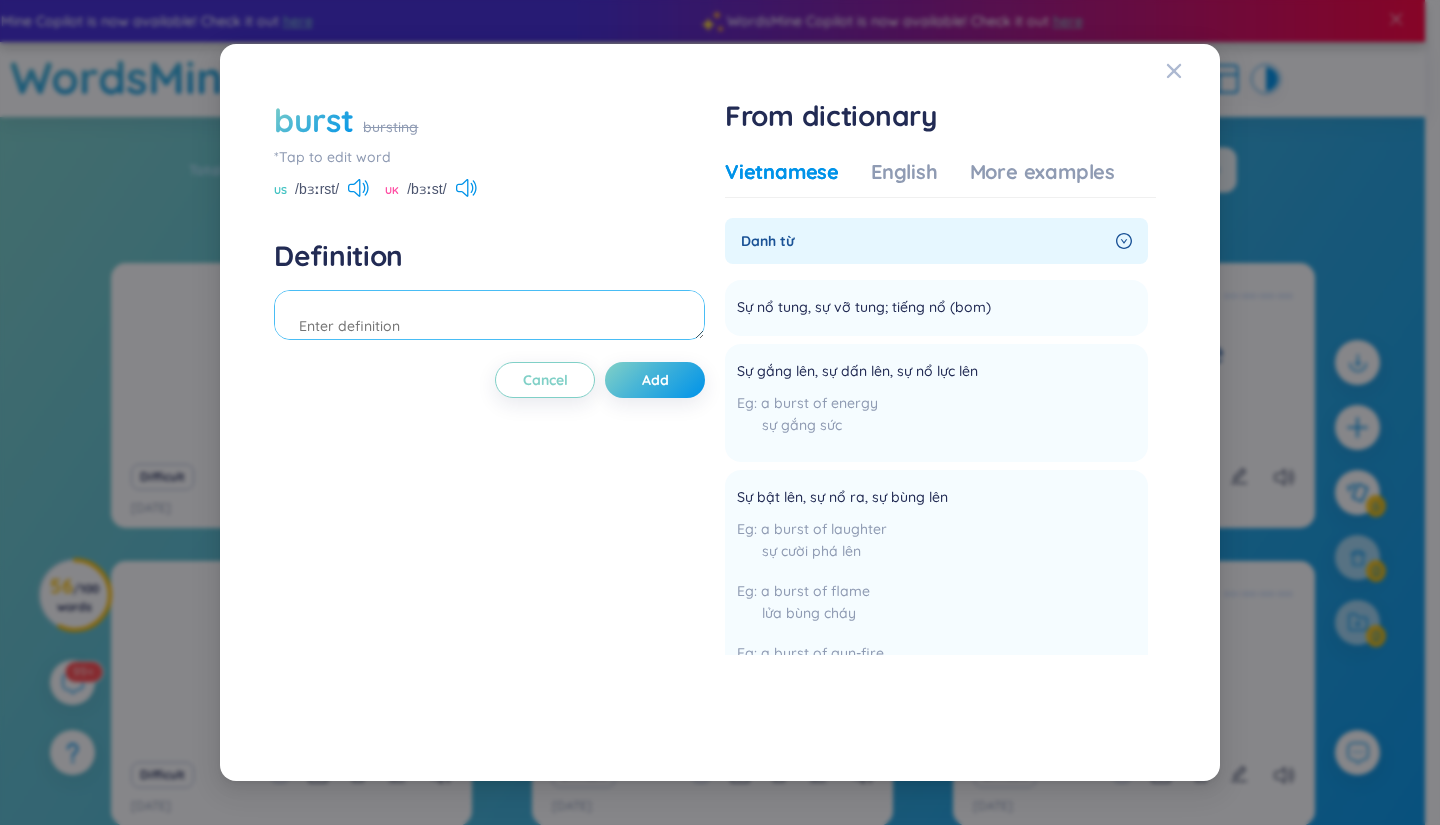 click at bounding box center [489, 315] 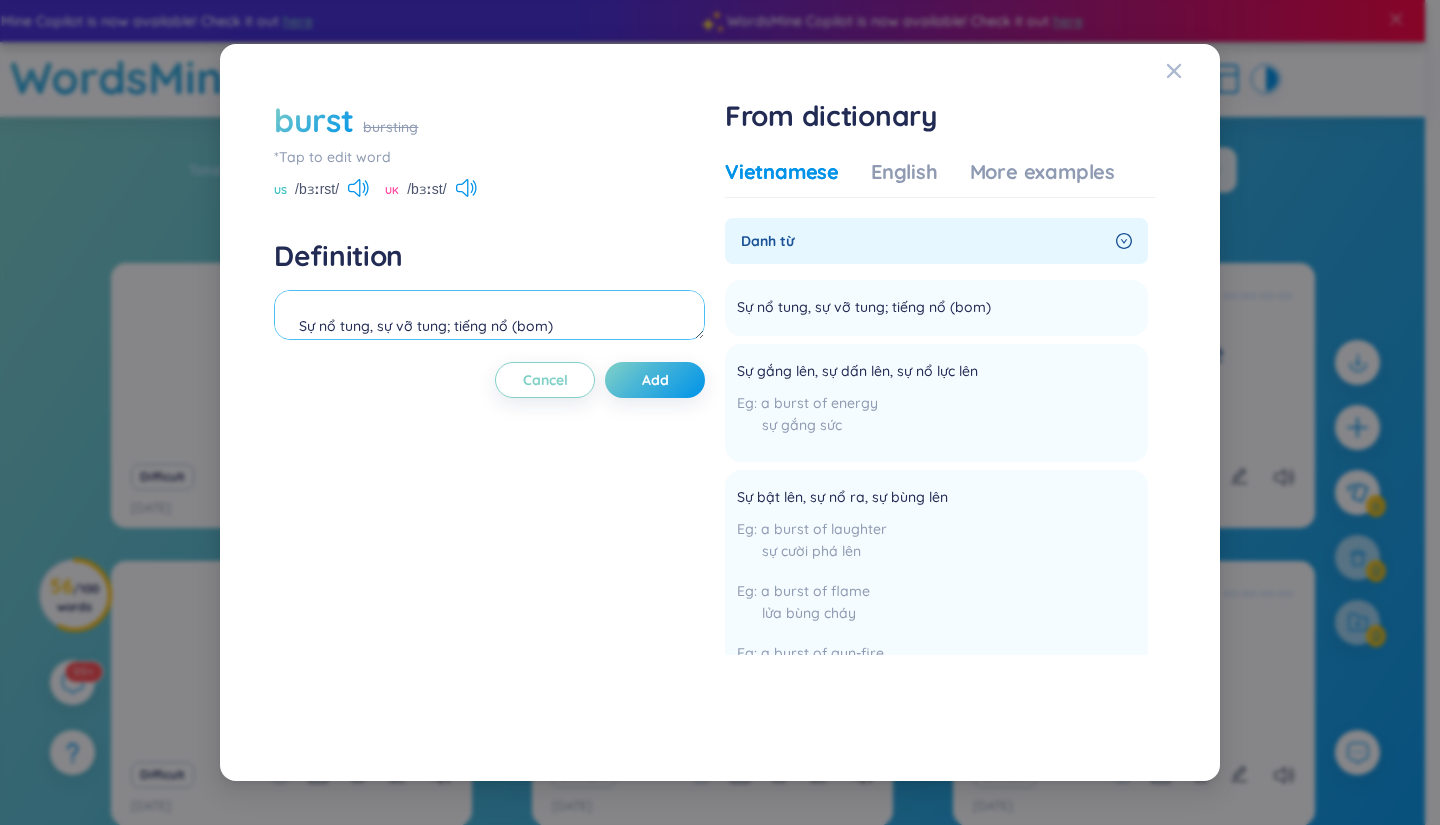 scroll, scrollTop: 40, scrollLeft: 0, axis: vertical 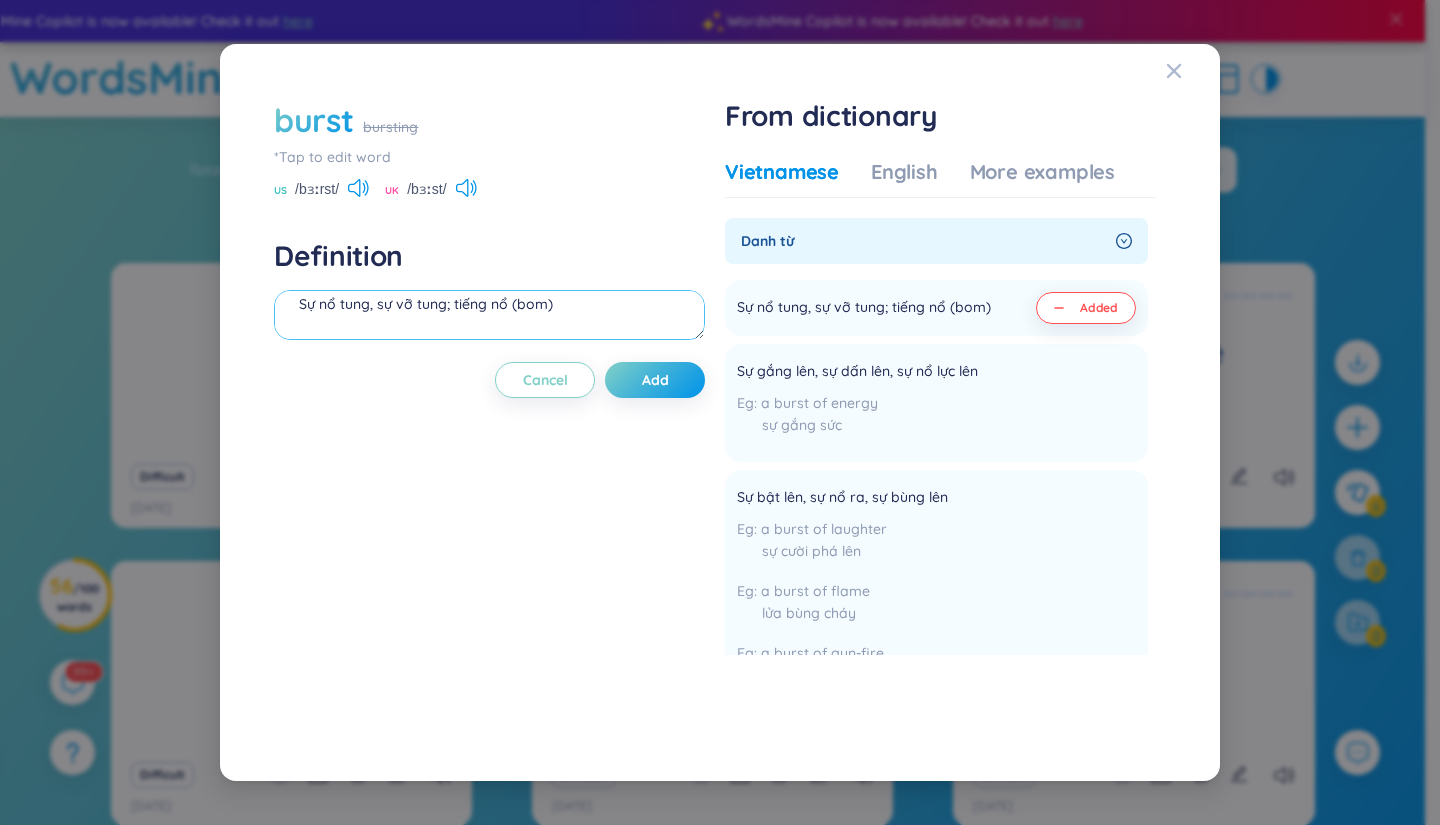 type on "Sự nổ tung, sự vỡ tung; tiếng nổ (bom)" 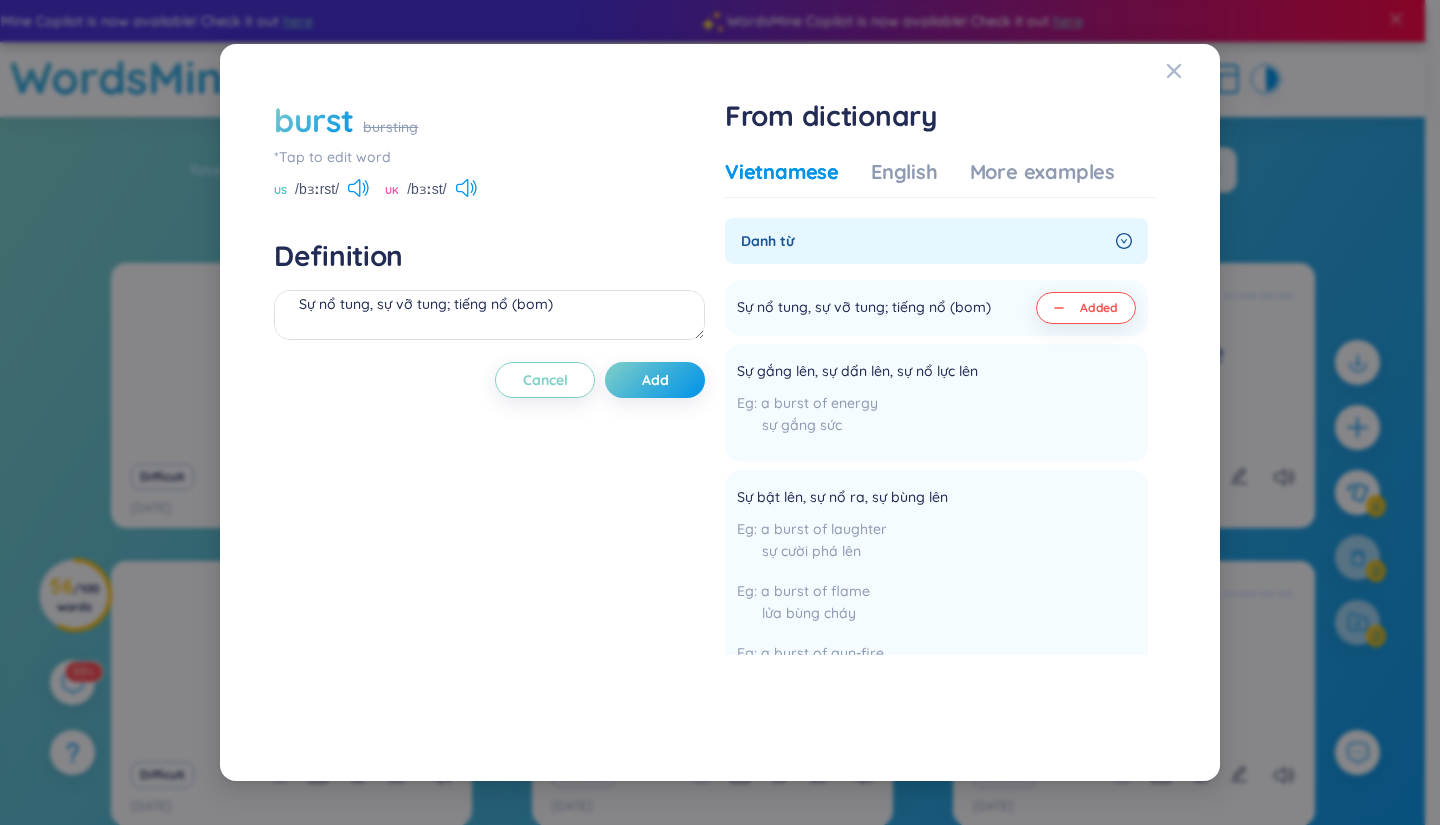 click on "burst" at bounding box center (313, 120) 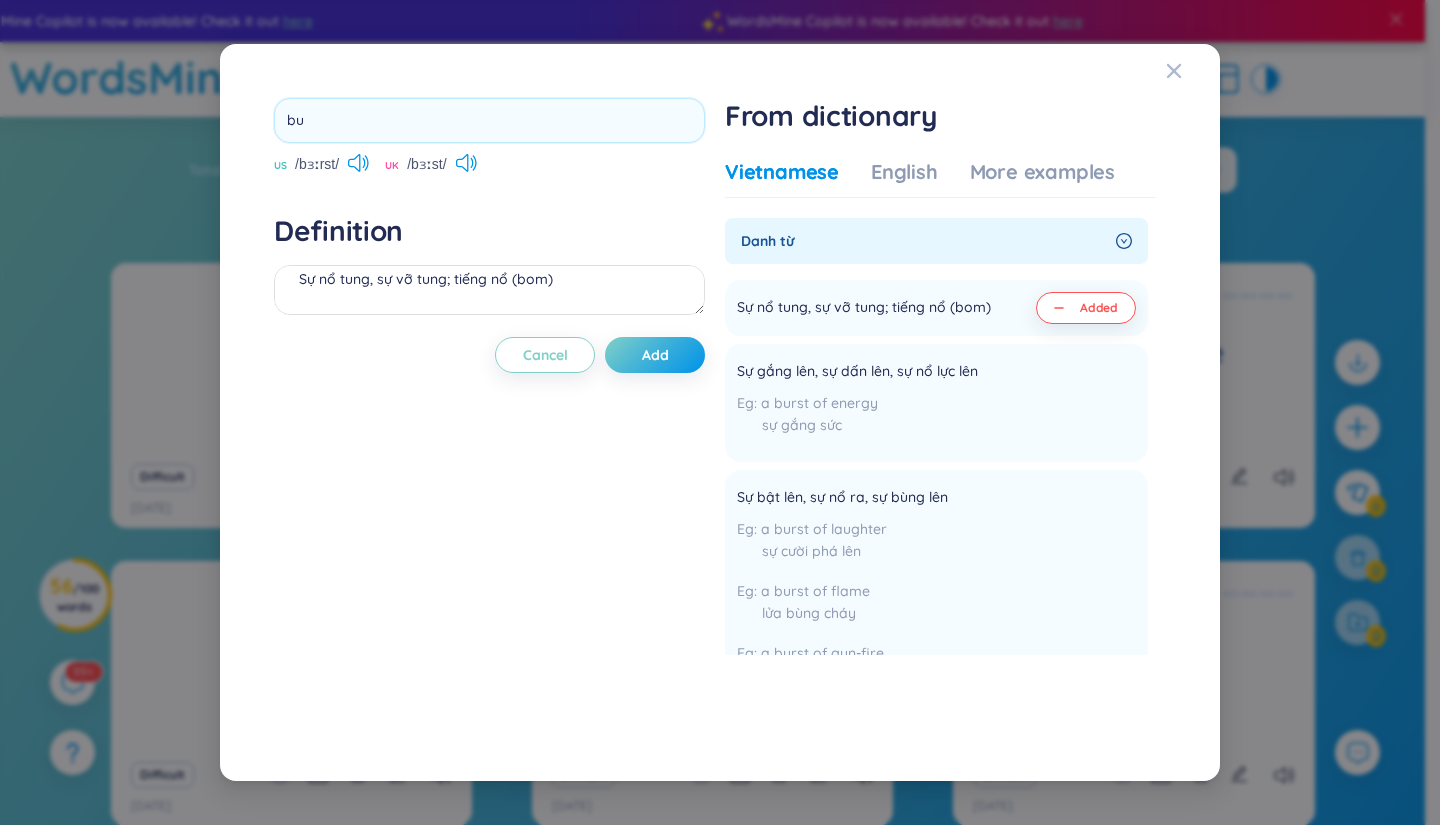 type on "b" 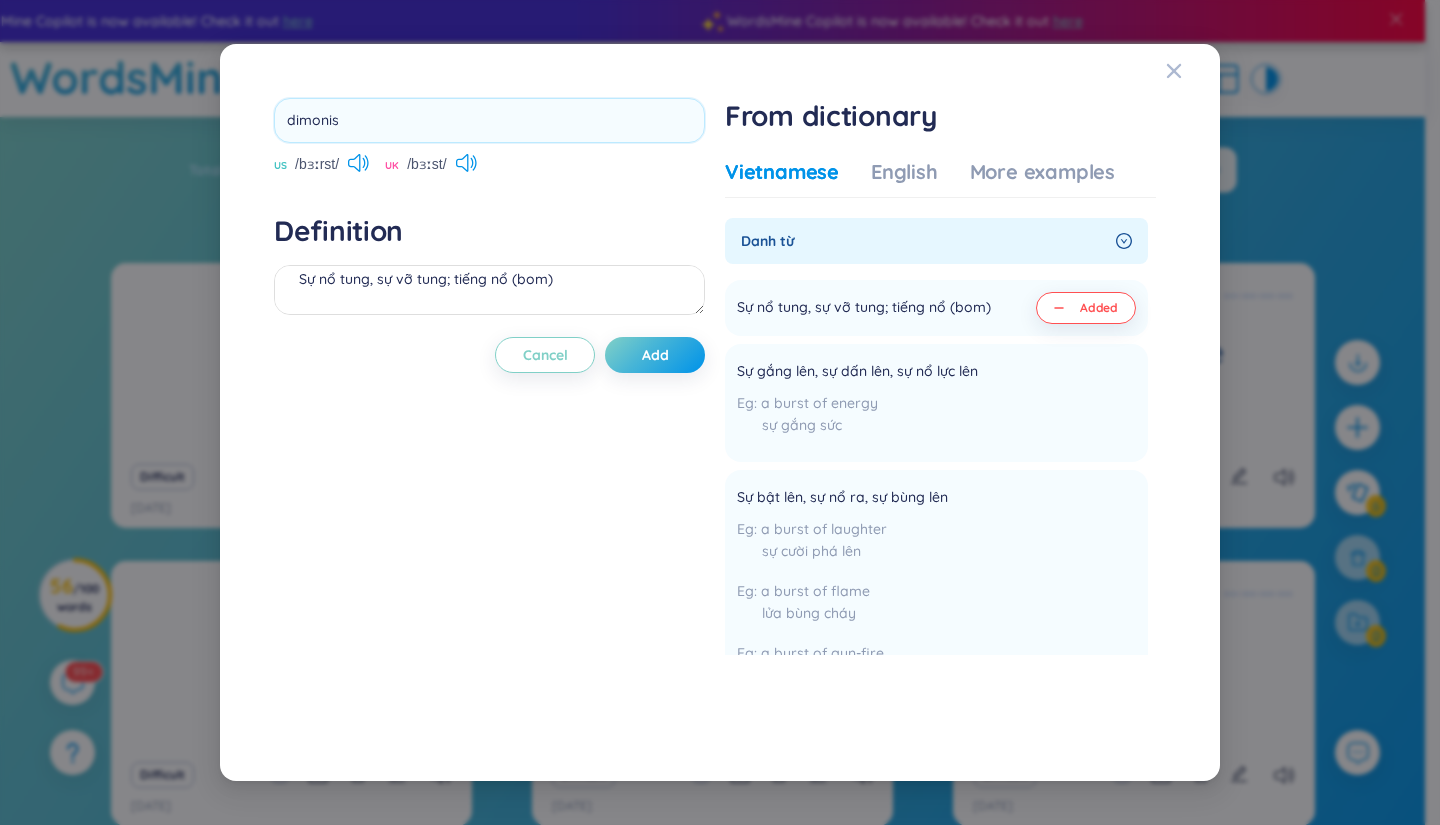 type on "dimonise" 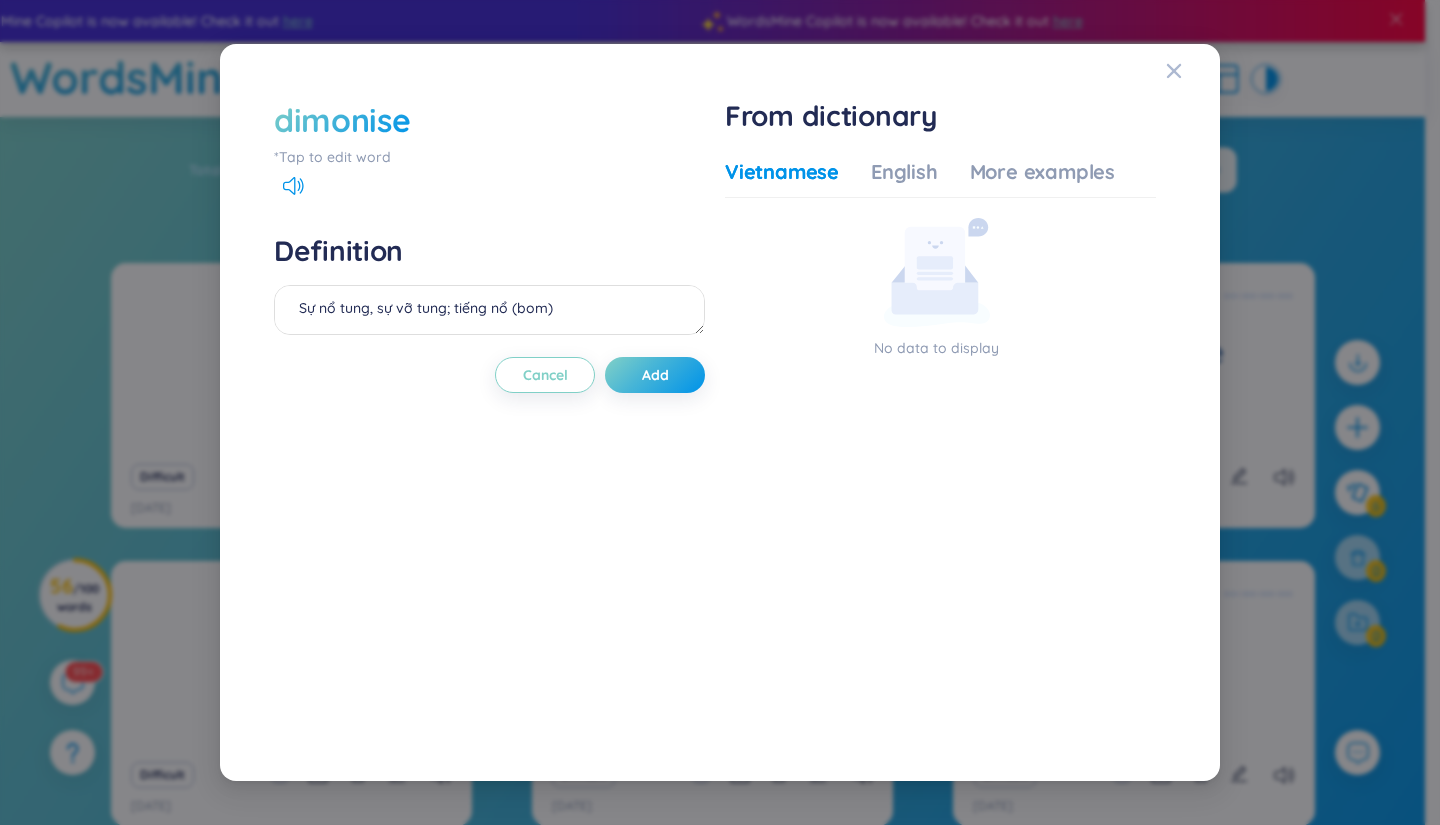 scroll, scrollTop: 0, scrollLeft: 0, axis: both 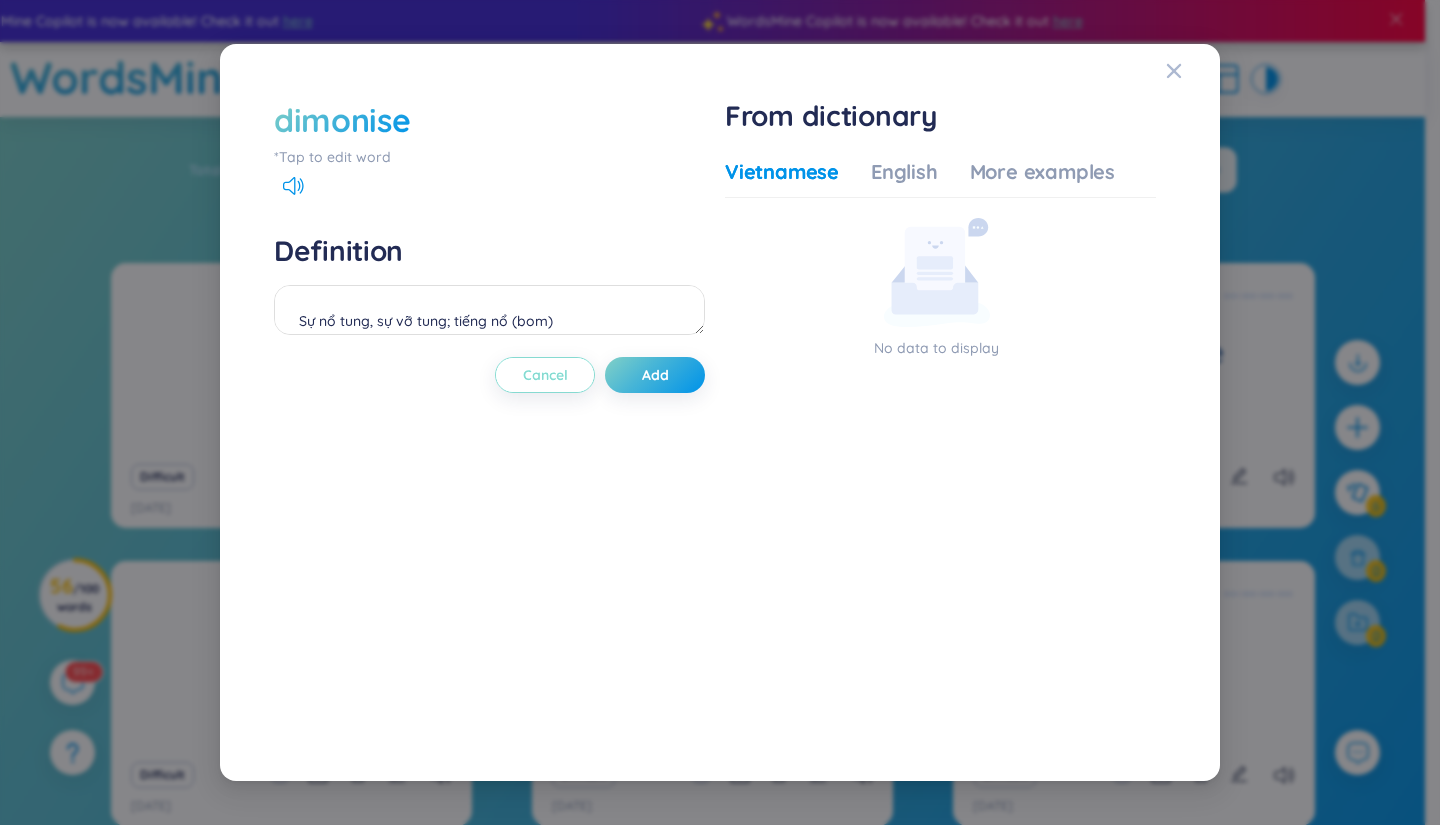 click on "Cancel" at bounding box center [545, 375] 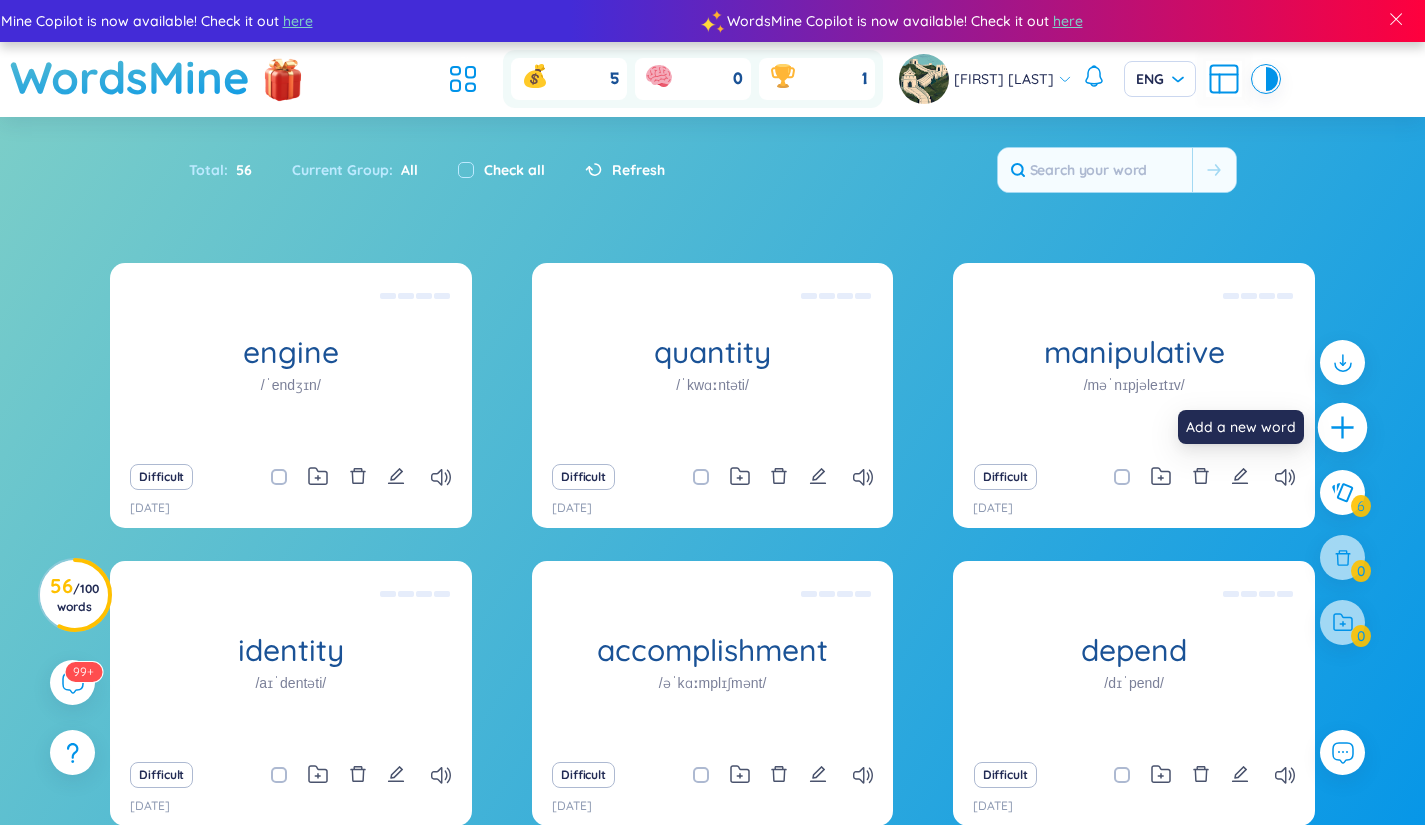 click 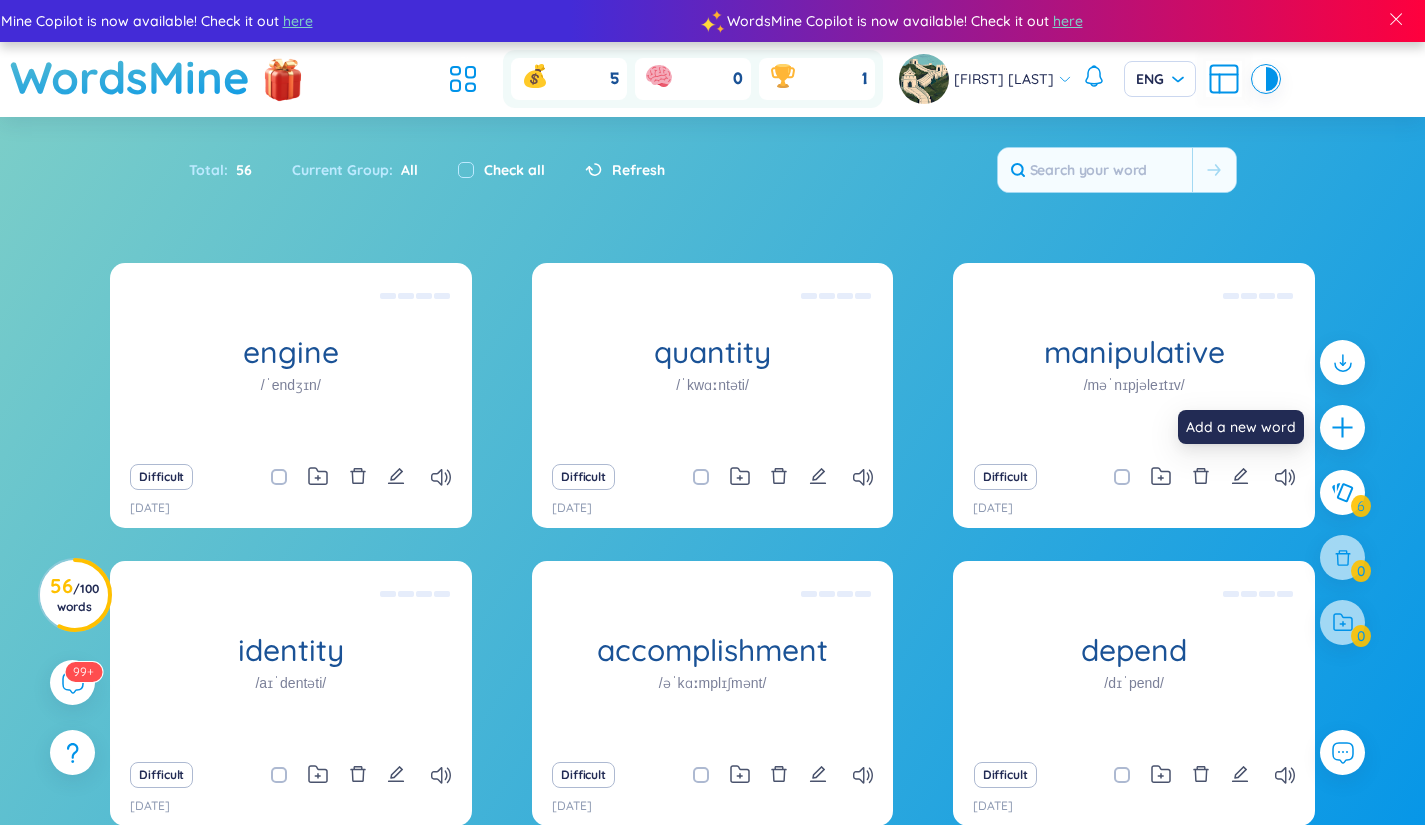 type 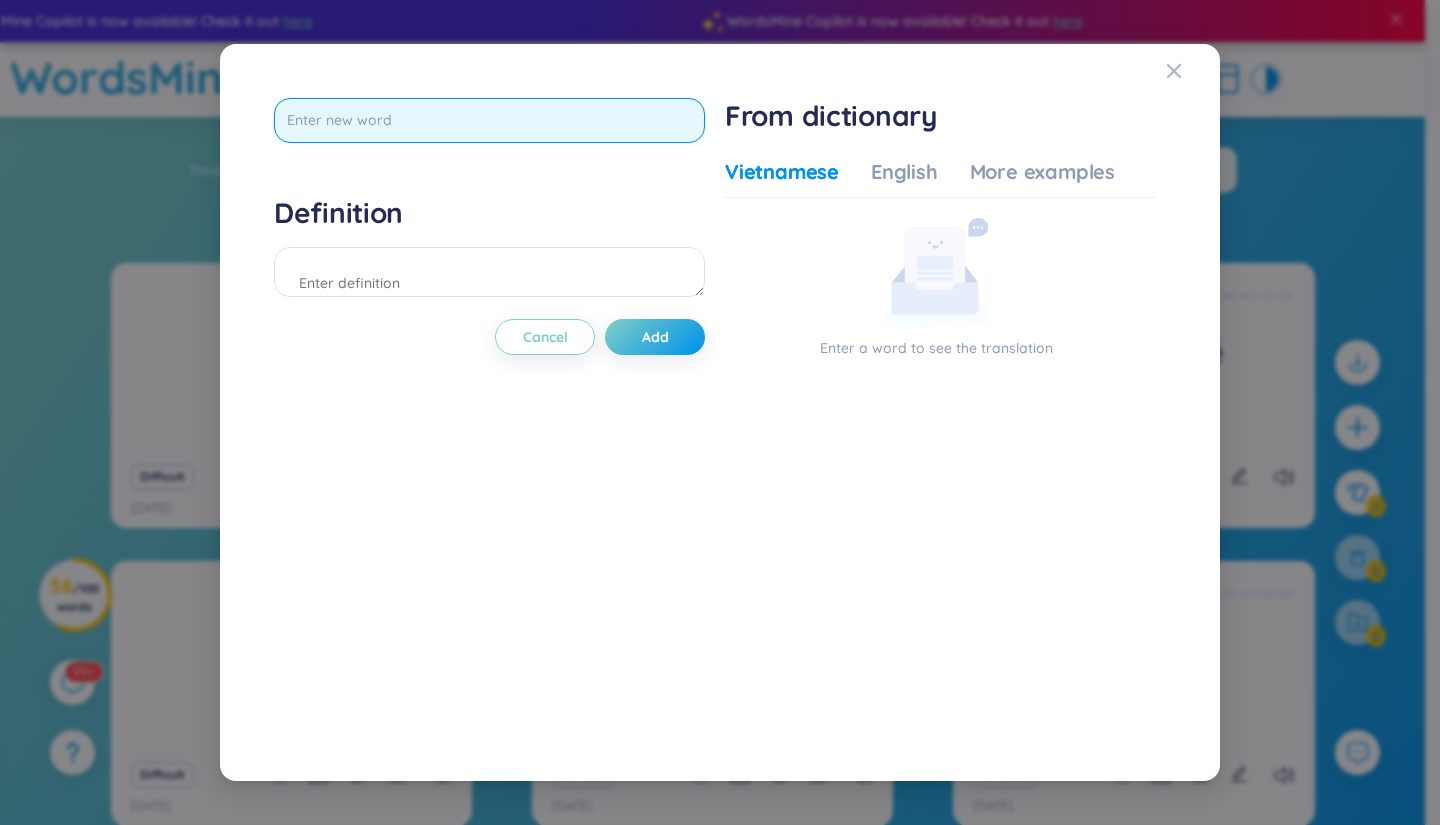 click at bounding box center (489, 120) 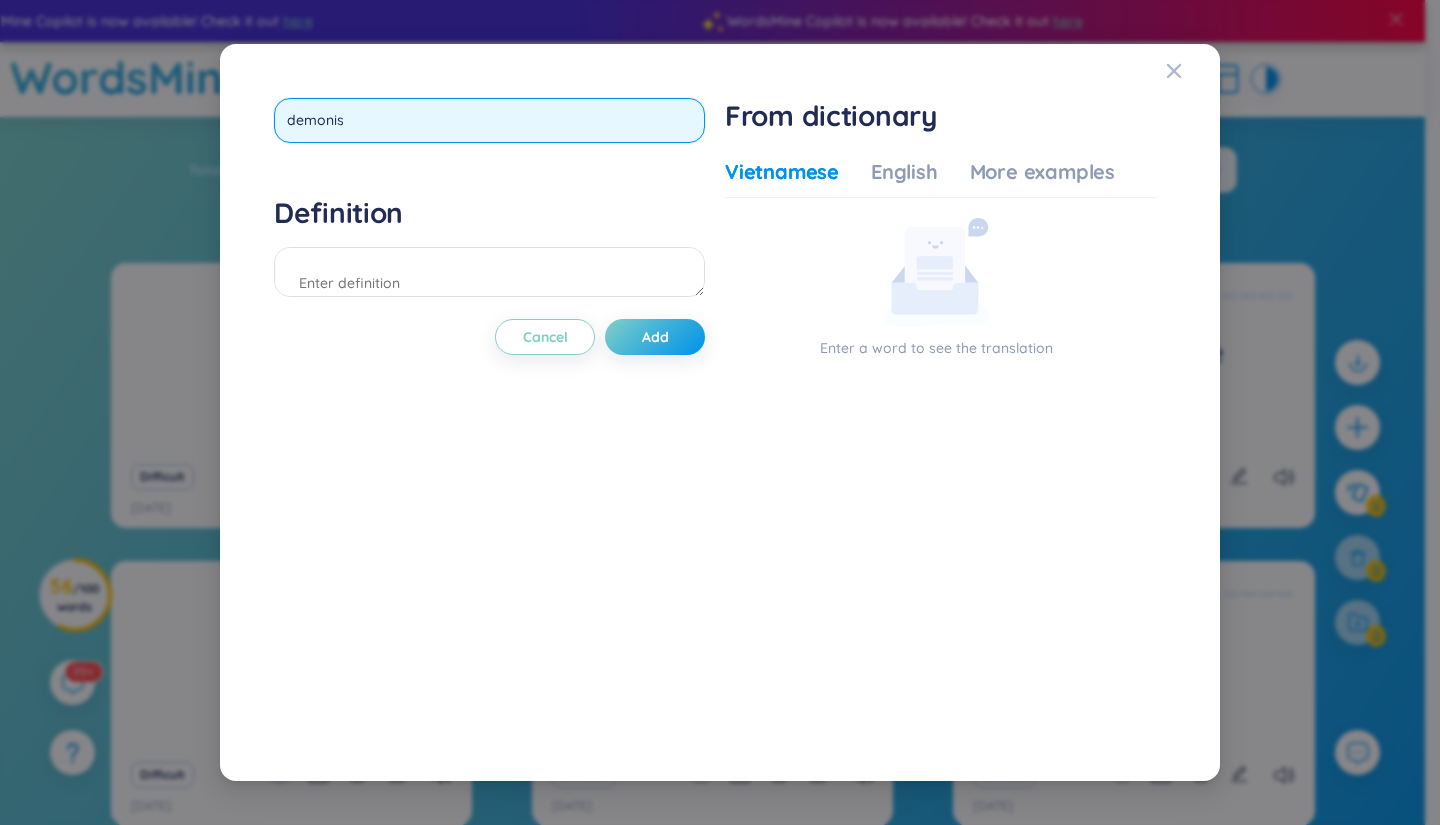 type on "demonise" 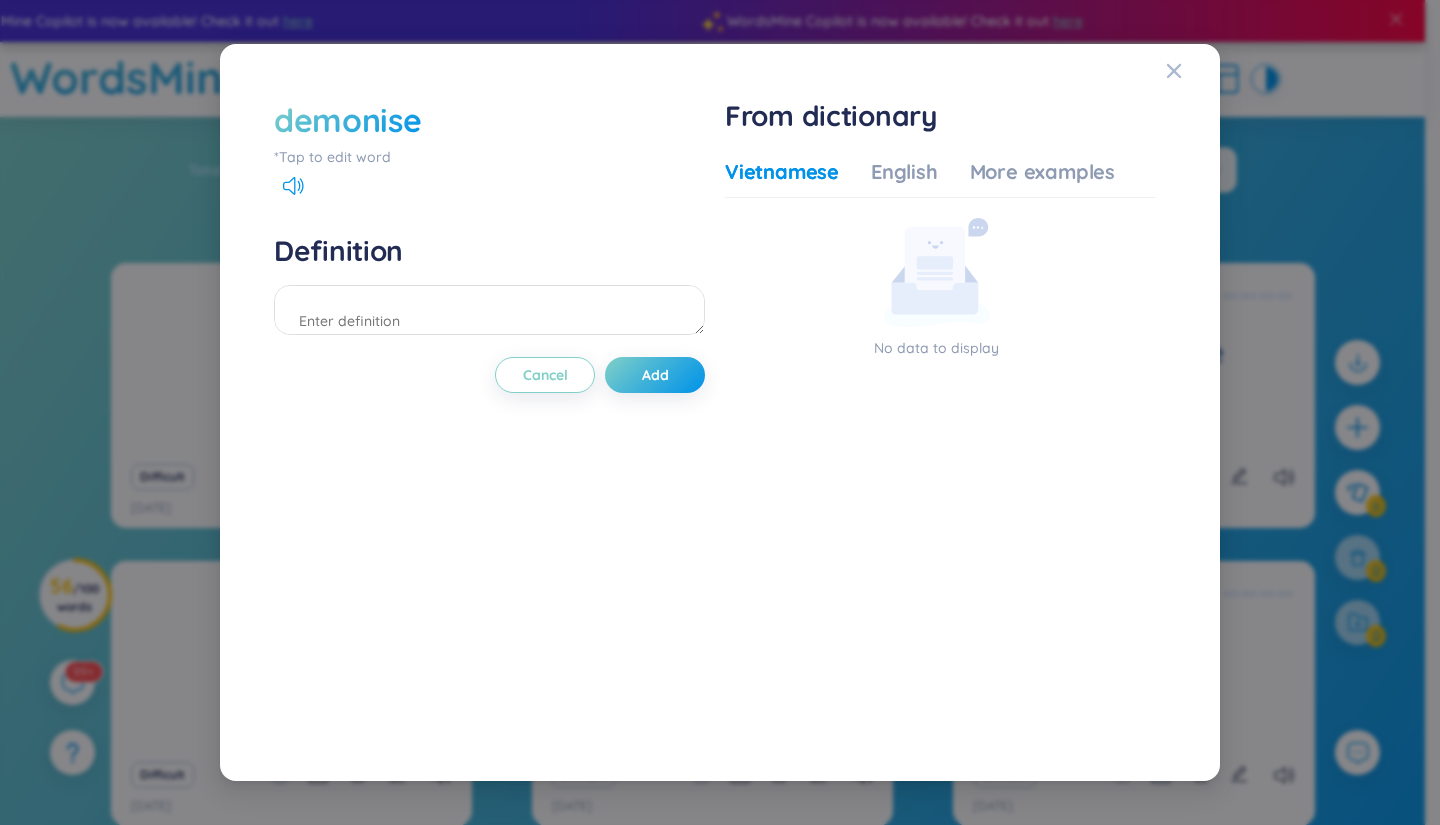 click on "demonise" at bounding box center (489, 120) 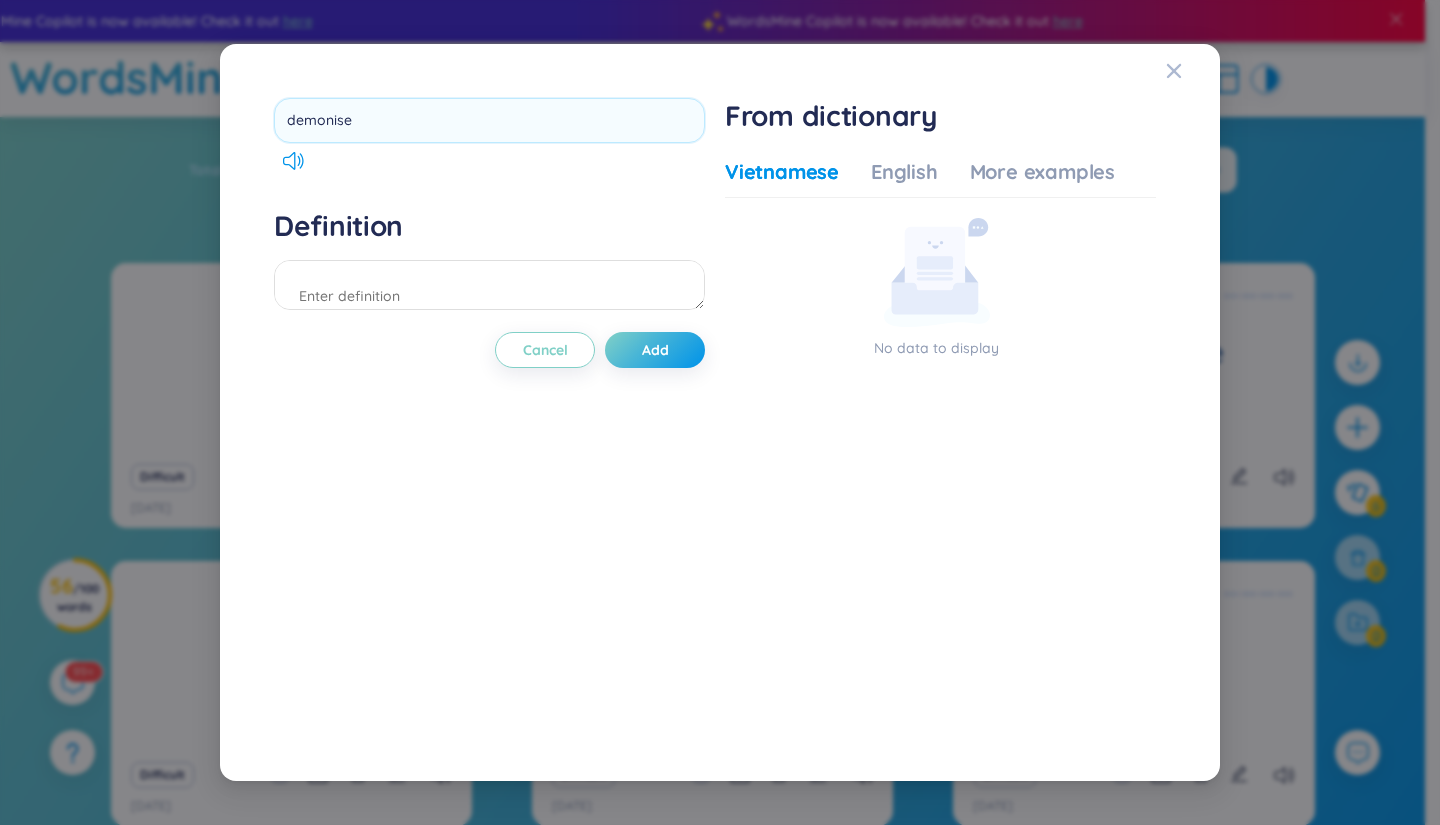 drag, startPoint x: 357, startPoint y: 120, endPoint x: 108, endPoint y: 115, distance: 249.0502 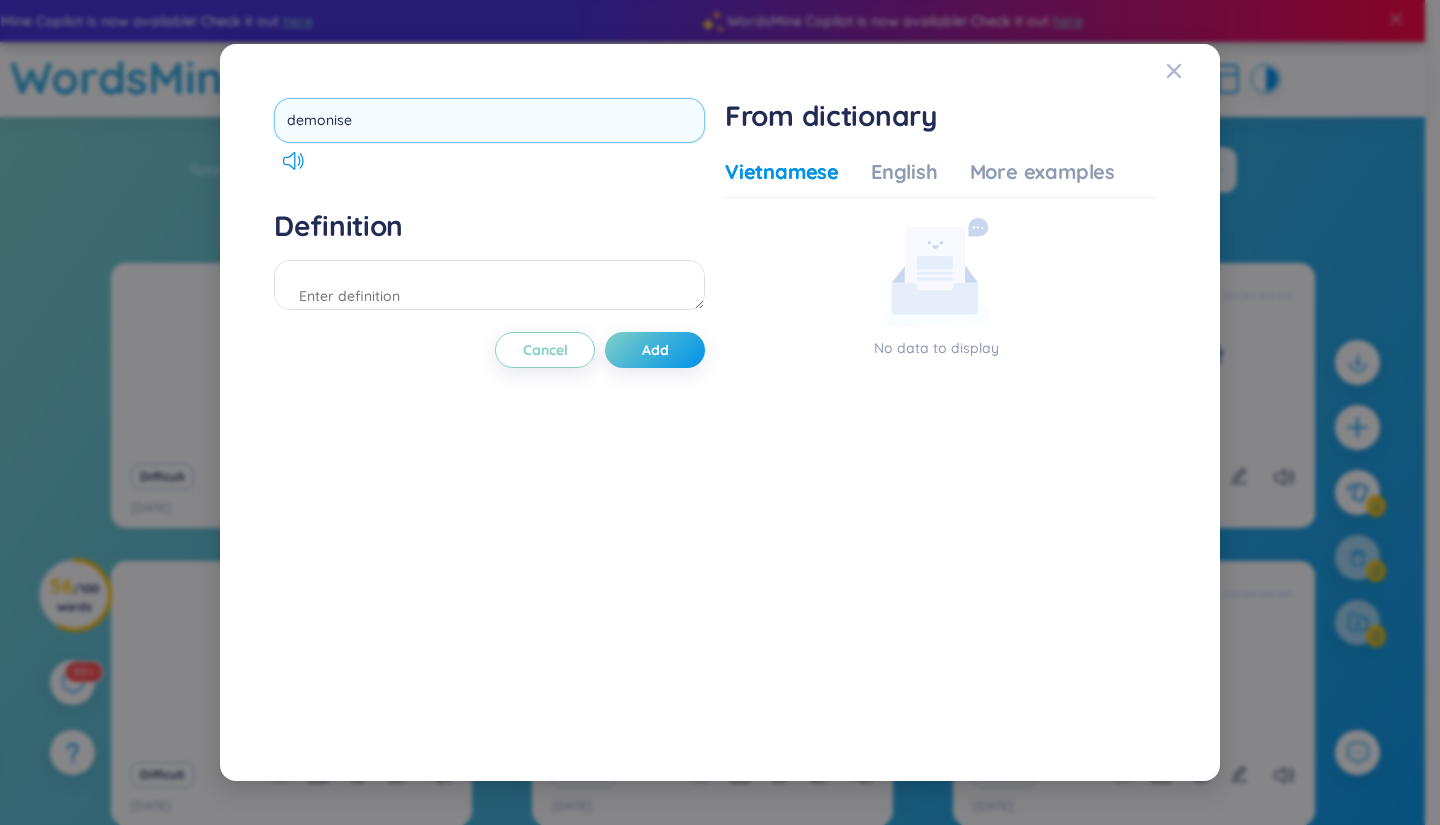 click on "demonise" at bounding box center [489, 120] 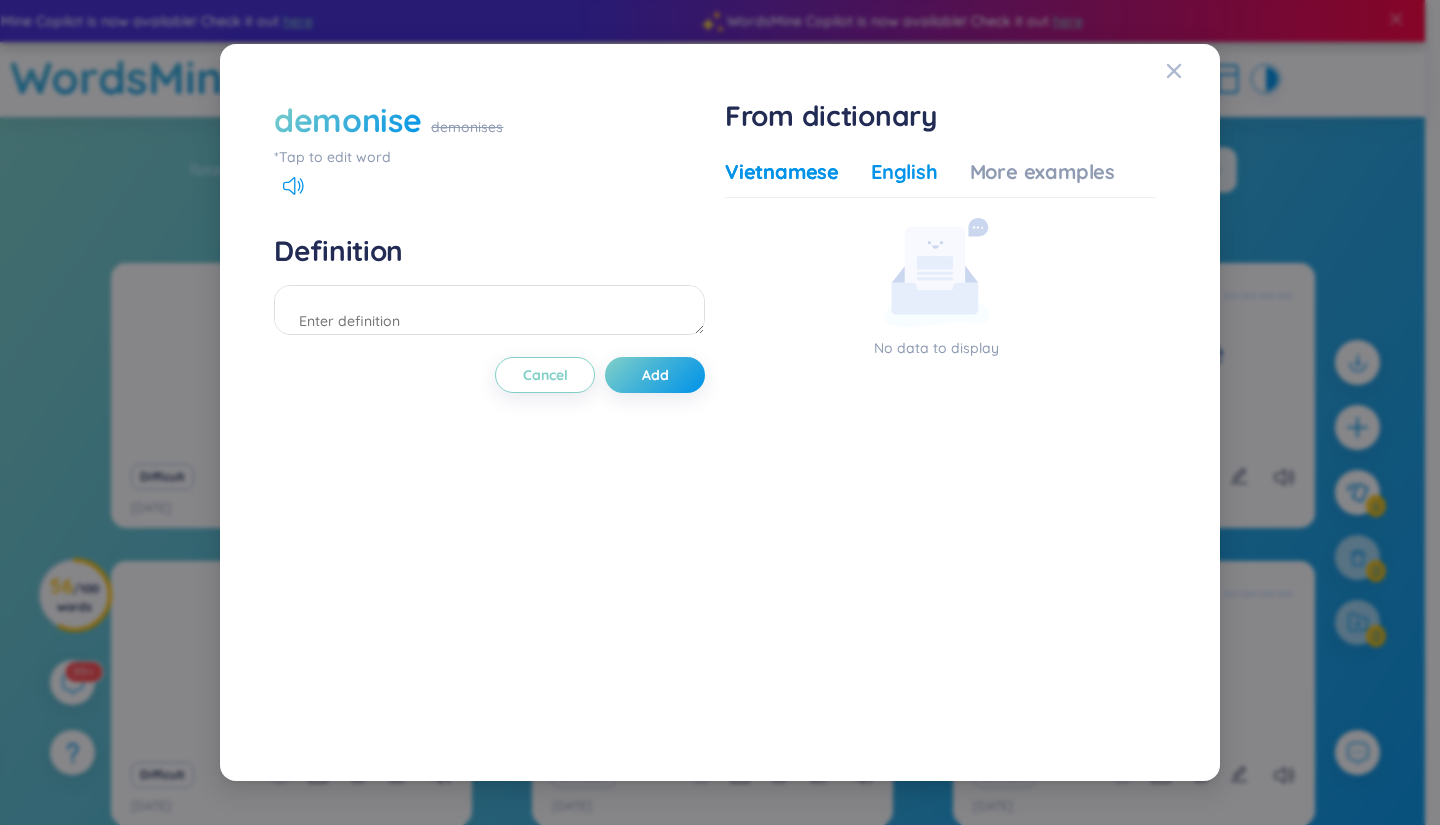click on "English" at bounding box center [904, 172] 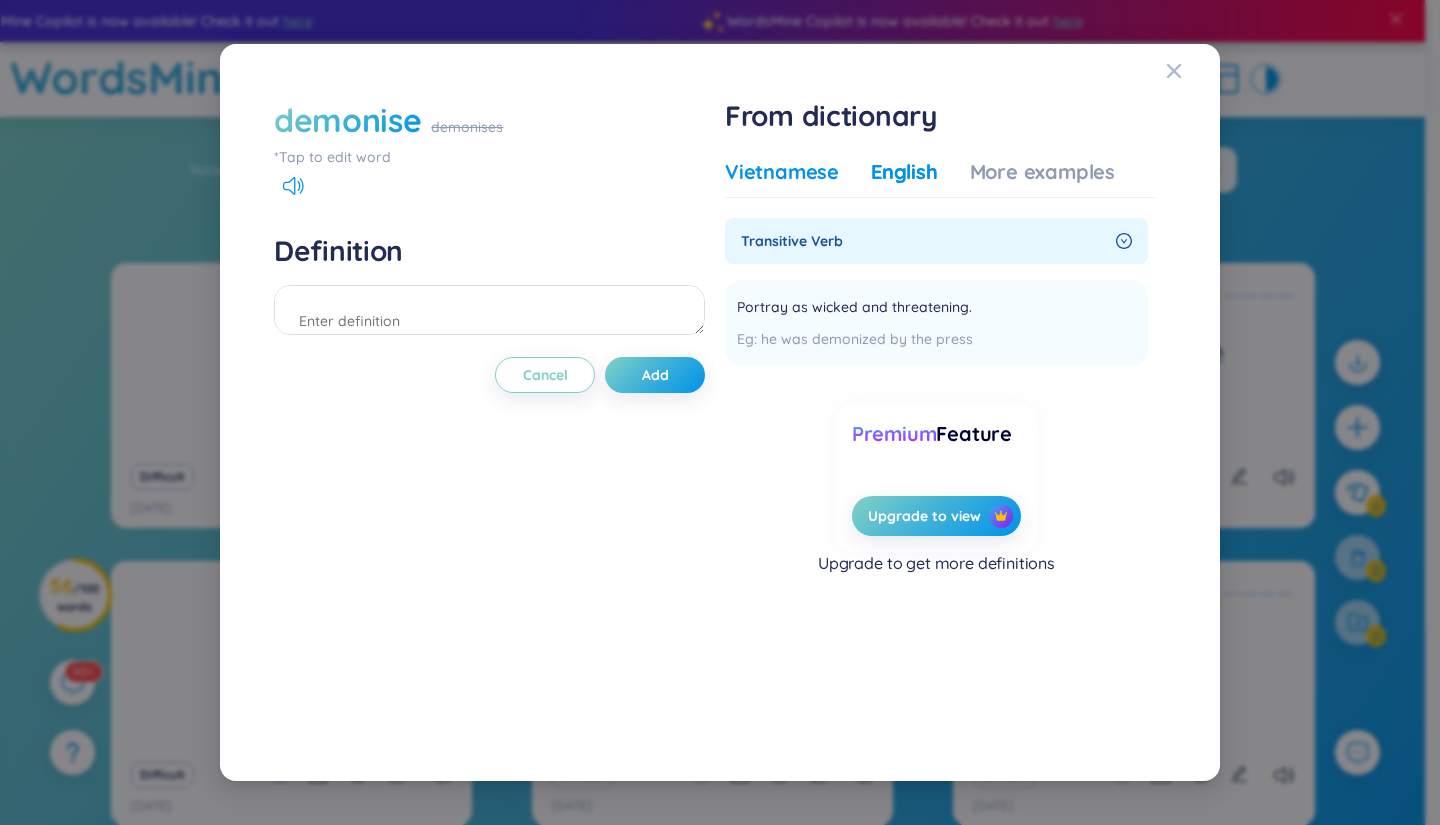 click on "Vietnamese" at bounding box center (782, 172) 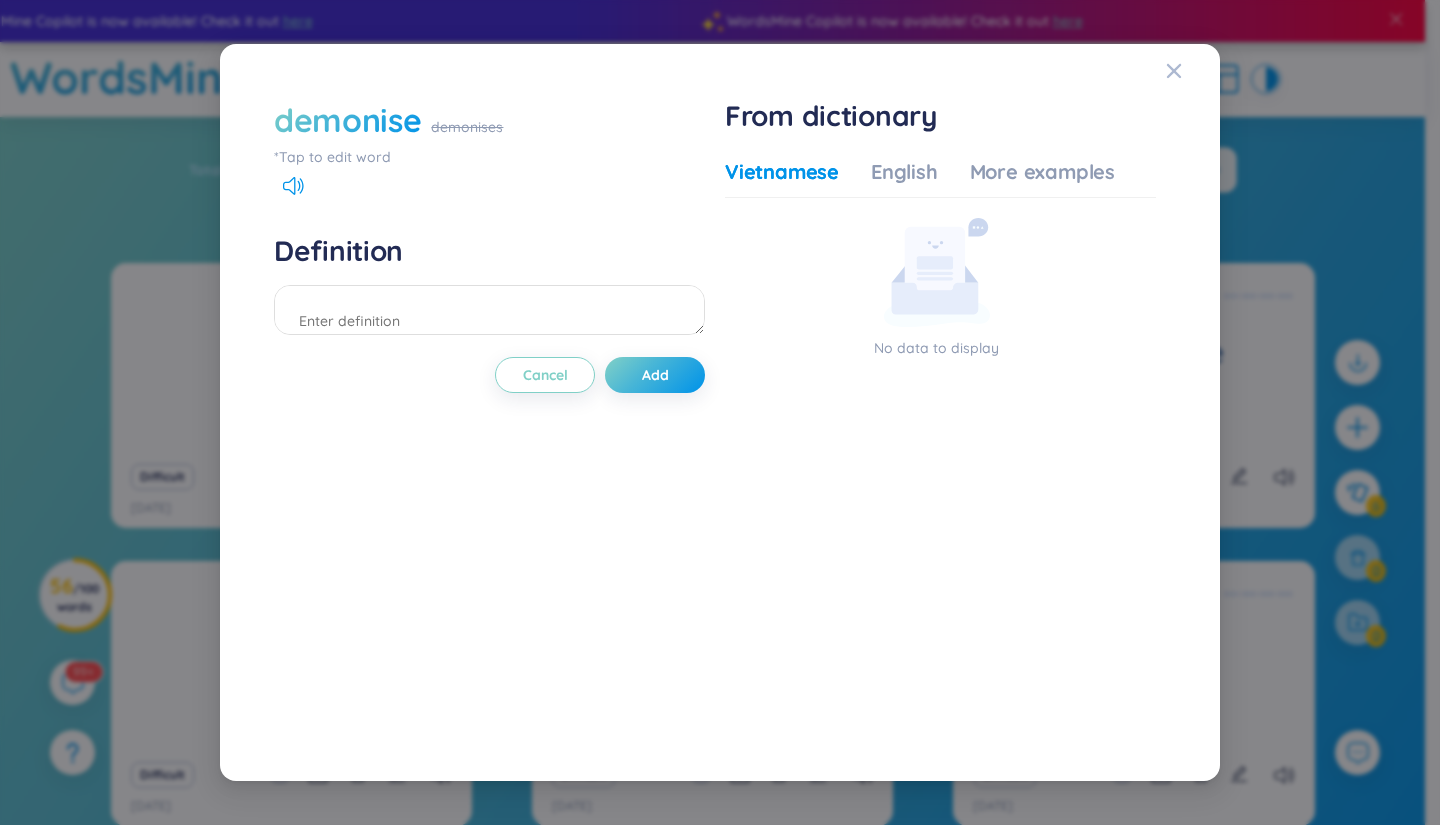 click on "demonise" at bounding box center [347, 120] 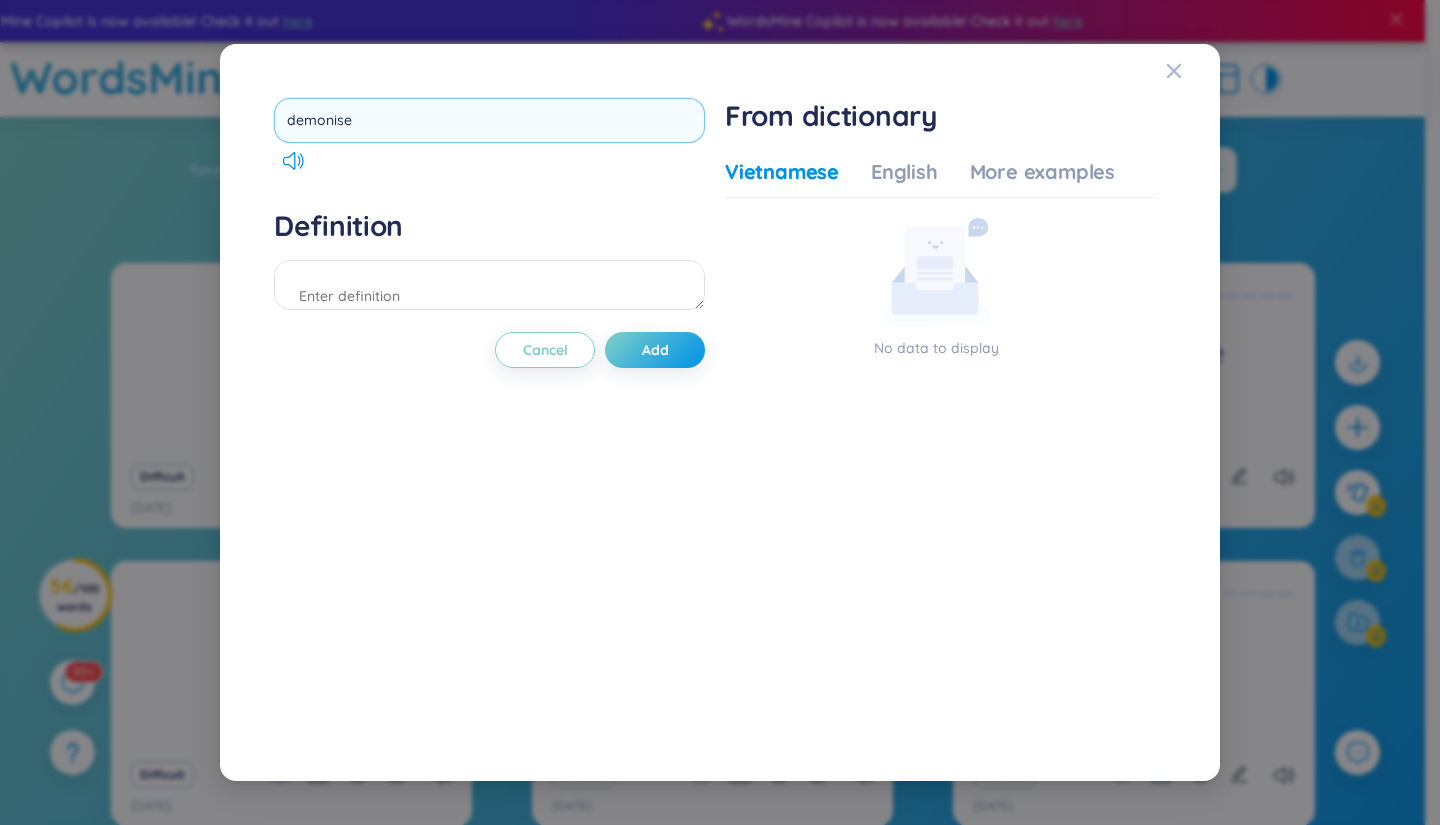 click on "demonise" at bounding box center (489, 120) 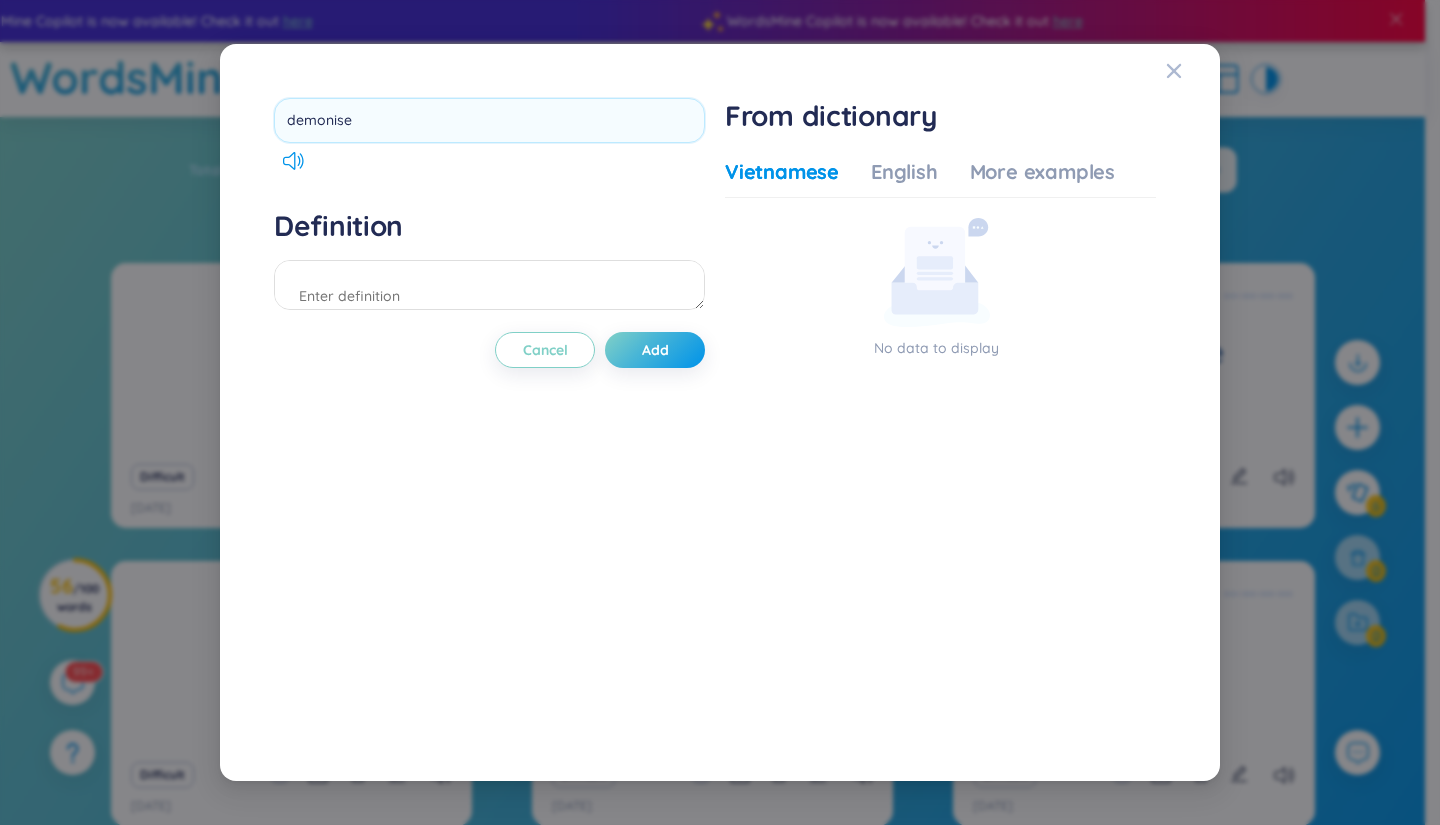 drag, startPoint x: 401, startPoint y: 120, endPoint x: 55, endPoint y: 140, distance: 346.57755 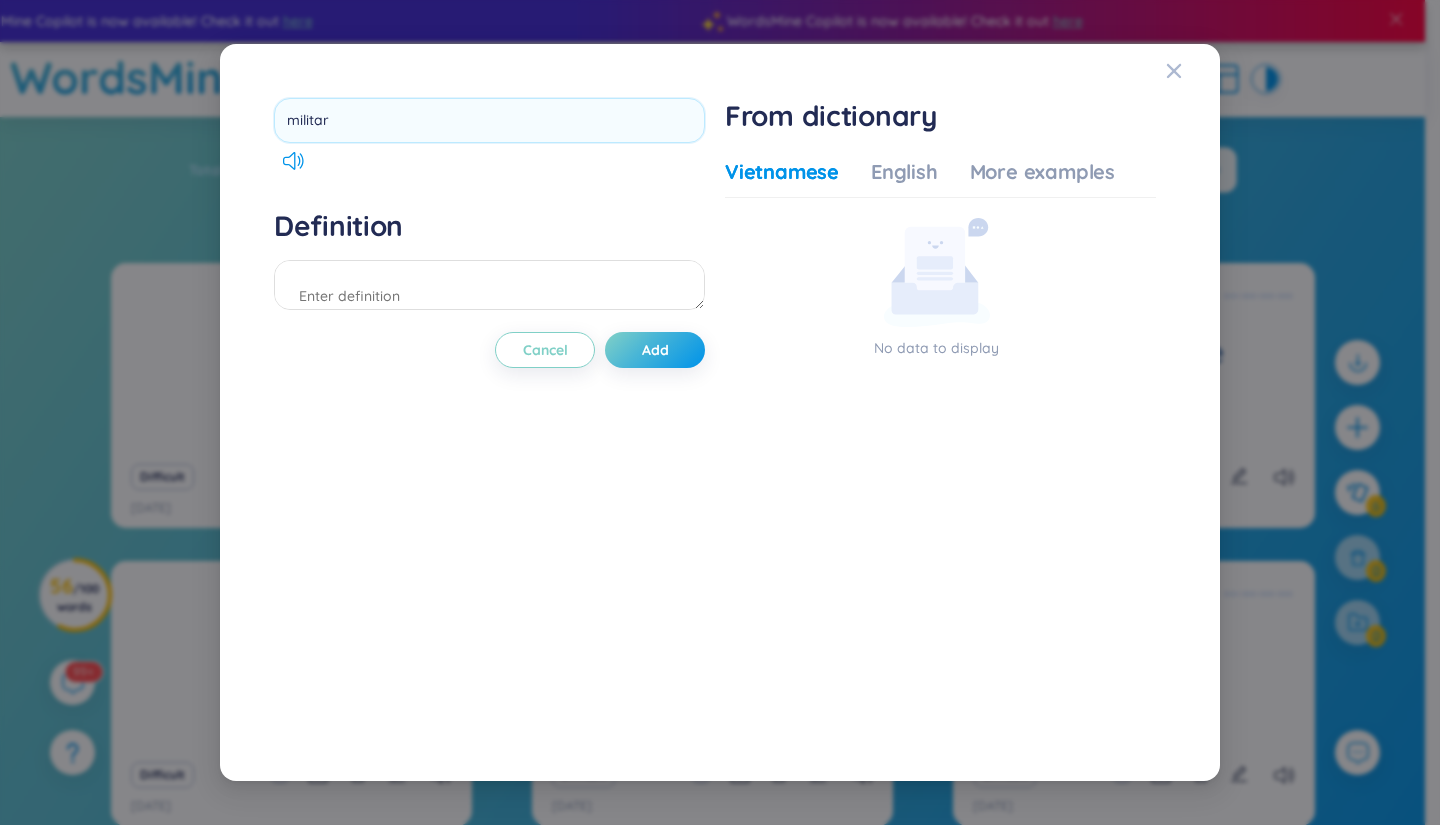 type on "military" 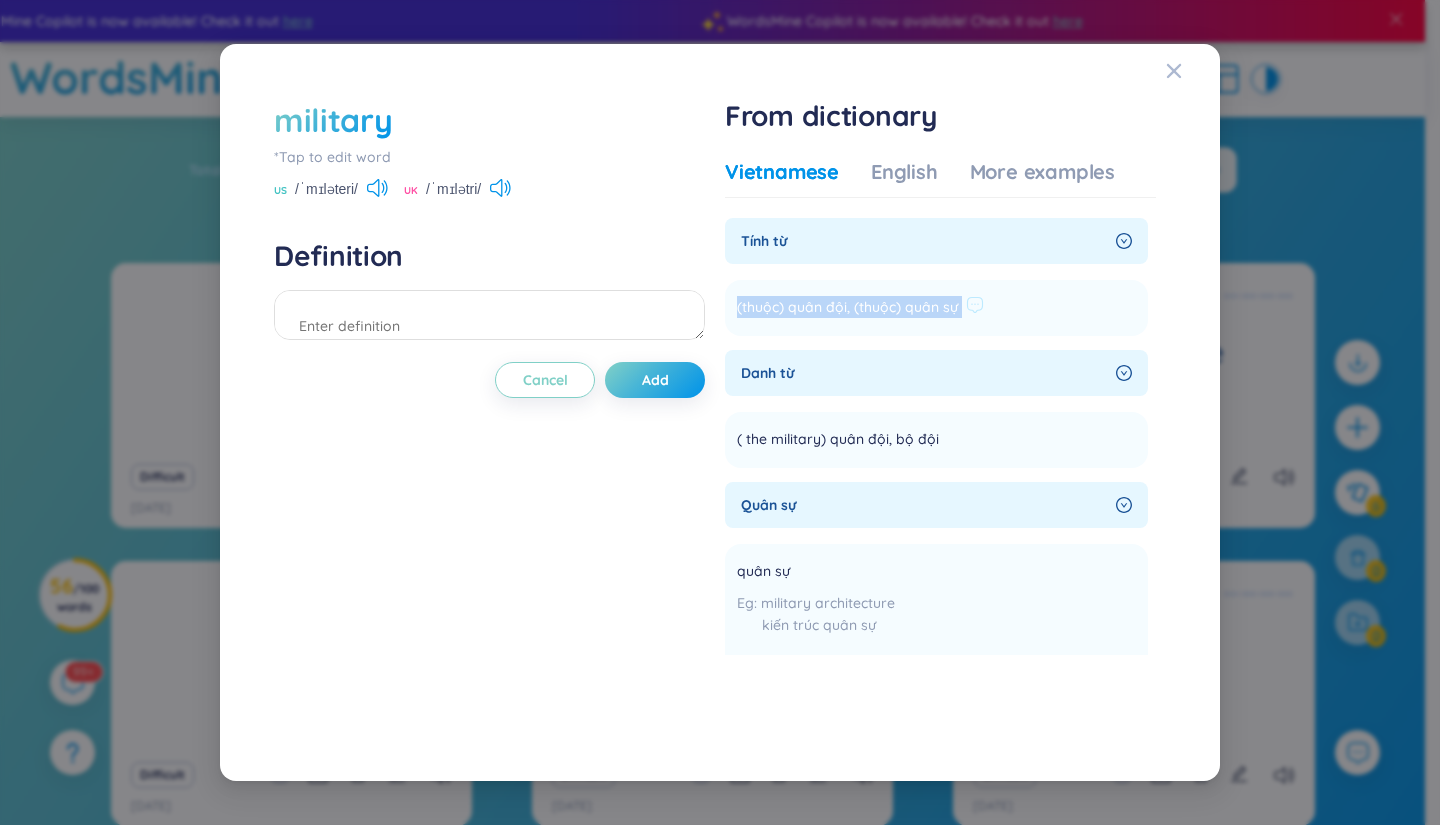 drag, startPoint x: 733, startPoint y: 305, endPoint x: 1016, endPoint y: 311, distance: 283.0636 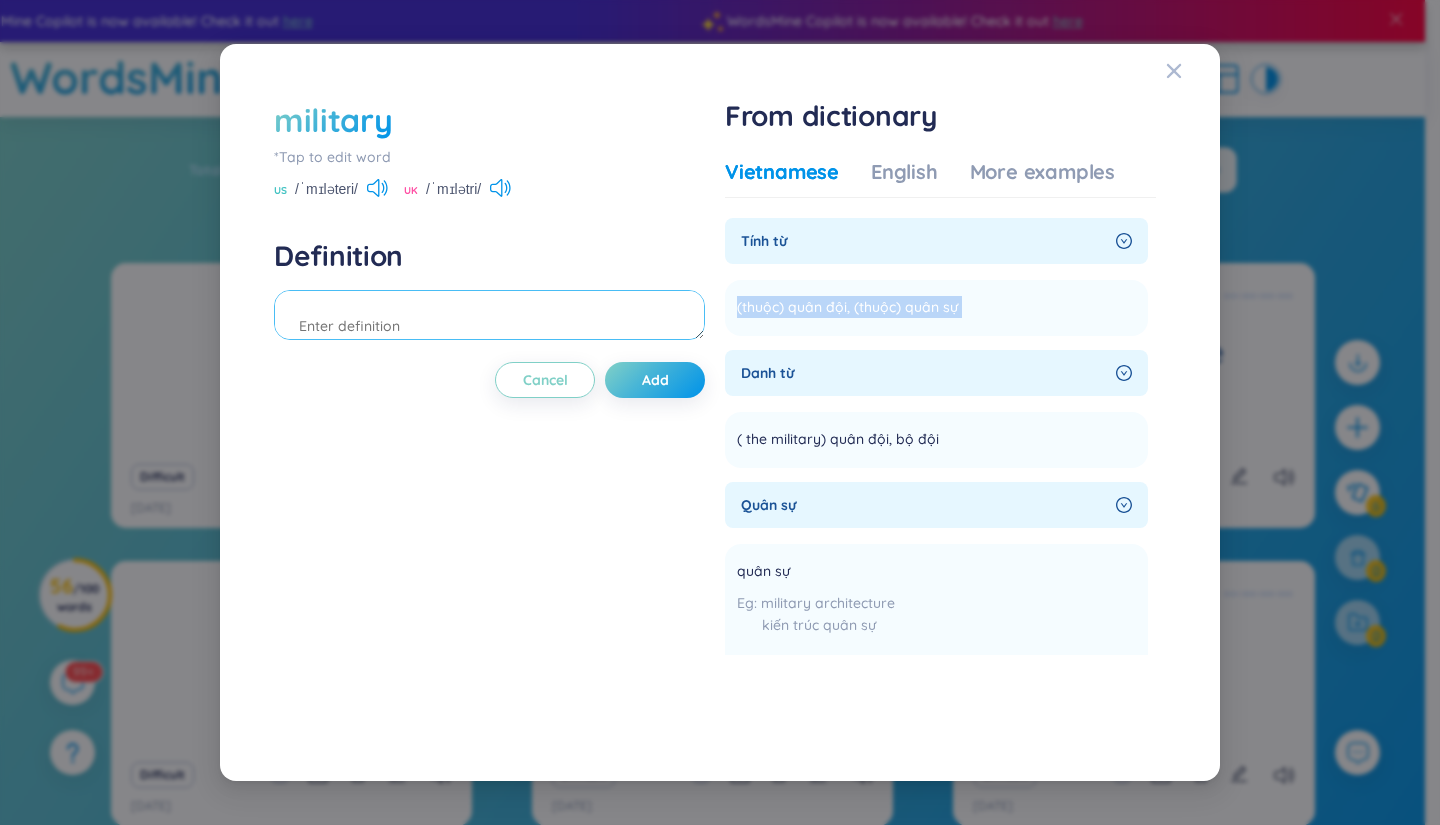 click at bounding box center [489, 315] 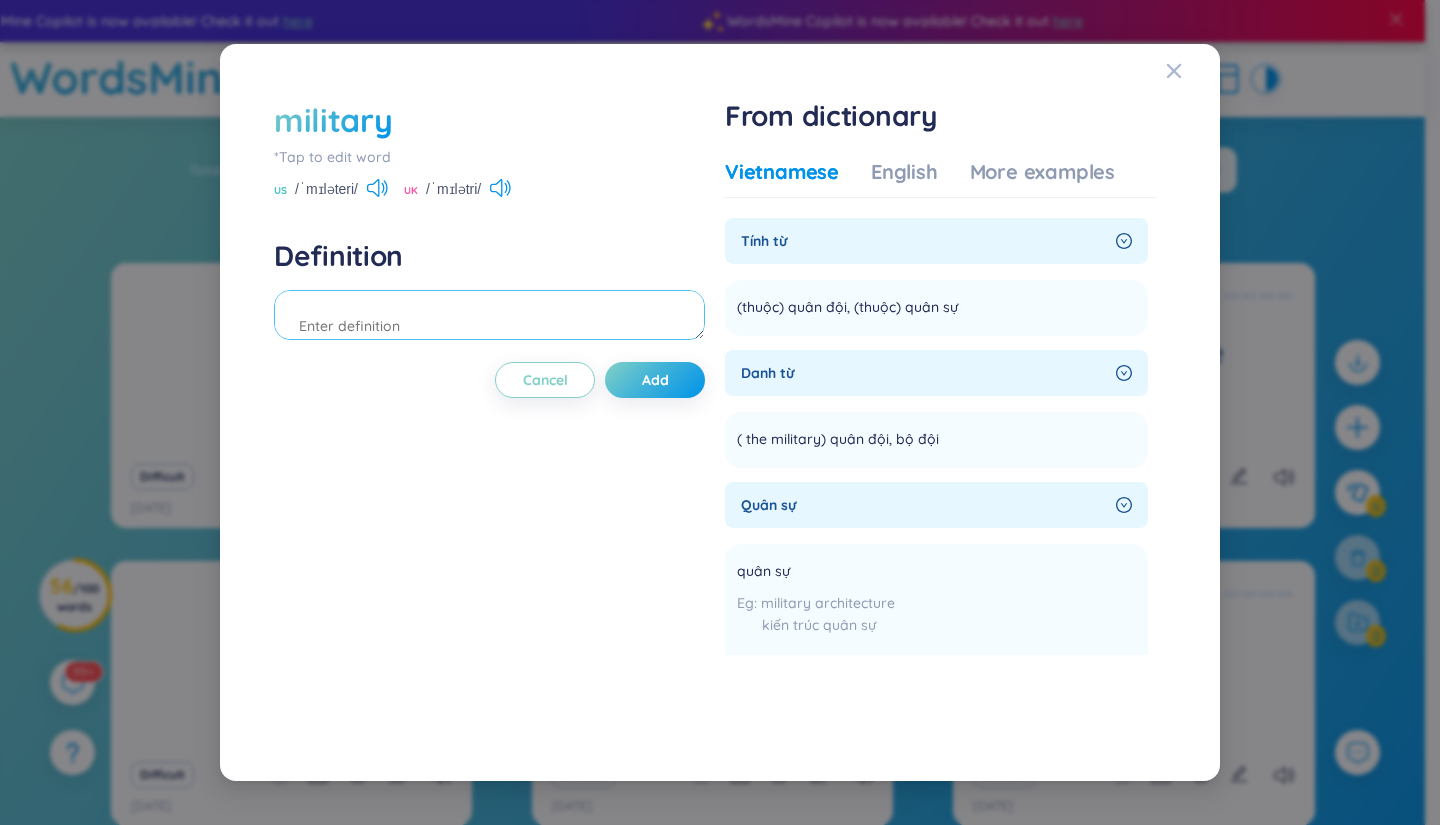 paste on "(thuộc) quân đội, (thuộc) quân sự" 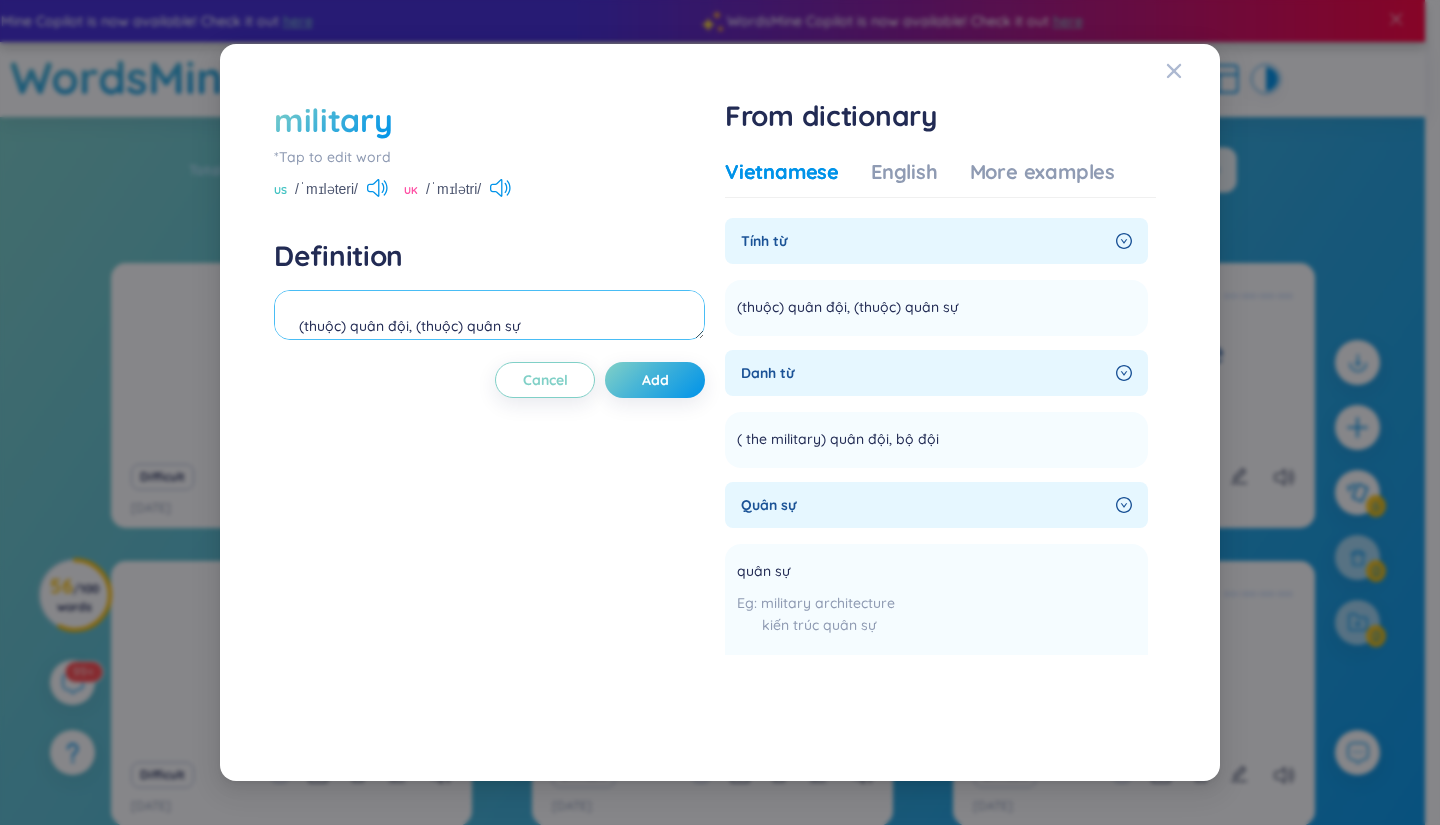 scroll, scrollTop: 40, scrollLeft: 0, axis: vertical 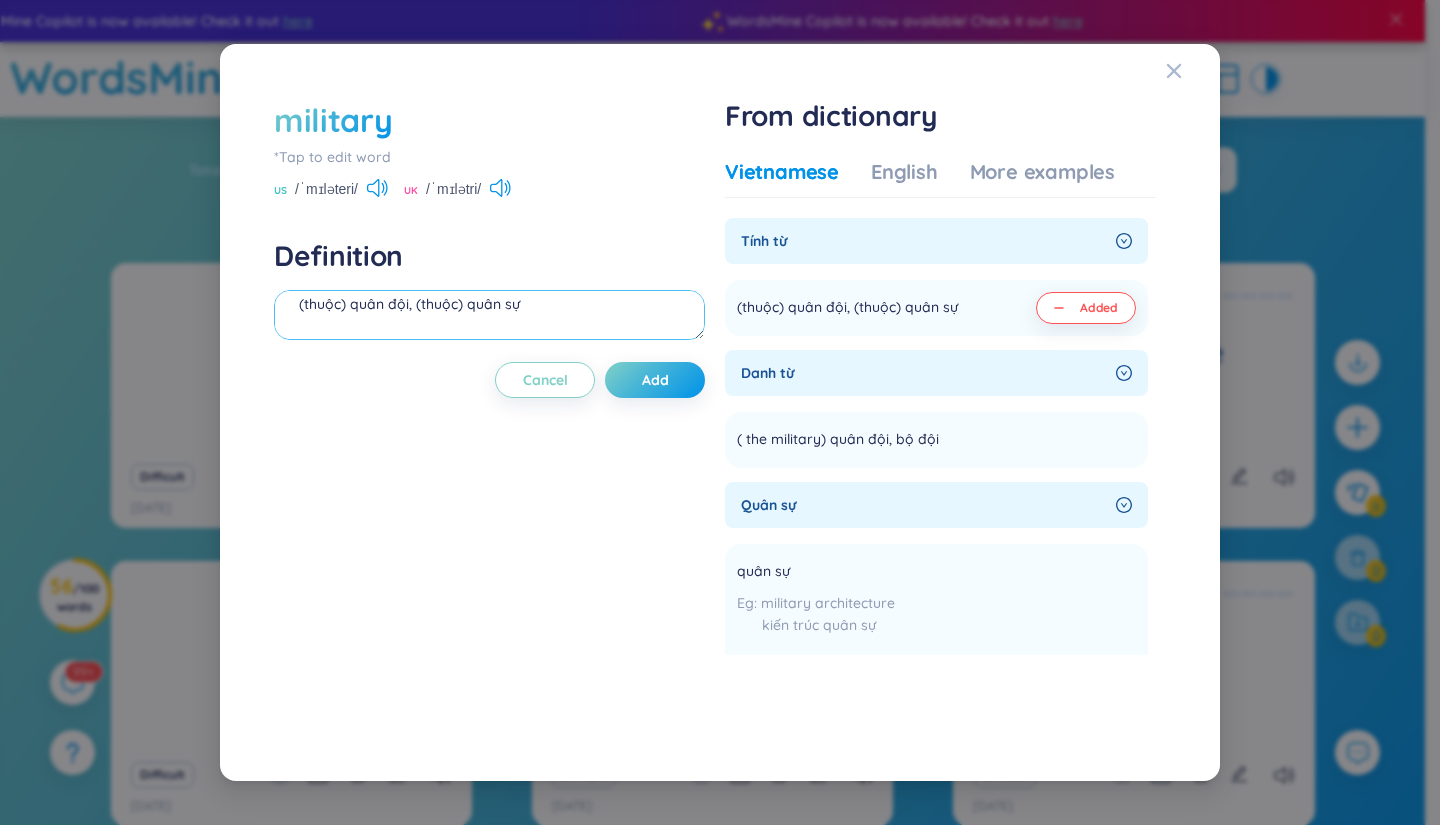 type on "(thuộc) quân đội, (thuộc) quân sự" 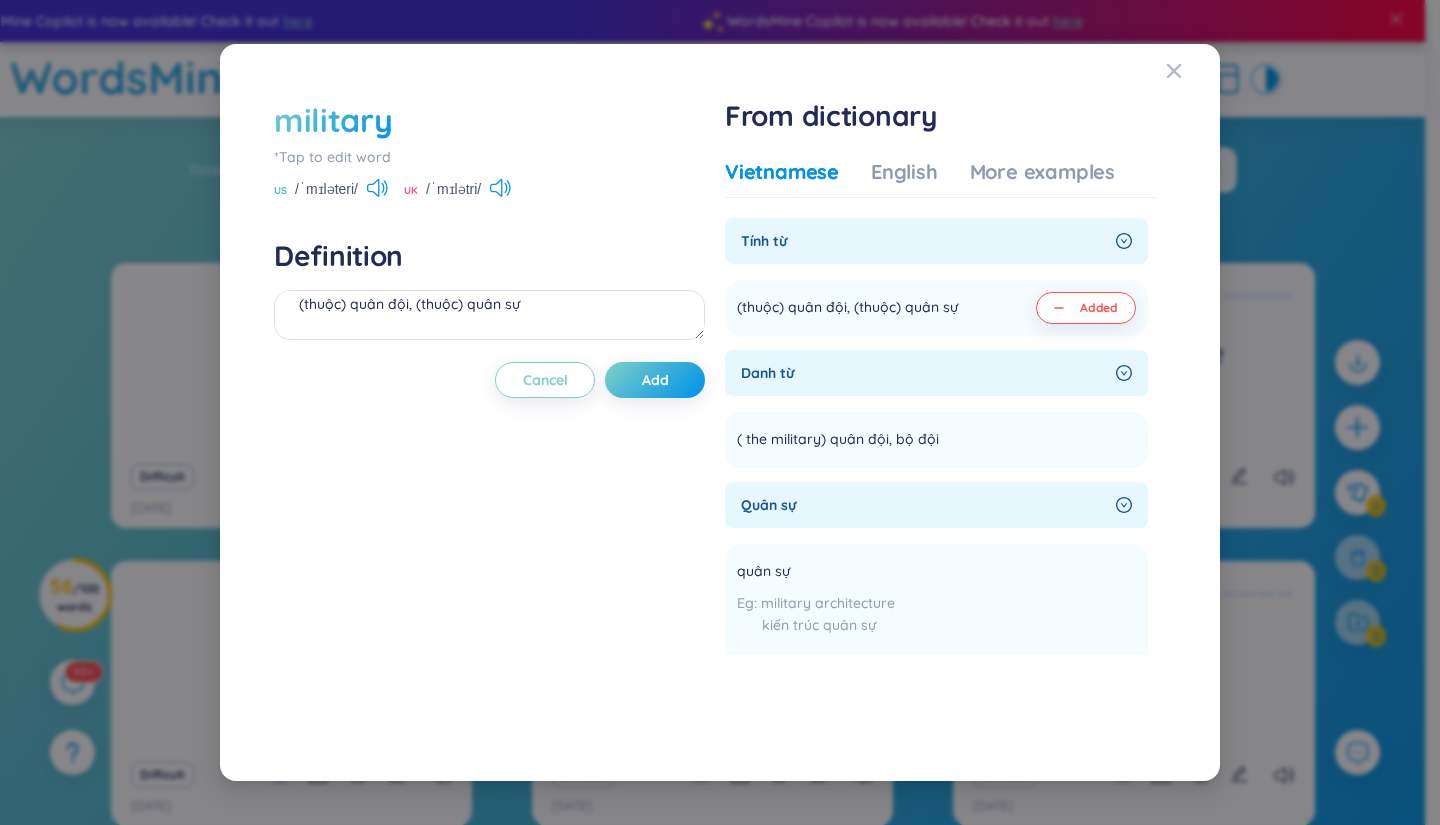click on "military" at bounding box center [333, 120] 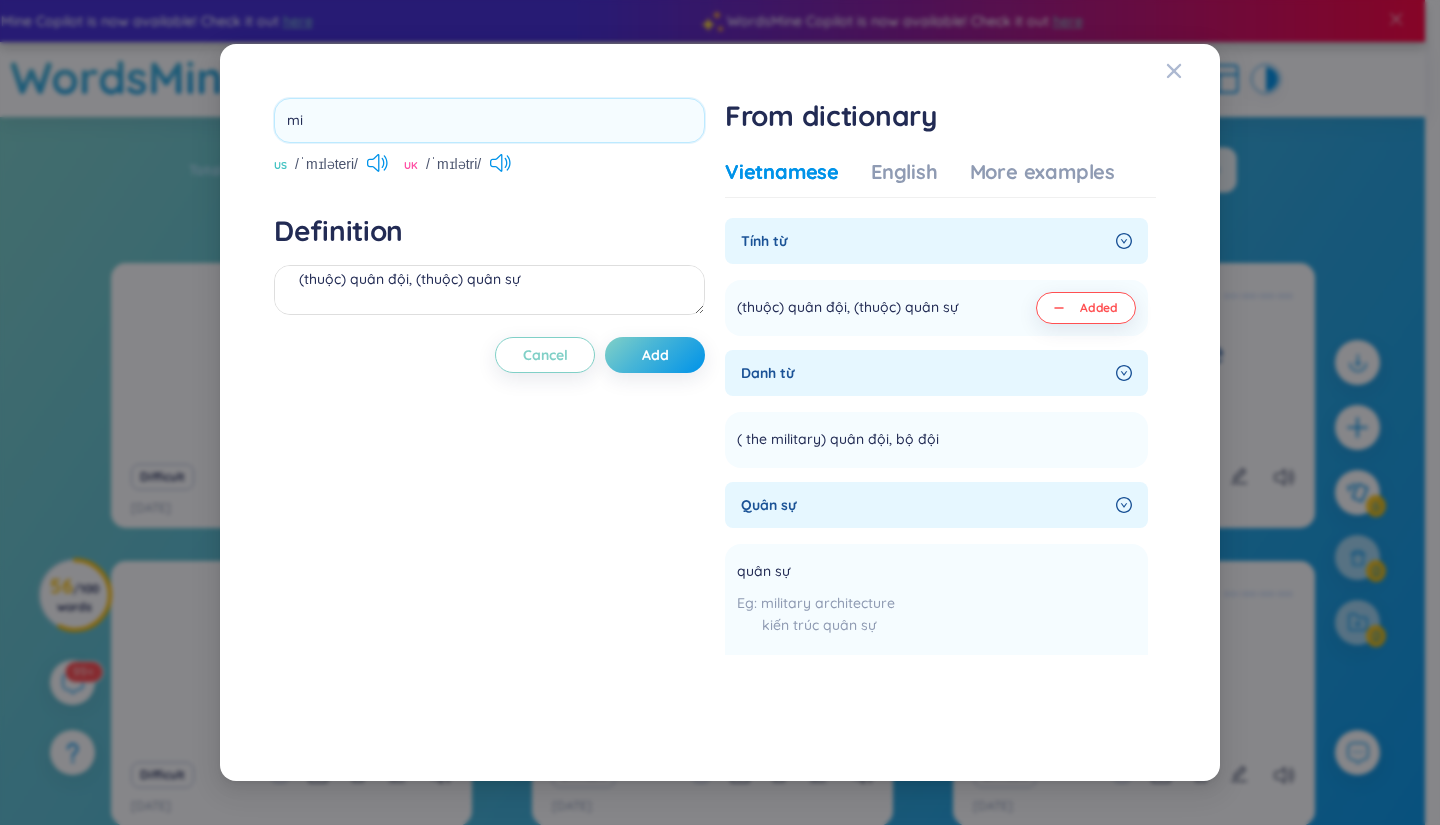 type on "m" 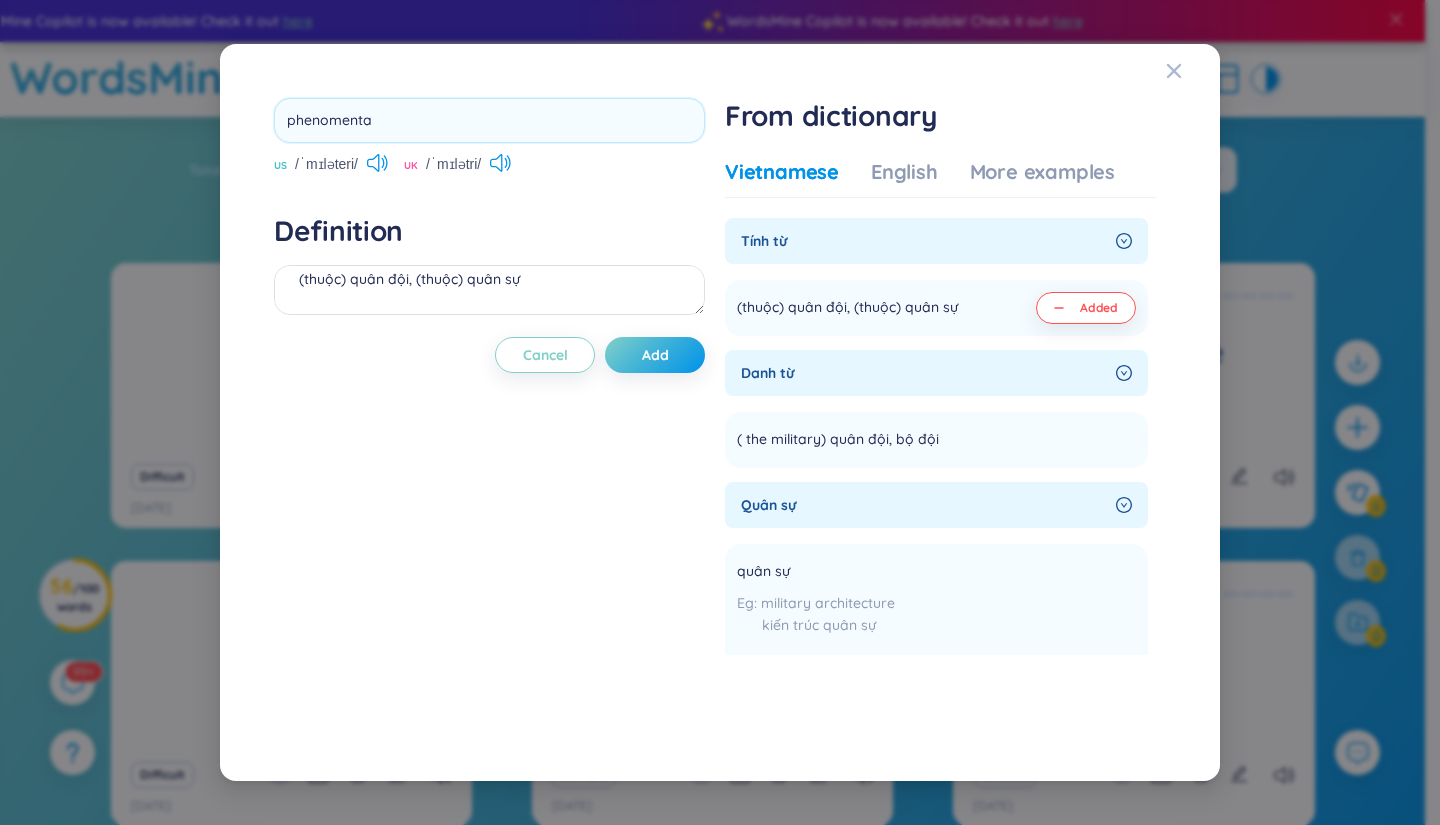 type on "phenomental" 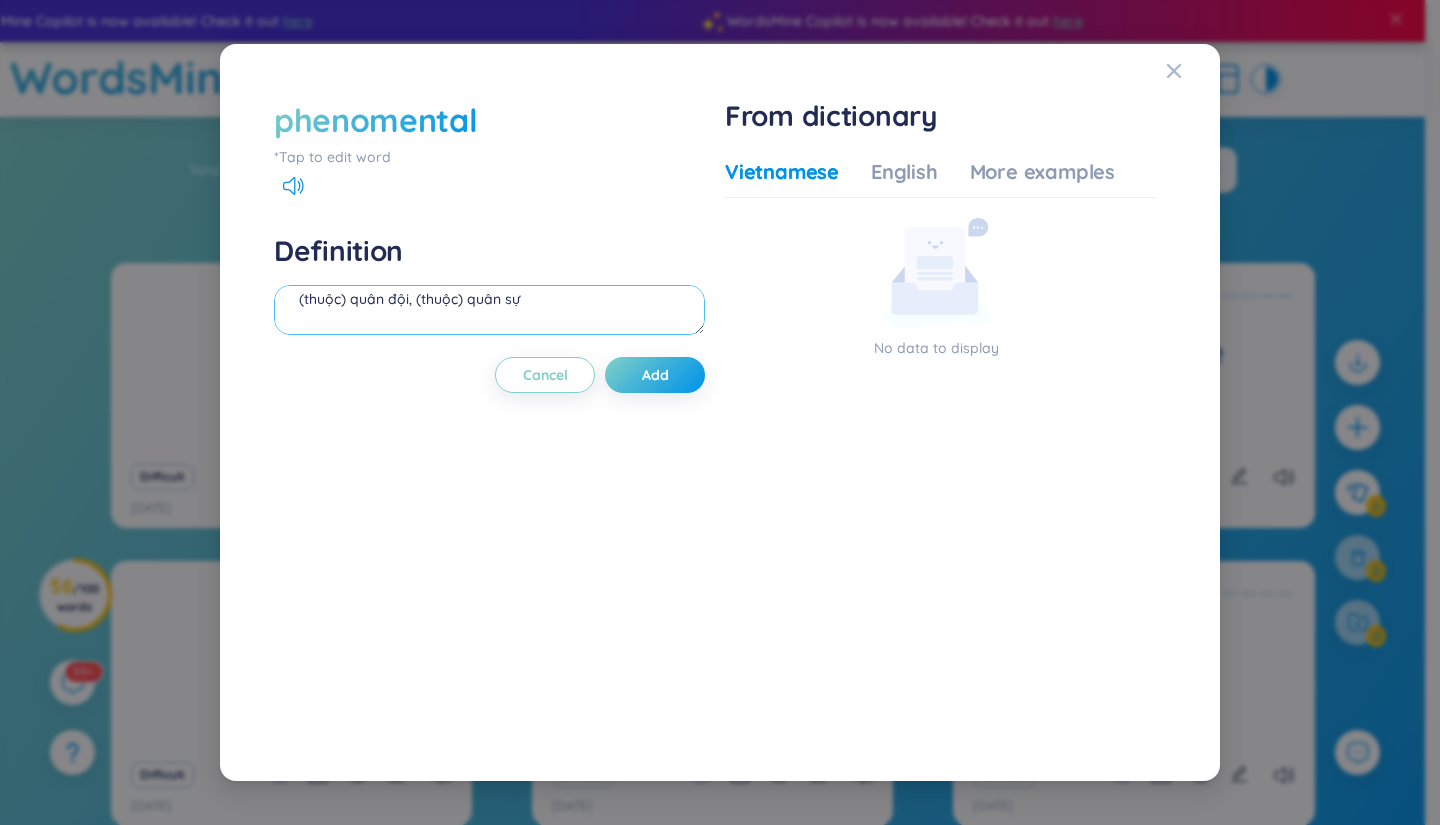 scroll, scrollTop: 0, scrollLeft: 0, axis: both 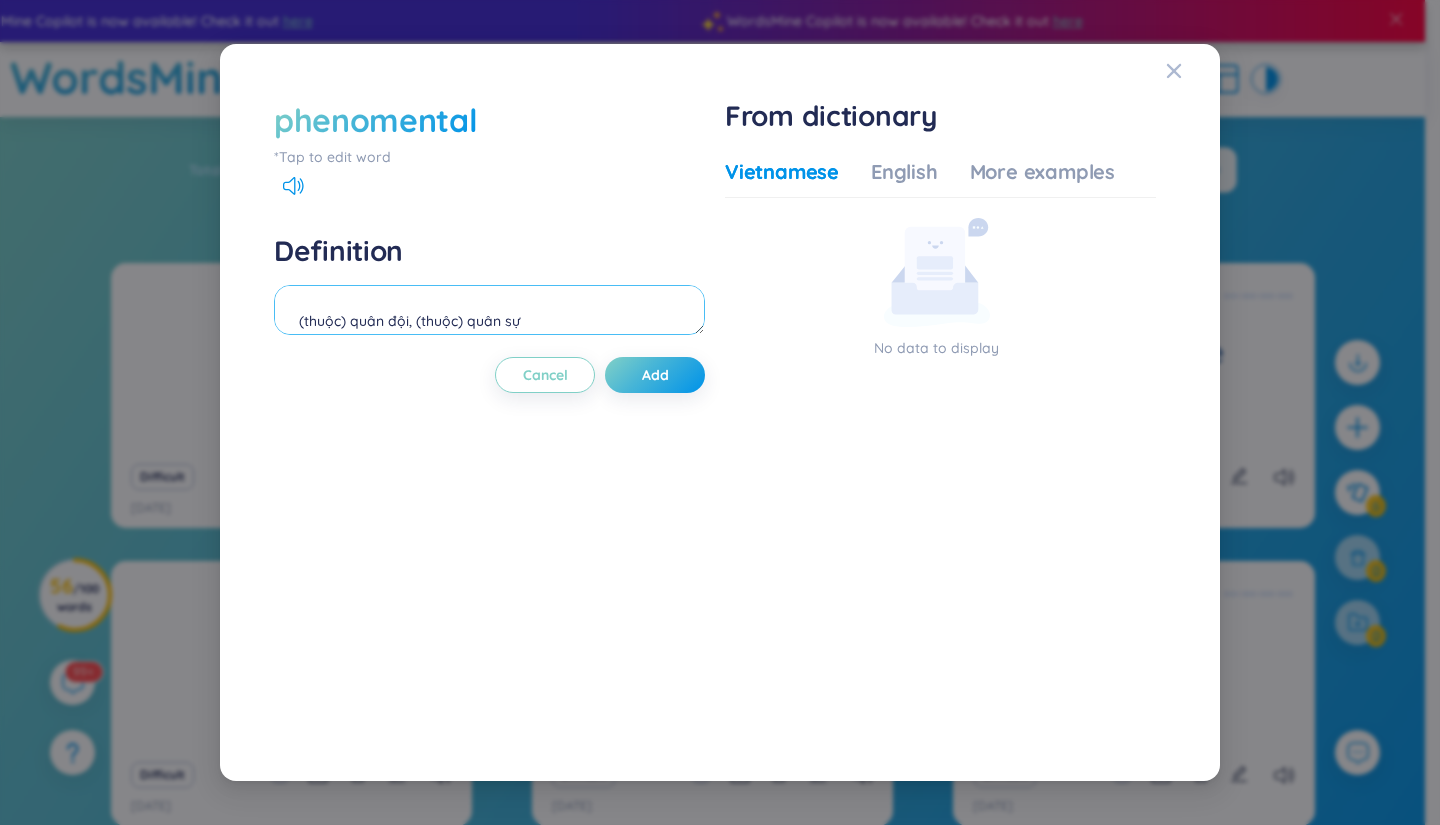 drag, startPoint x: 546, startPoint y: 302, endPoint x: 136, endPoint y: 288, distance: 410.23895 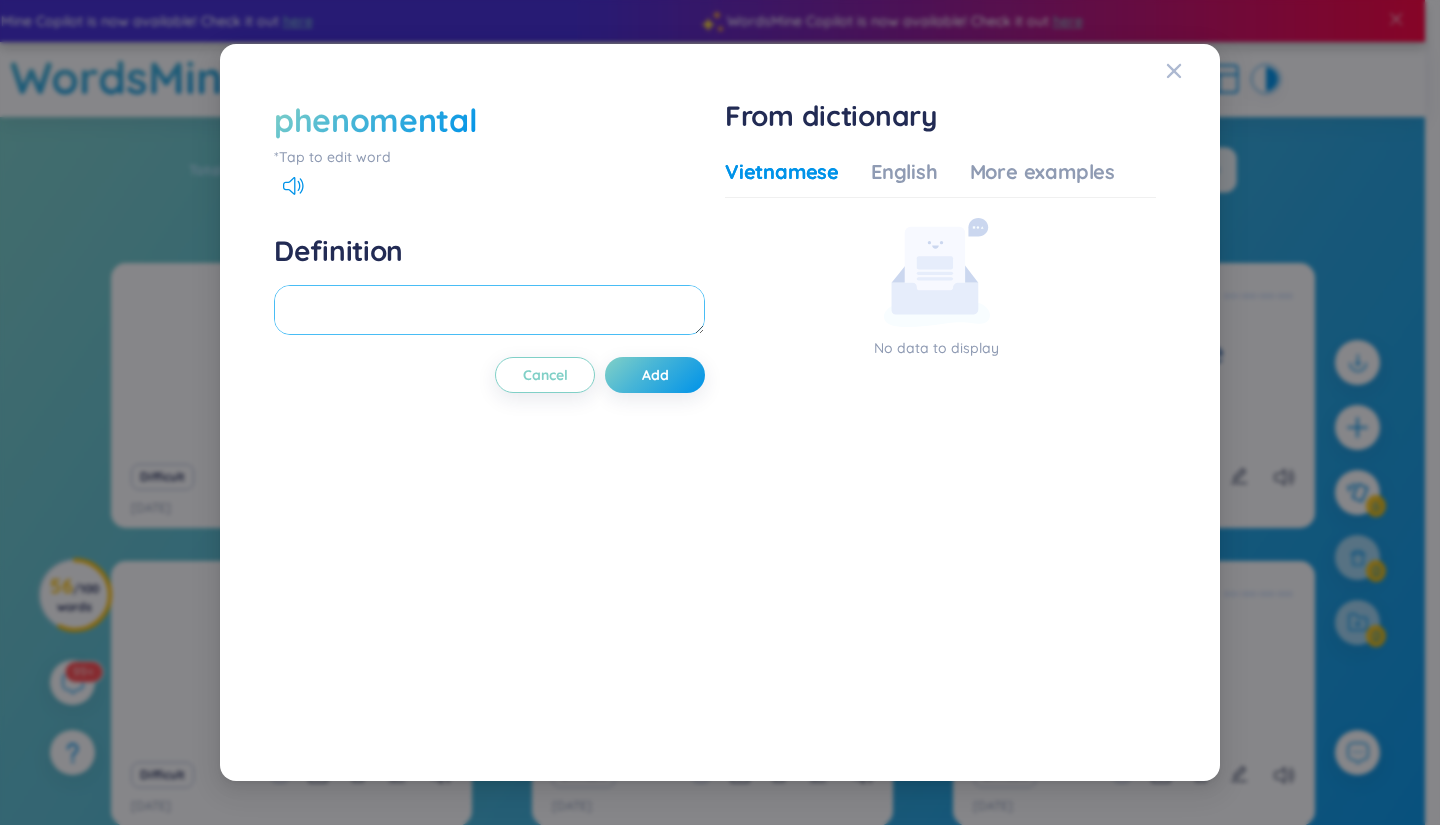 type 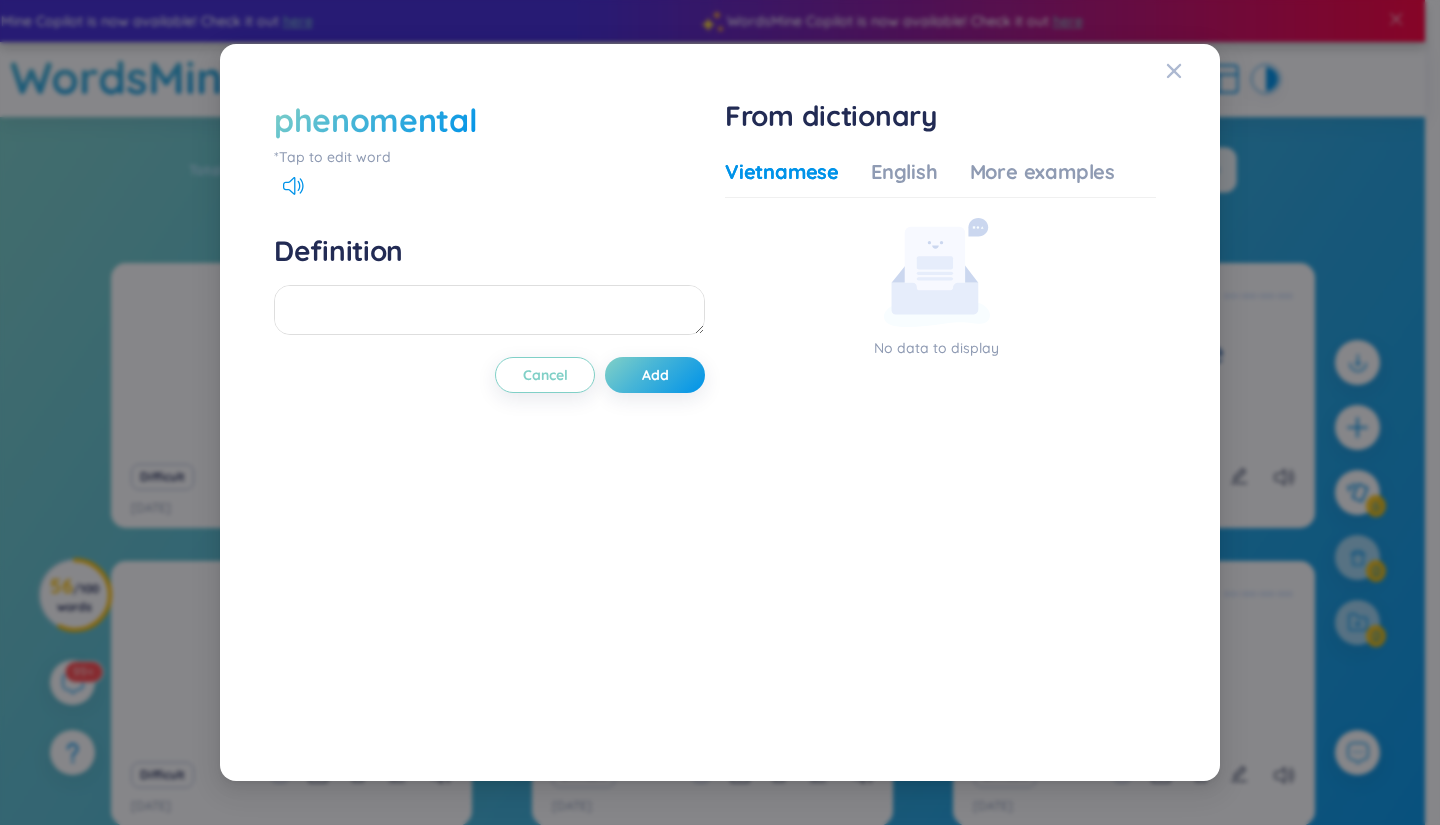 click on "phenomental" at bounding box center [489, 120] 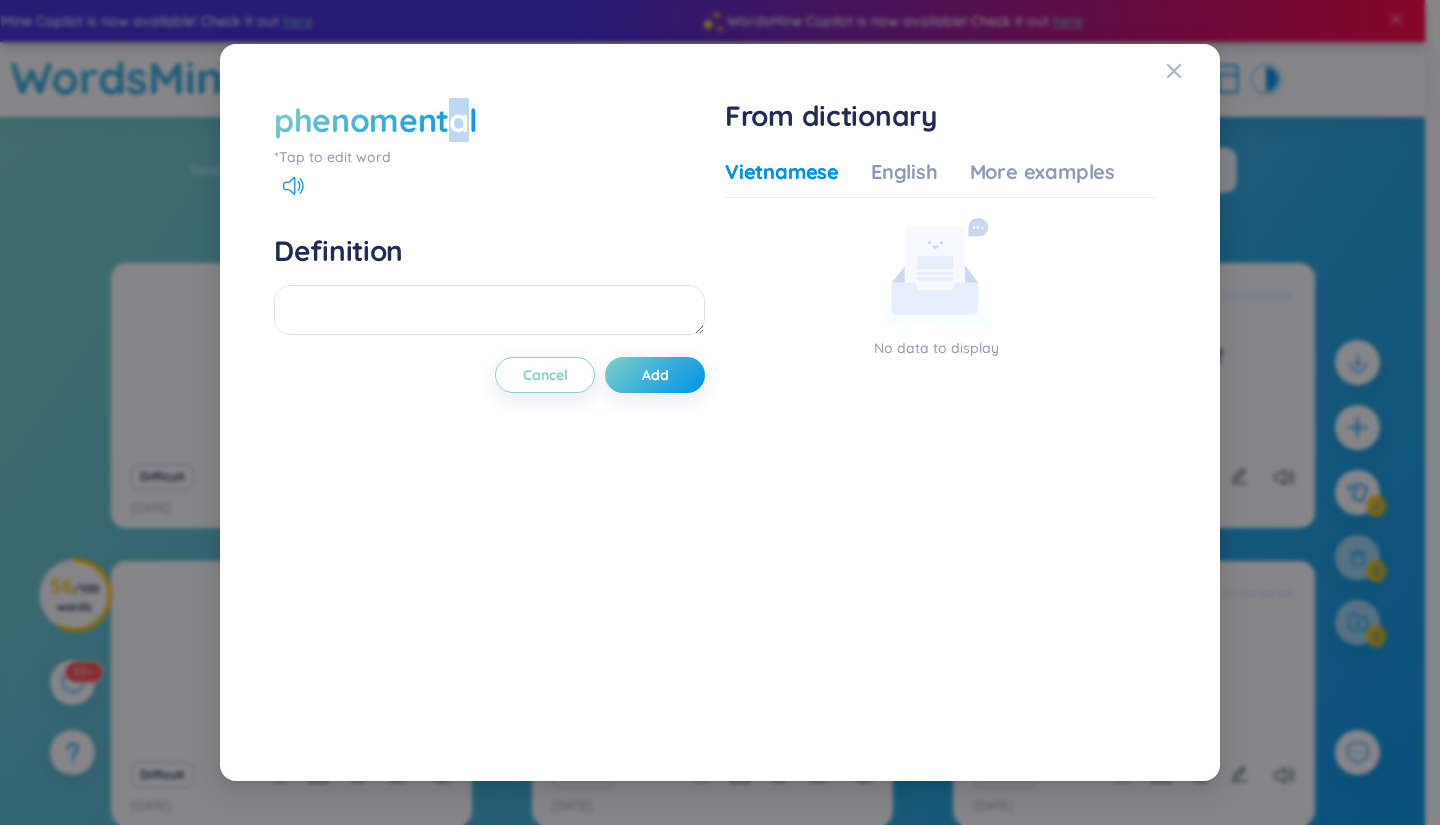 click on "phenomental" at bounding box center (375, 120) 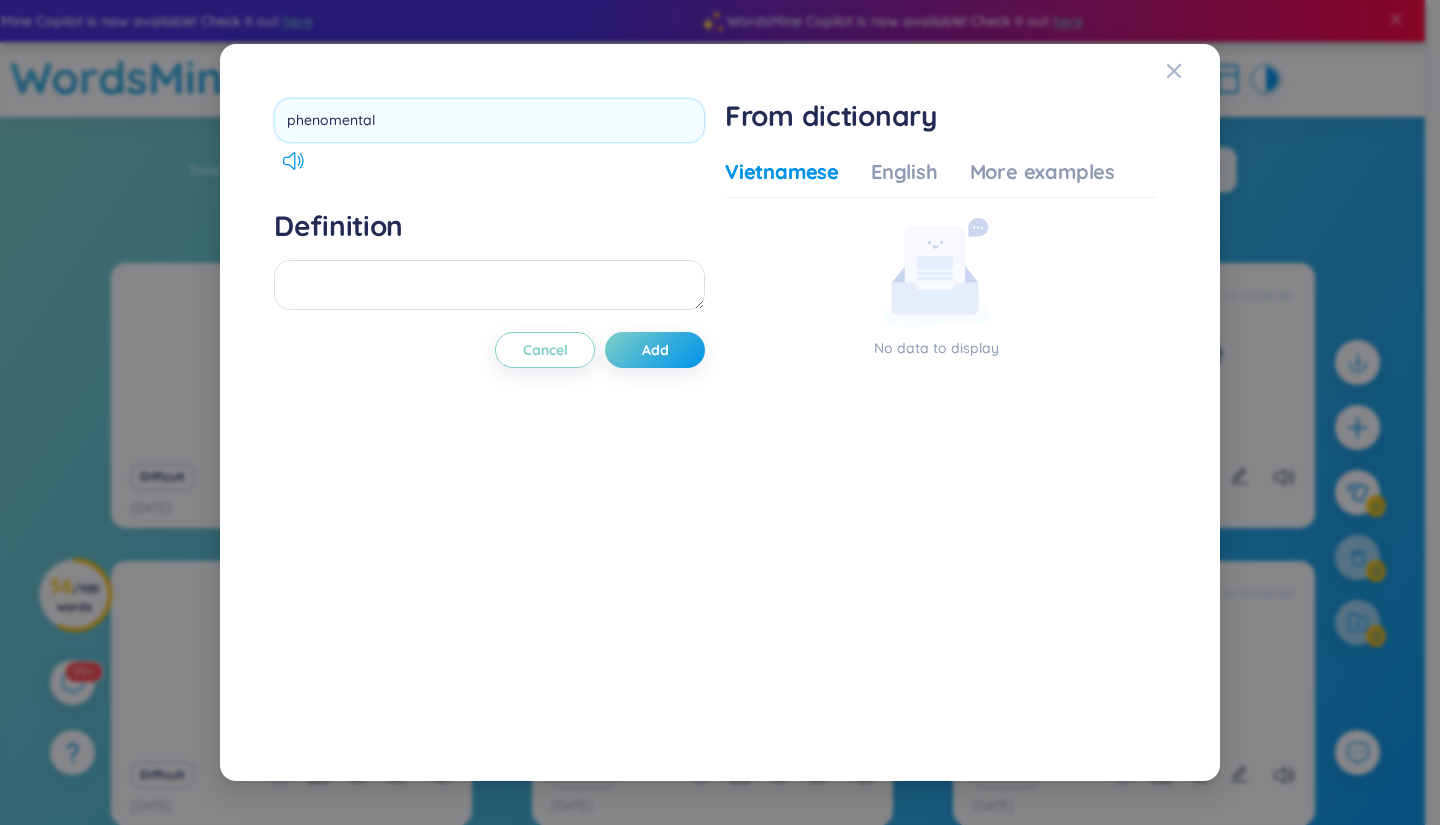 click on "phenomental Definition
Cancel Add From dictionary Vietnamese English More examples No data to display Cancel Add" at bounding box center [720, 413] 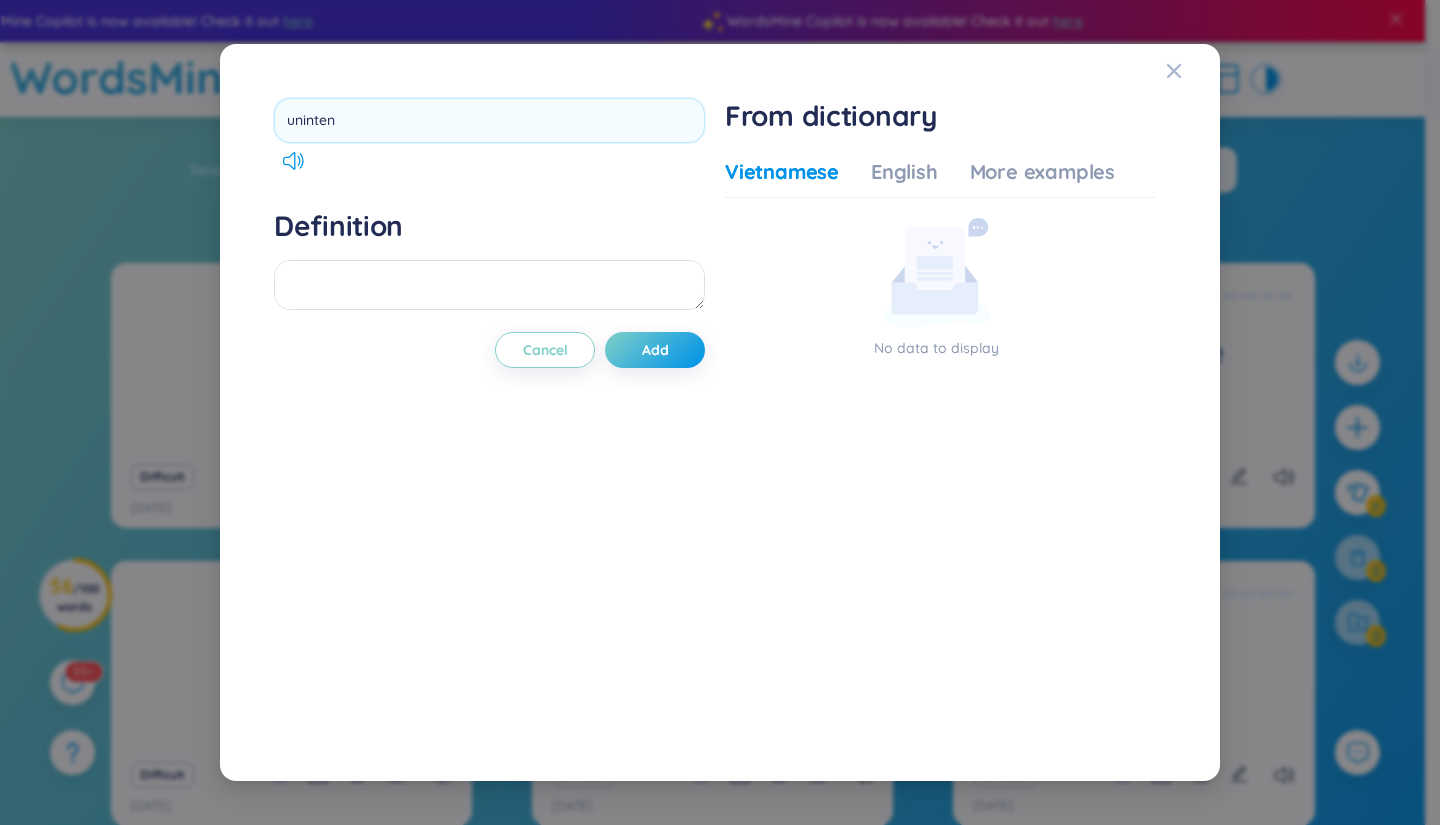 type on "unintend" 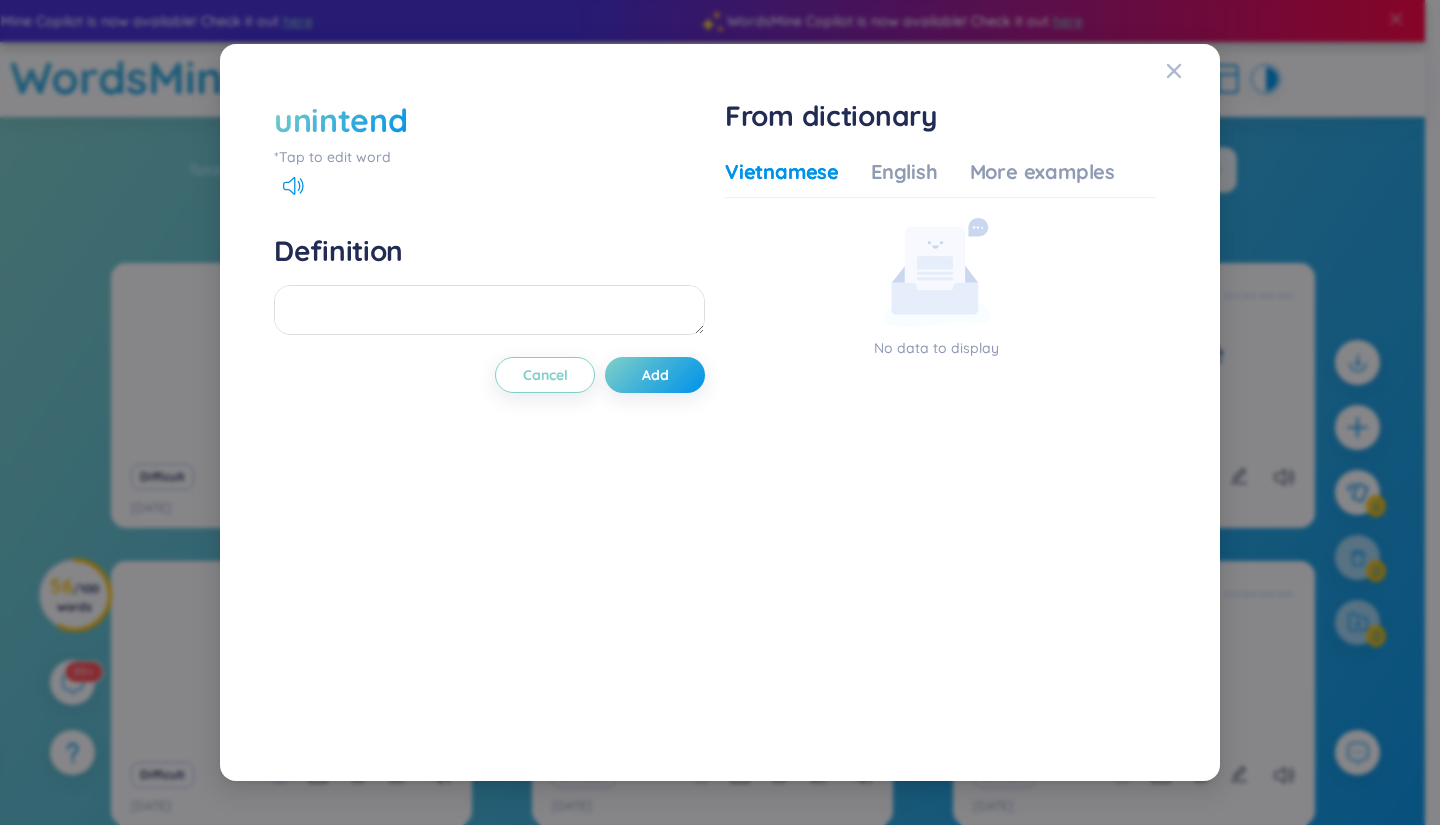 click on "unintend" at bounding box center [340, 120] 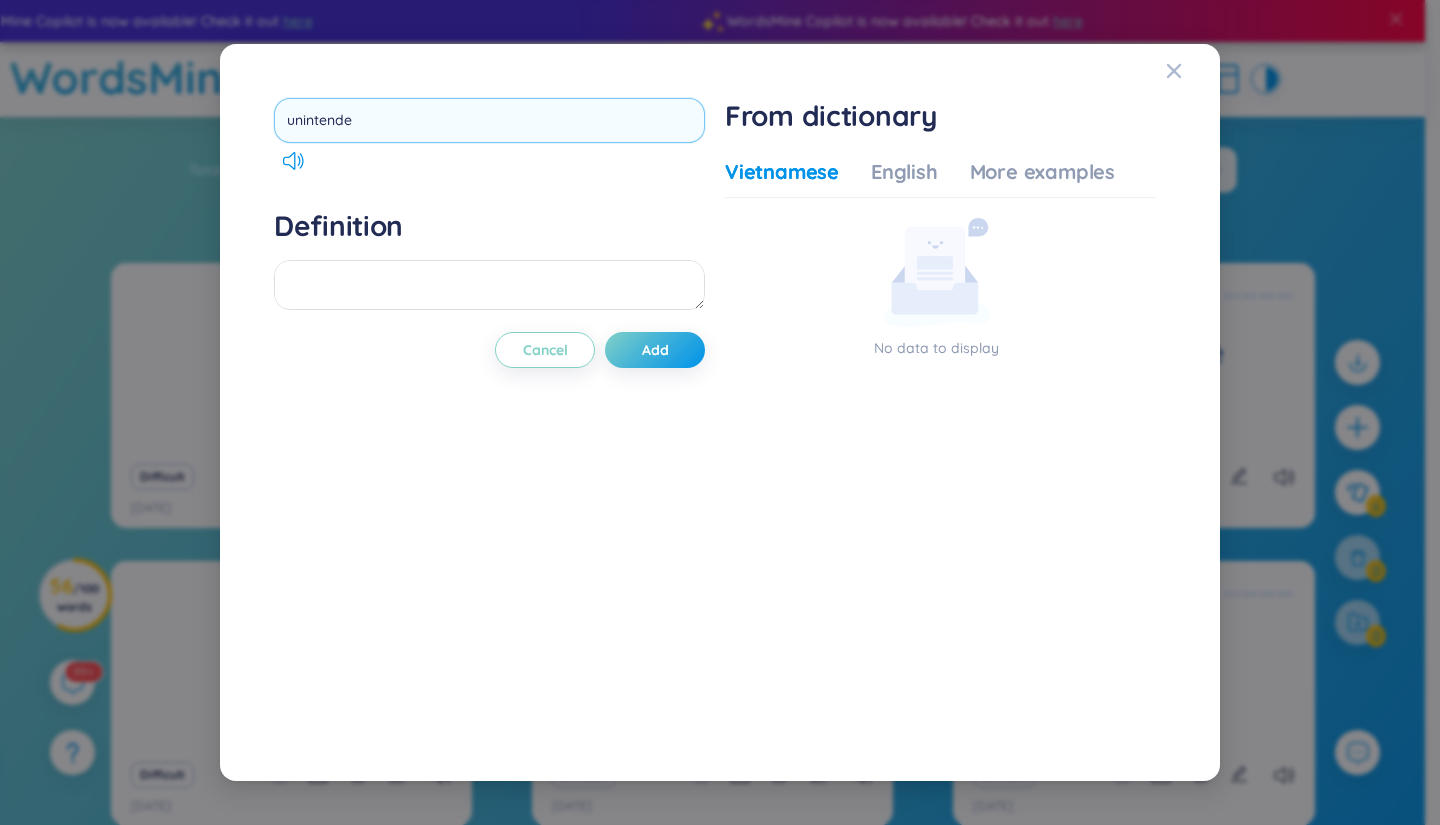 type on "unintended" 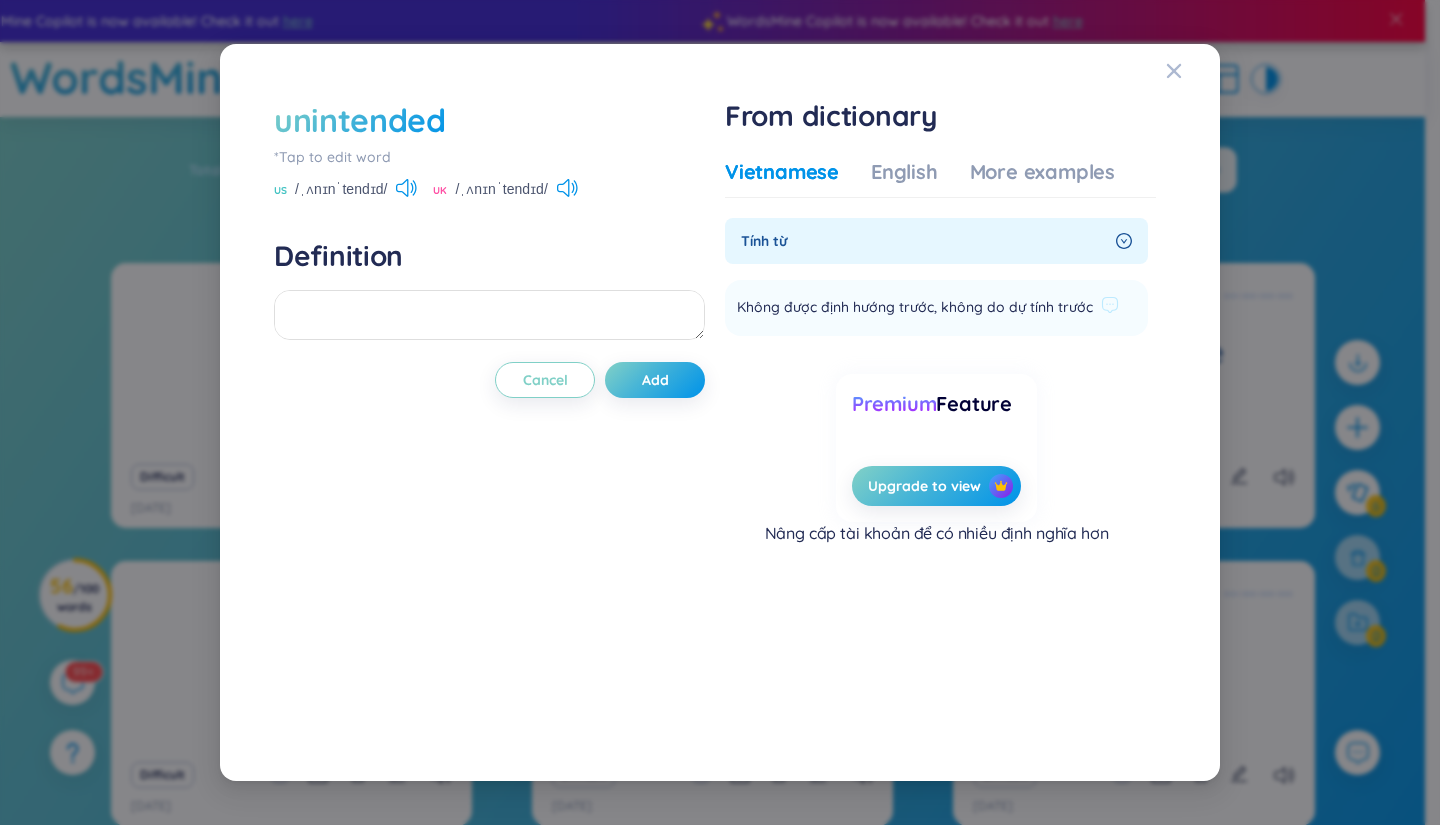 drag, startPoint x: 1099, startPoint y: 306, endPoint x: 734, endPoint y: 306, distance: 365 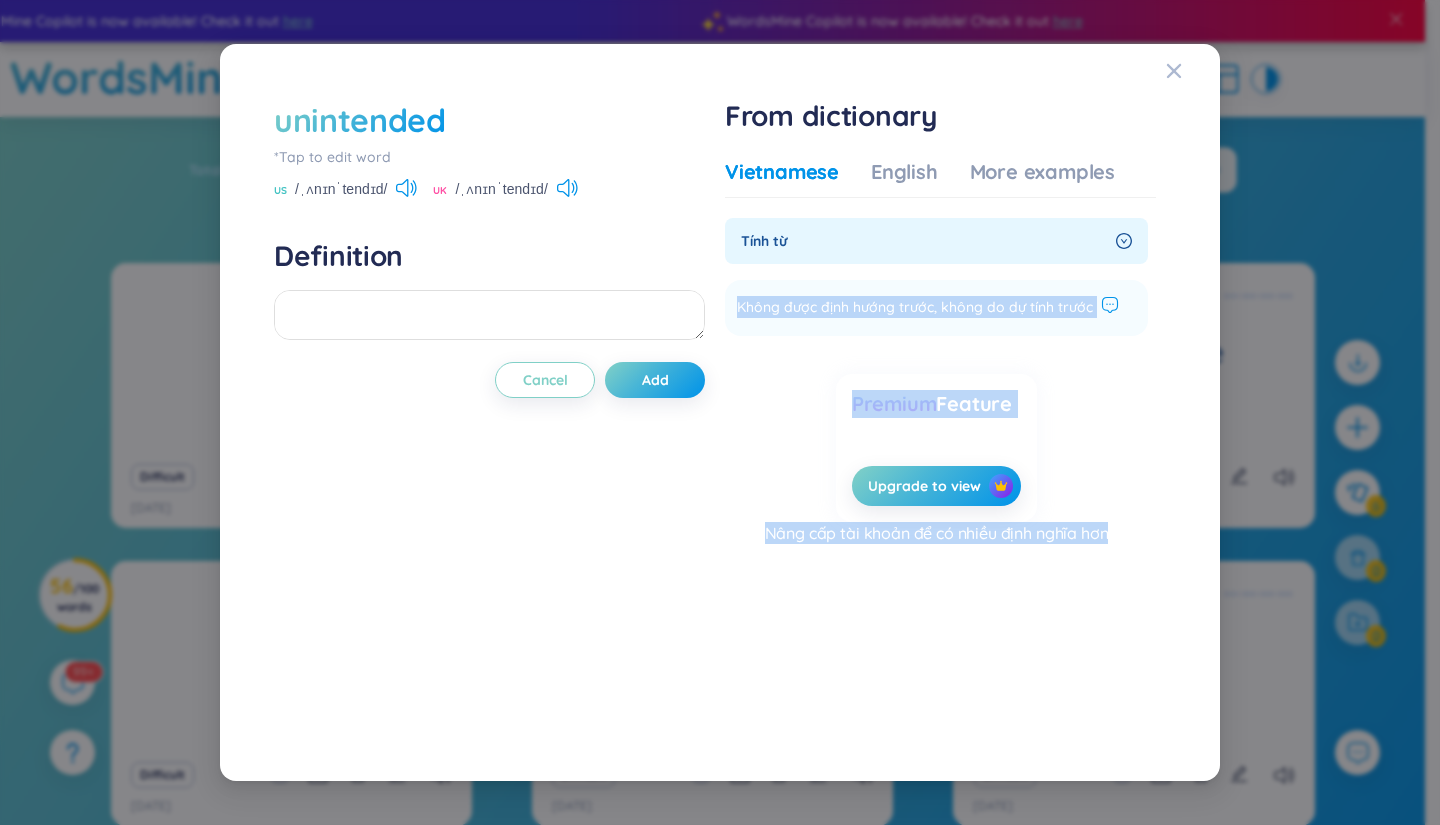 drag, startPoint x: 737, startPoint y: 301, endPoint x: 1113, endPoint y: 304, distance: 376.01196 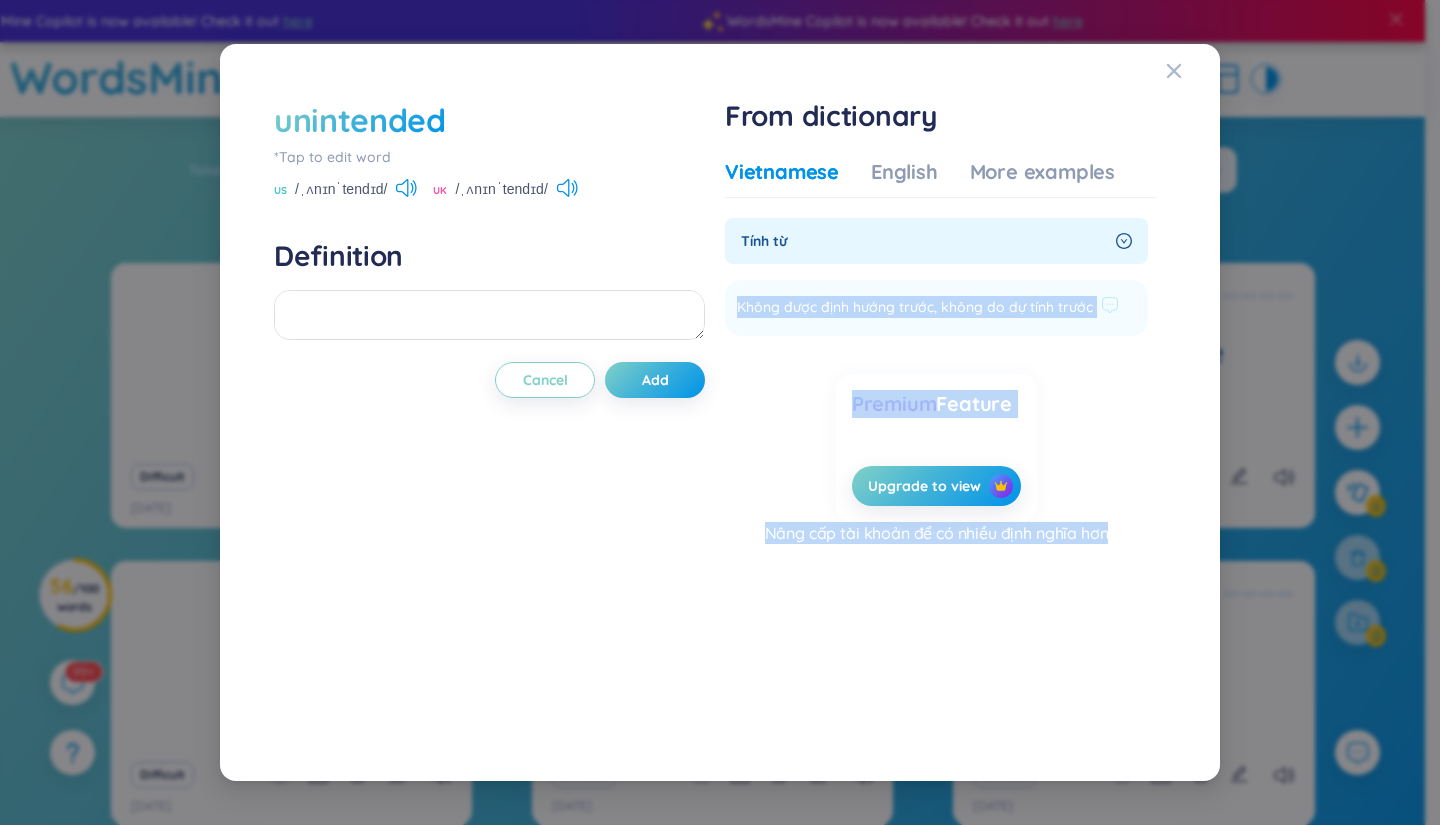 click on "Không được định hướng trước, không do dự tính trước" at bounding box center [915, 308] 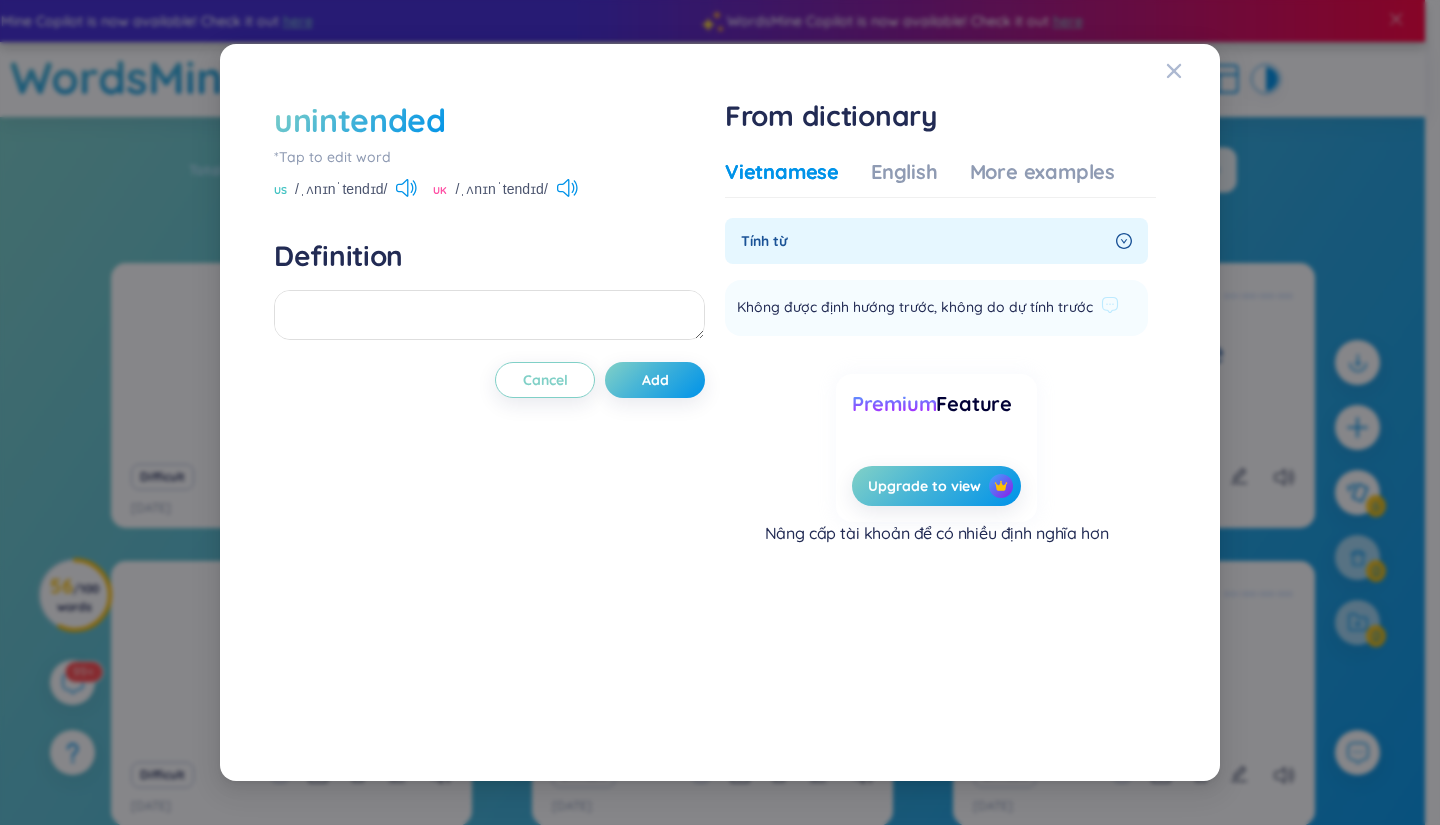 click on "Không được định hướng trước, không do dự tính trước" at bounding box center [915, 308] 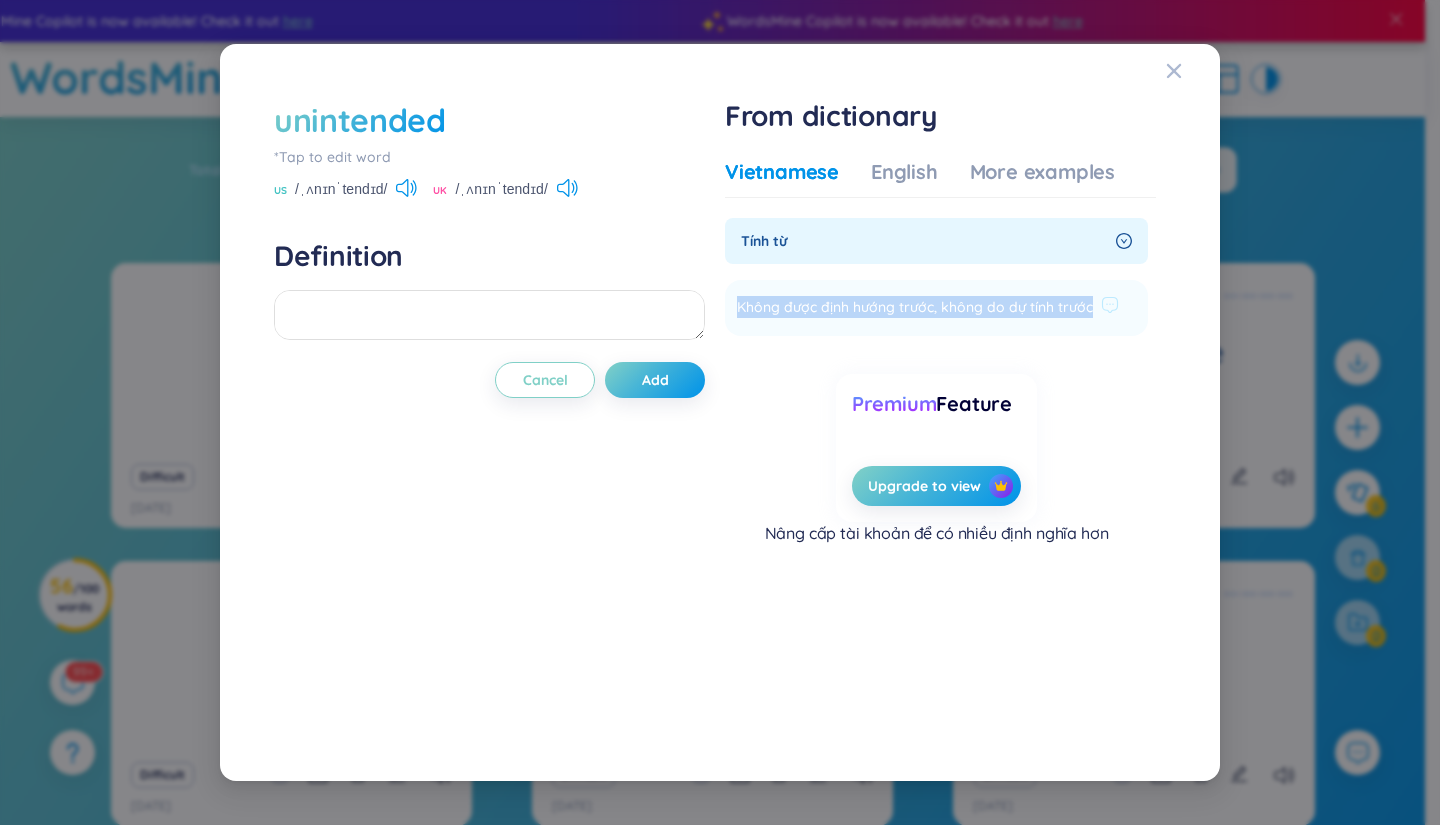 drag, startPoint x: 738, startPoint y: 311, endPoint x: 1091, endPoint y: 312, distance: 353.0014 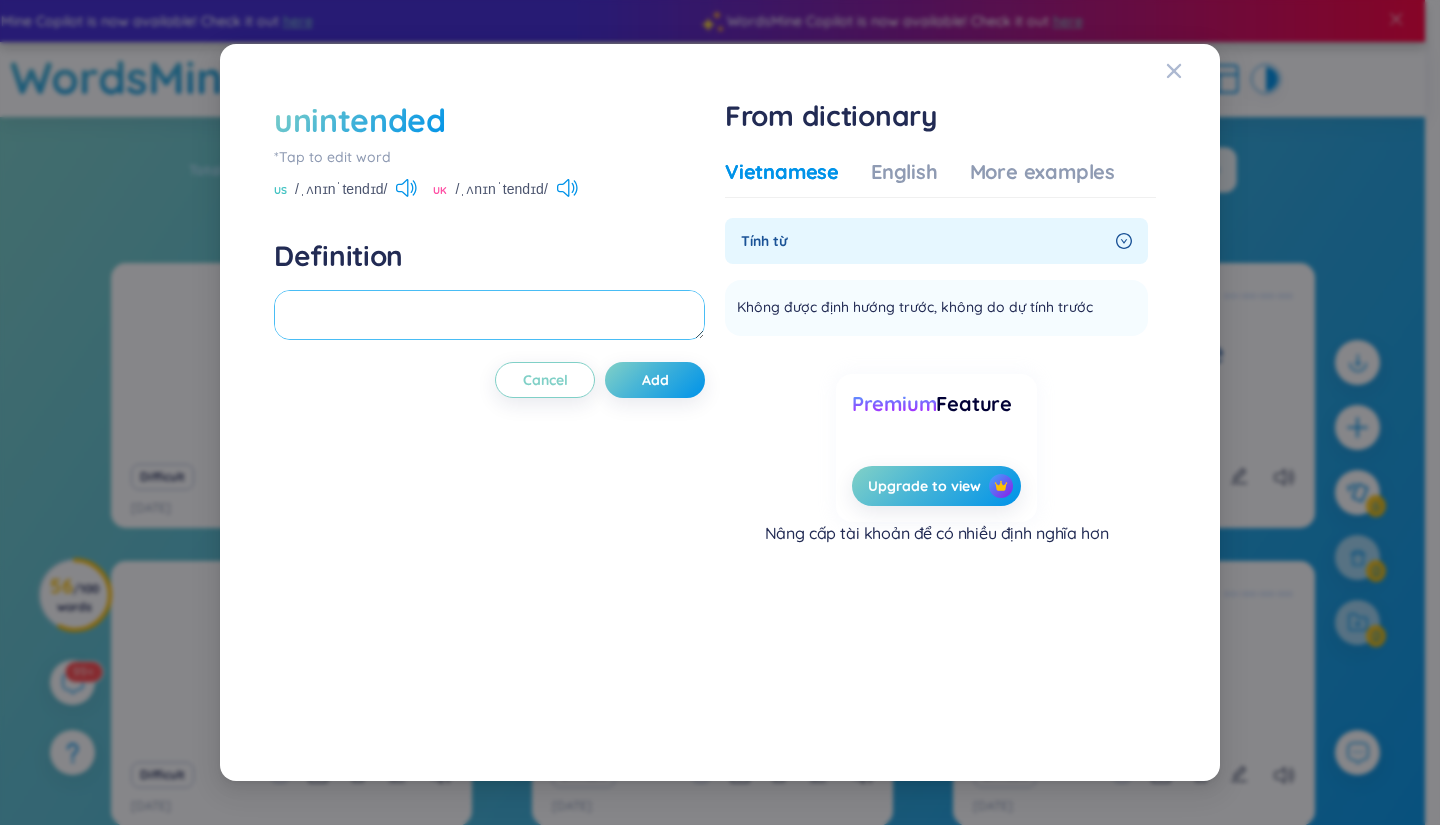 click at bounding box center (489, 315) 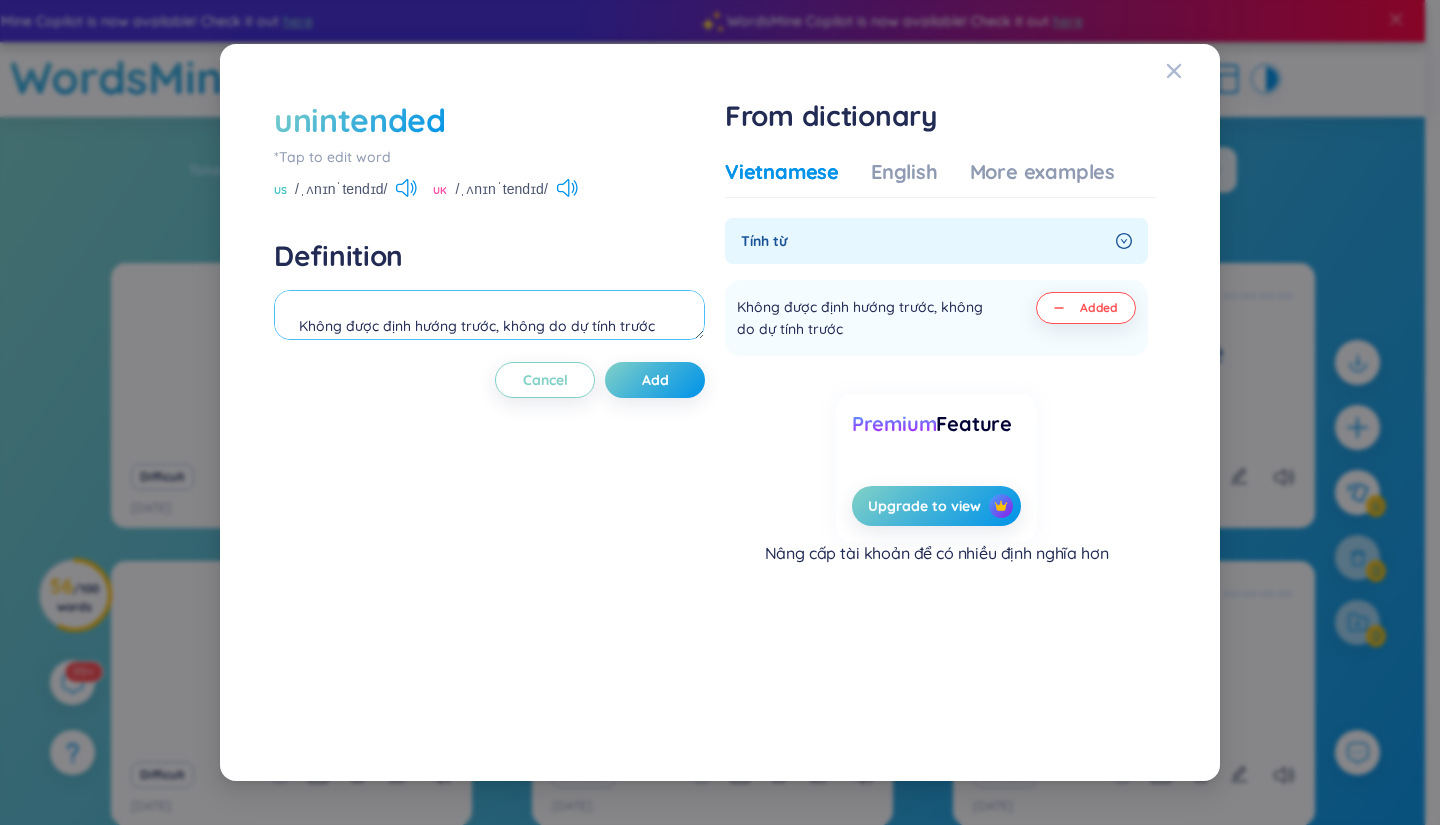type on "Không được định hướng trước, không do dự tính trước" 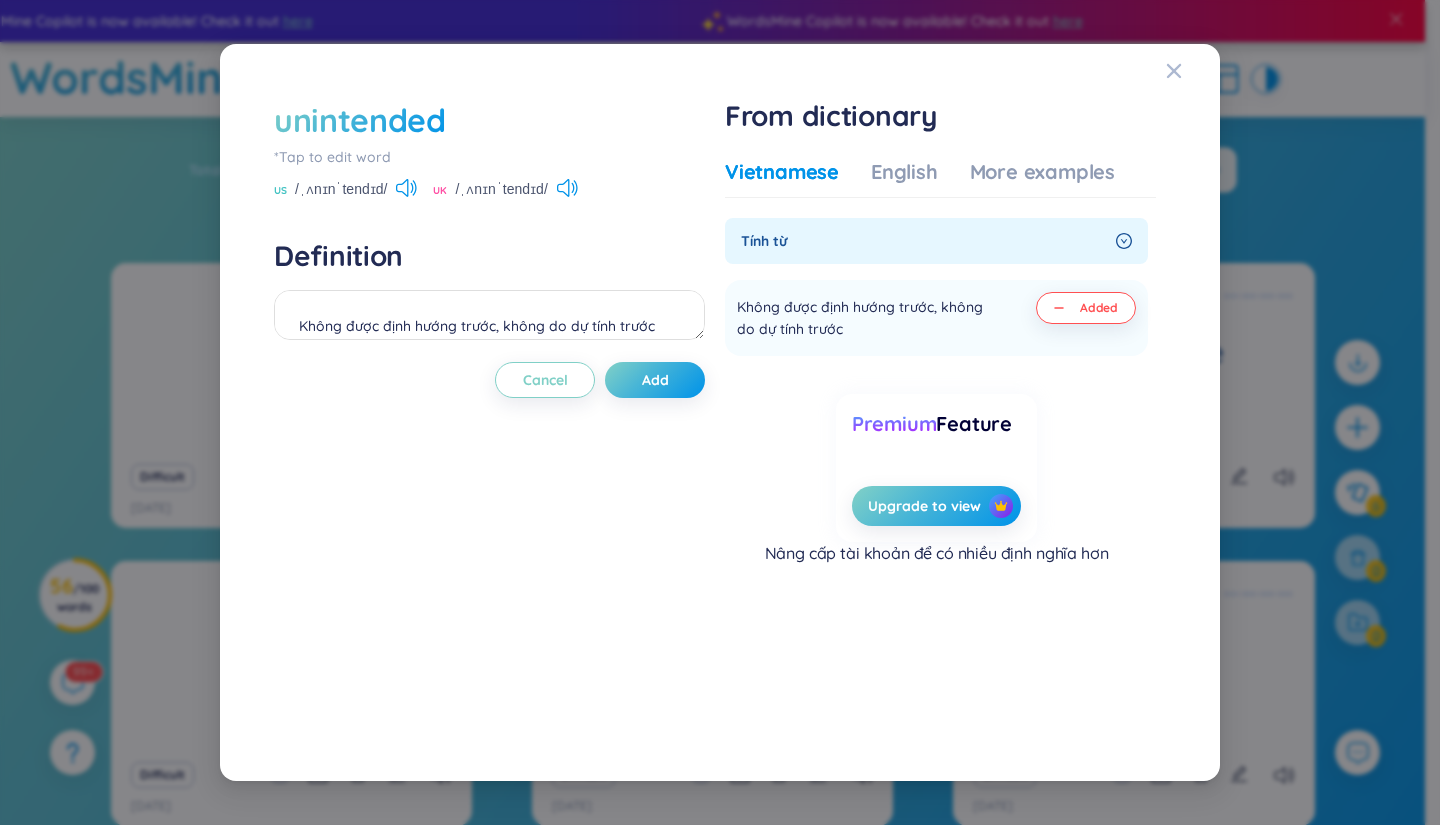 click on "unintended" at bounding box center (360, 120) 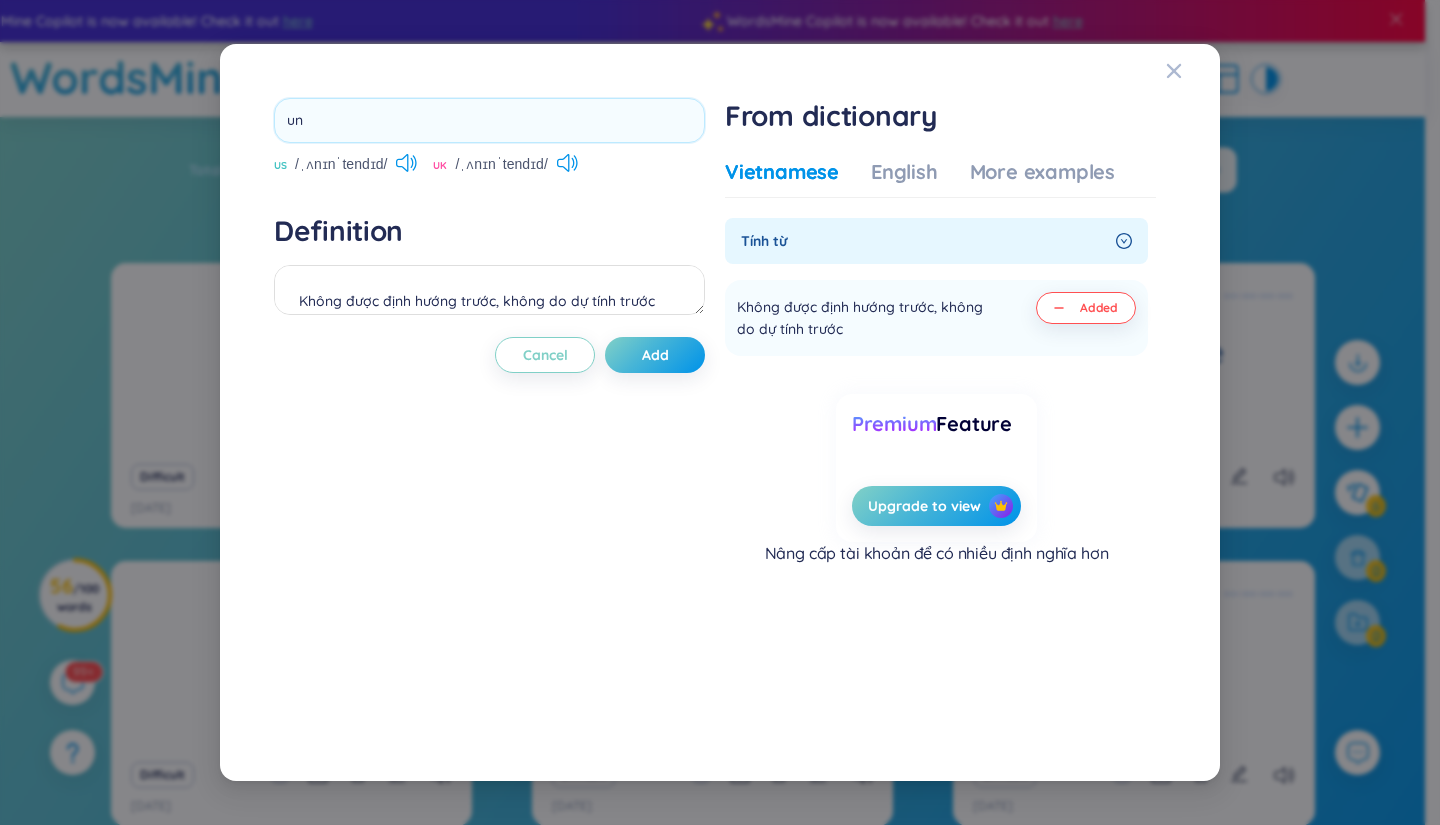 type on "u" 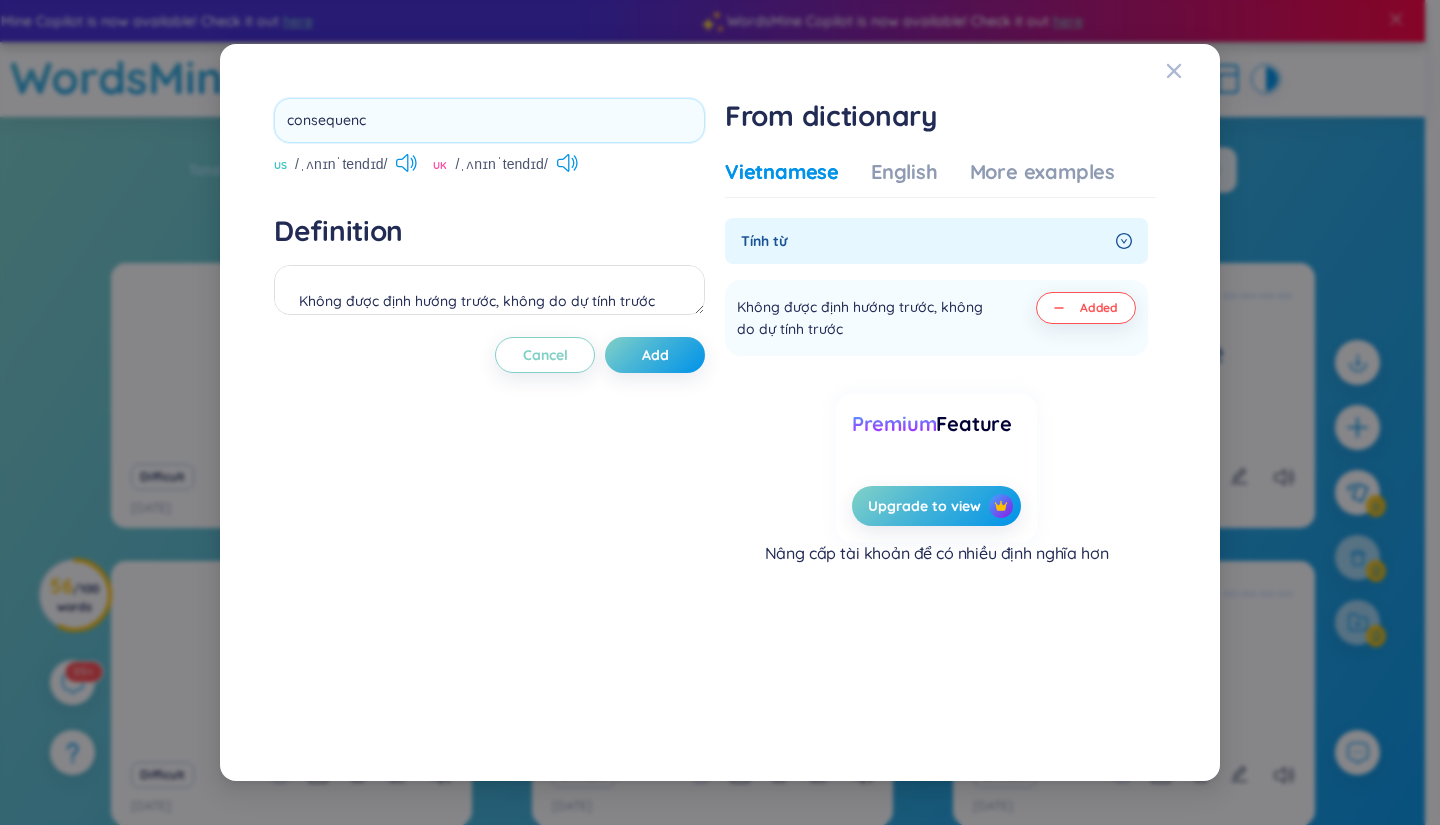type on "consequence" 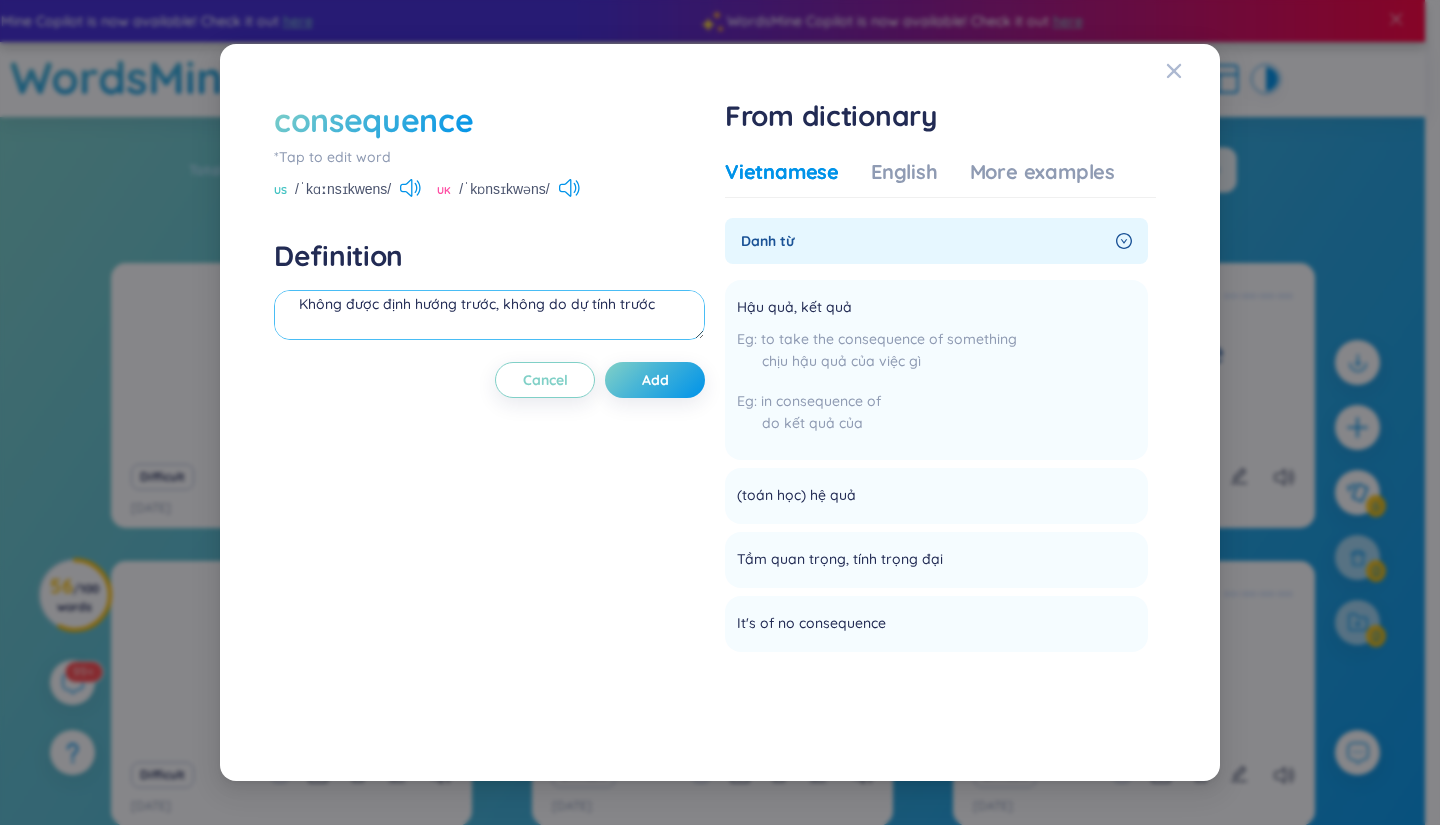 drag, startPoint x: 666, startPoint y: 310, endPoint x: 193, endPoint y: 334, distance: 473.6085 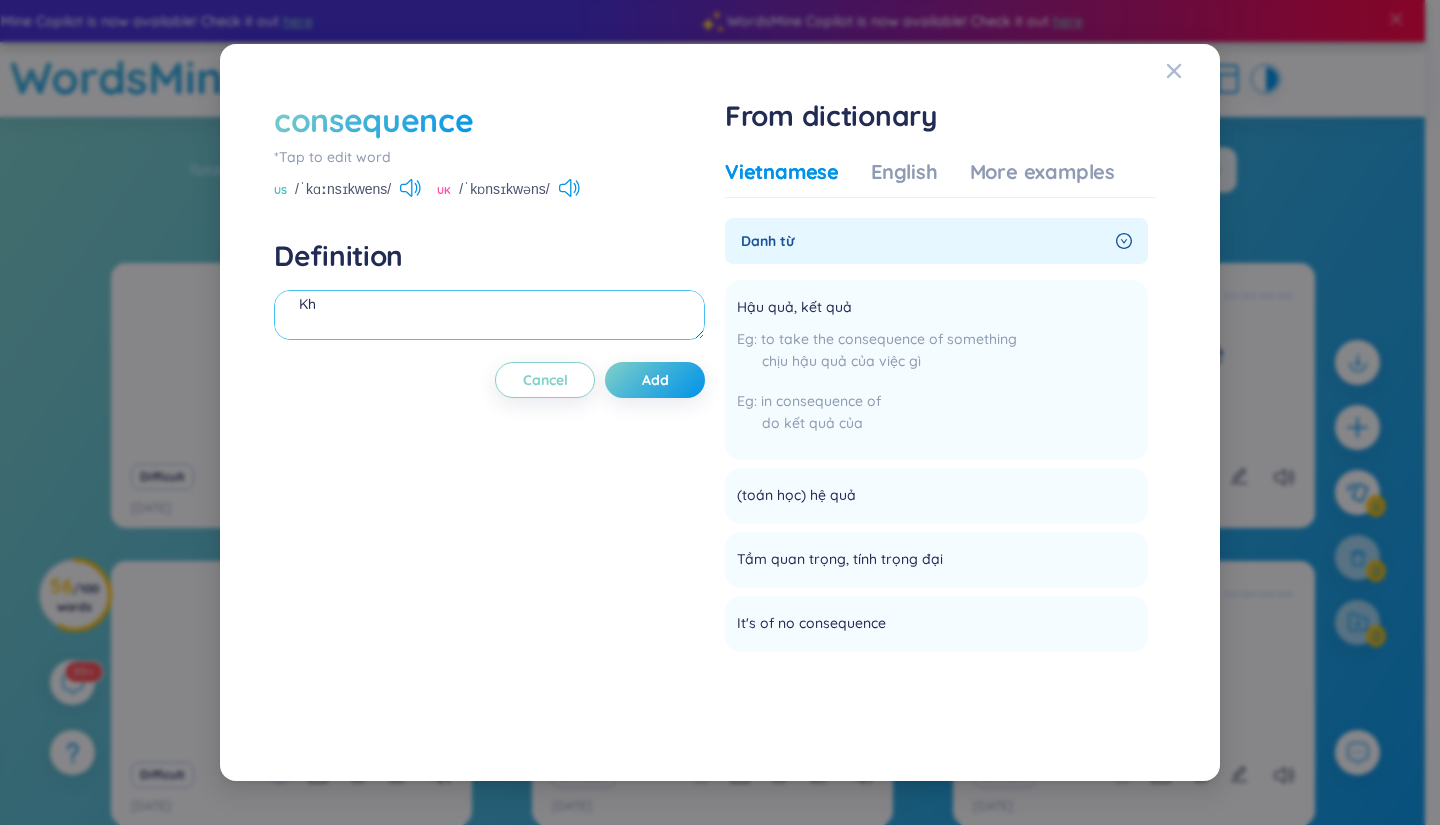 type on "K" 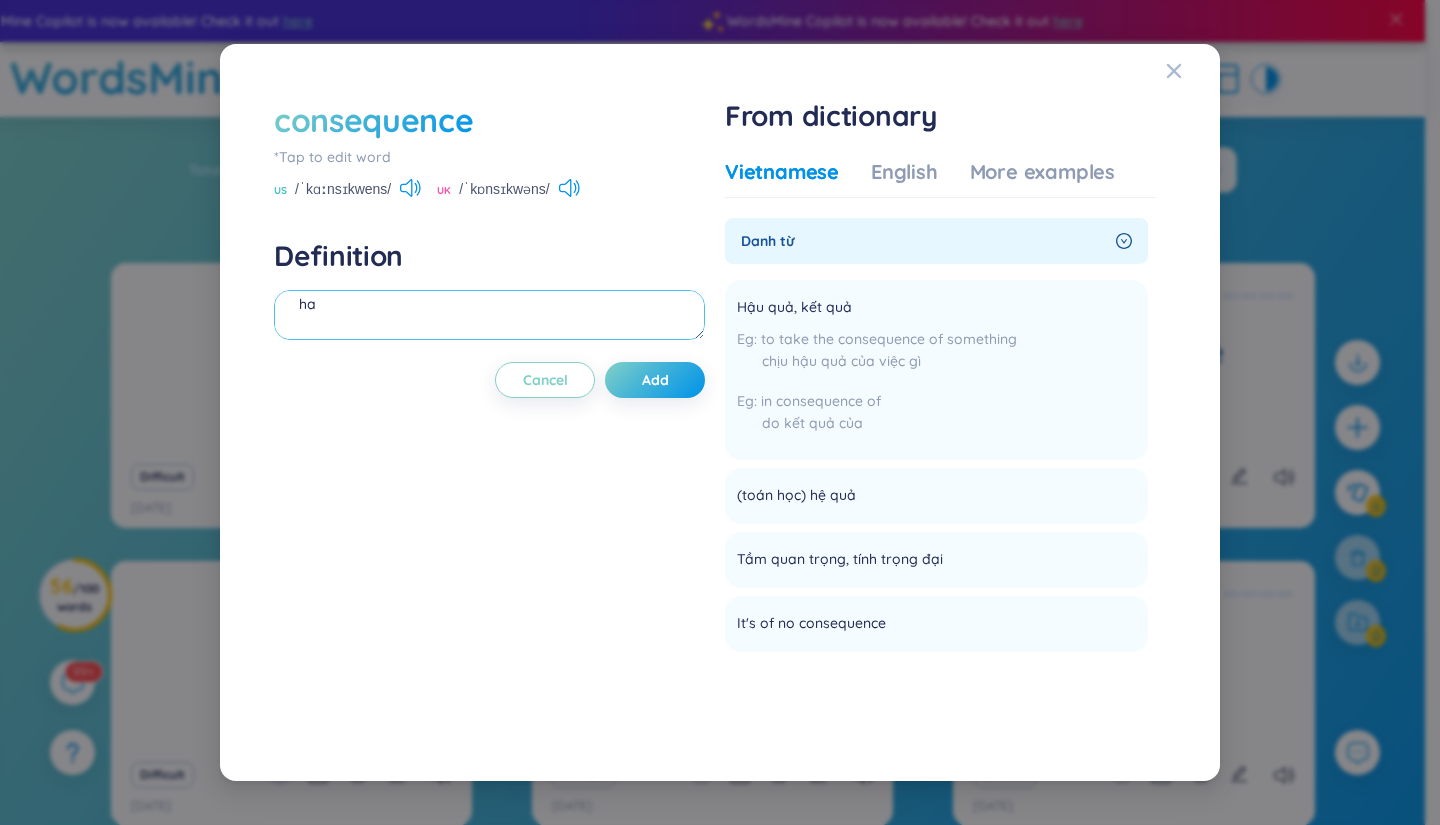 type on "h" 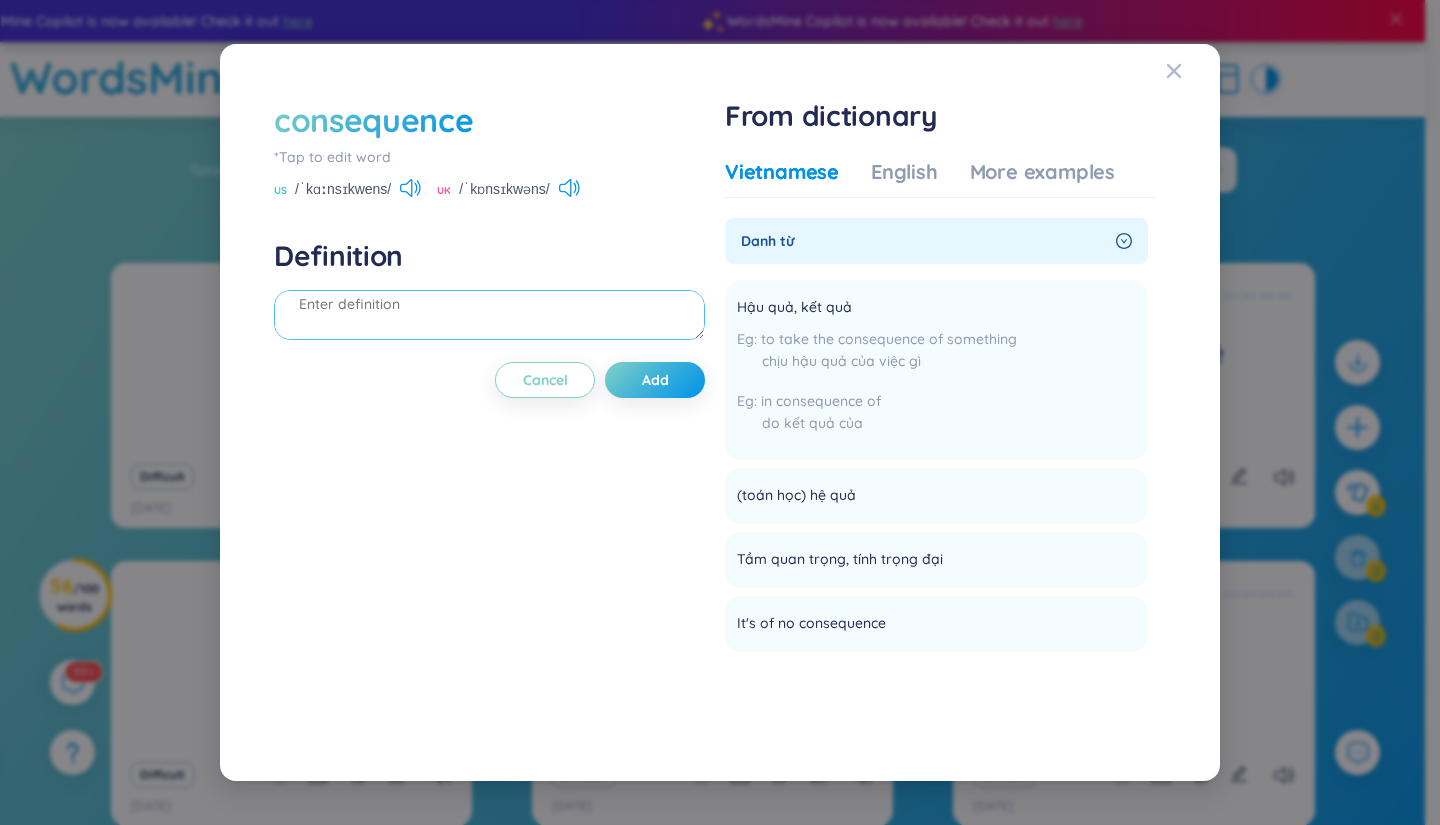 scroll, scrollTop: 0, scrollLeft: 0, axis: both 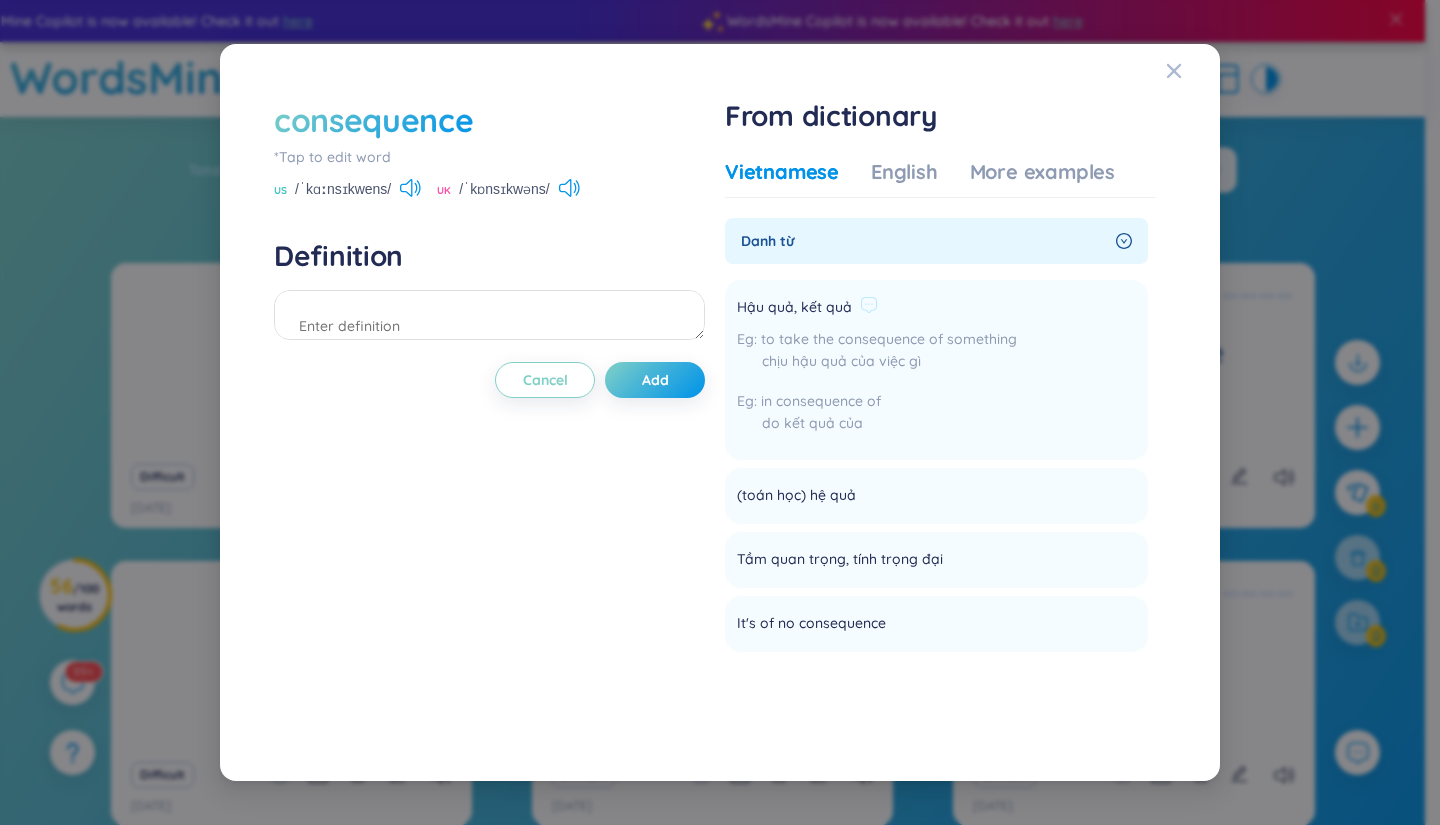 click on "Hậu quả, kết quả" at bounding box center [794, 308] 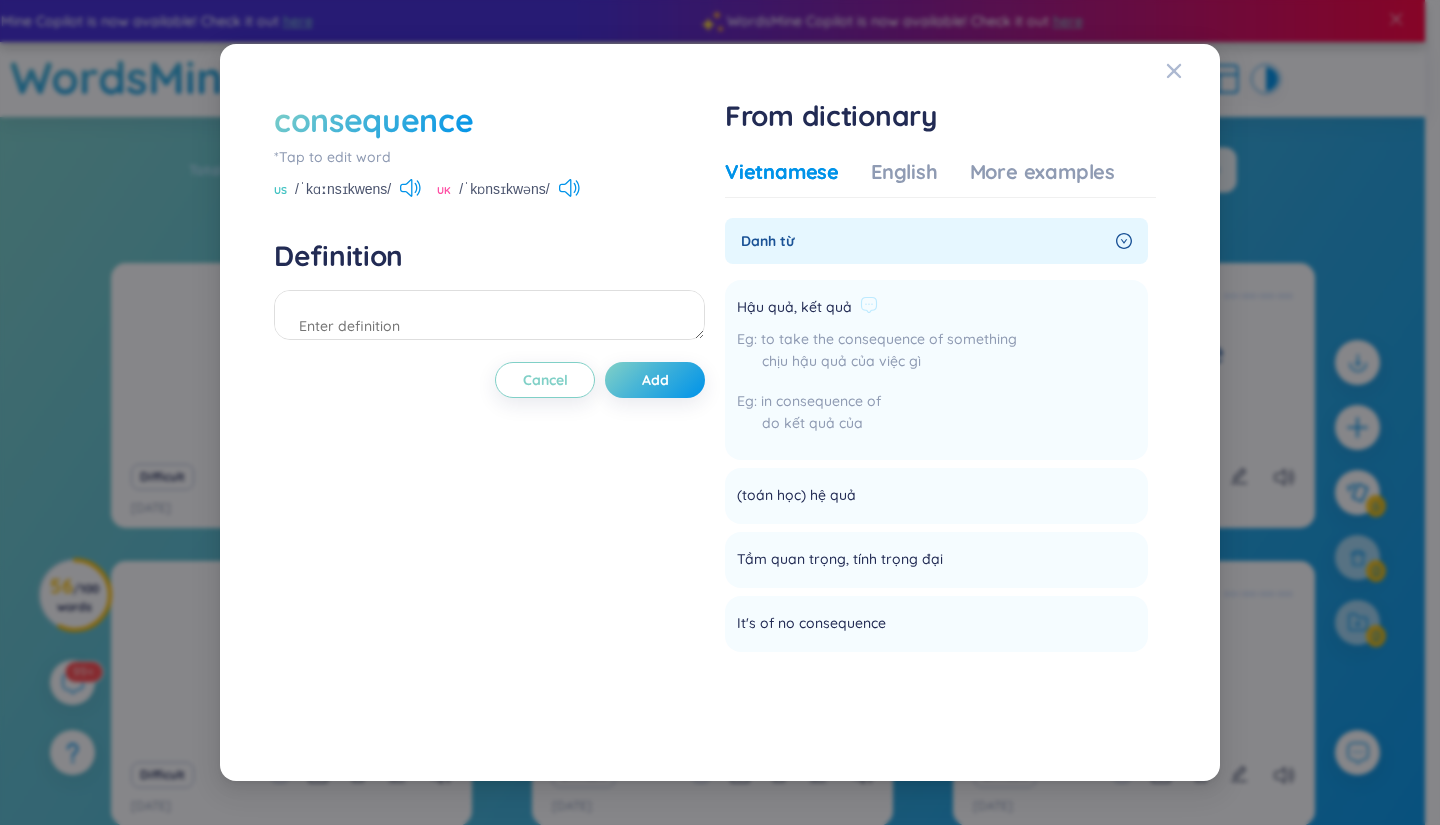 drag, startPoint x: 846, startPoint y: 308, endPoint x: 727, endPoint y: 323, distance: 119.94165 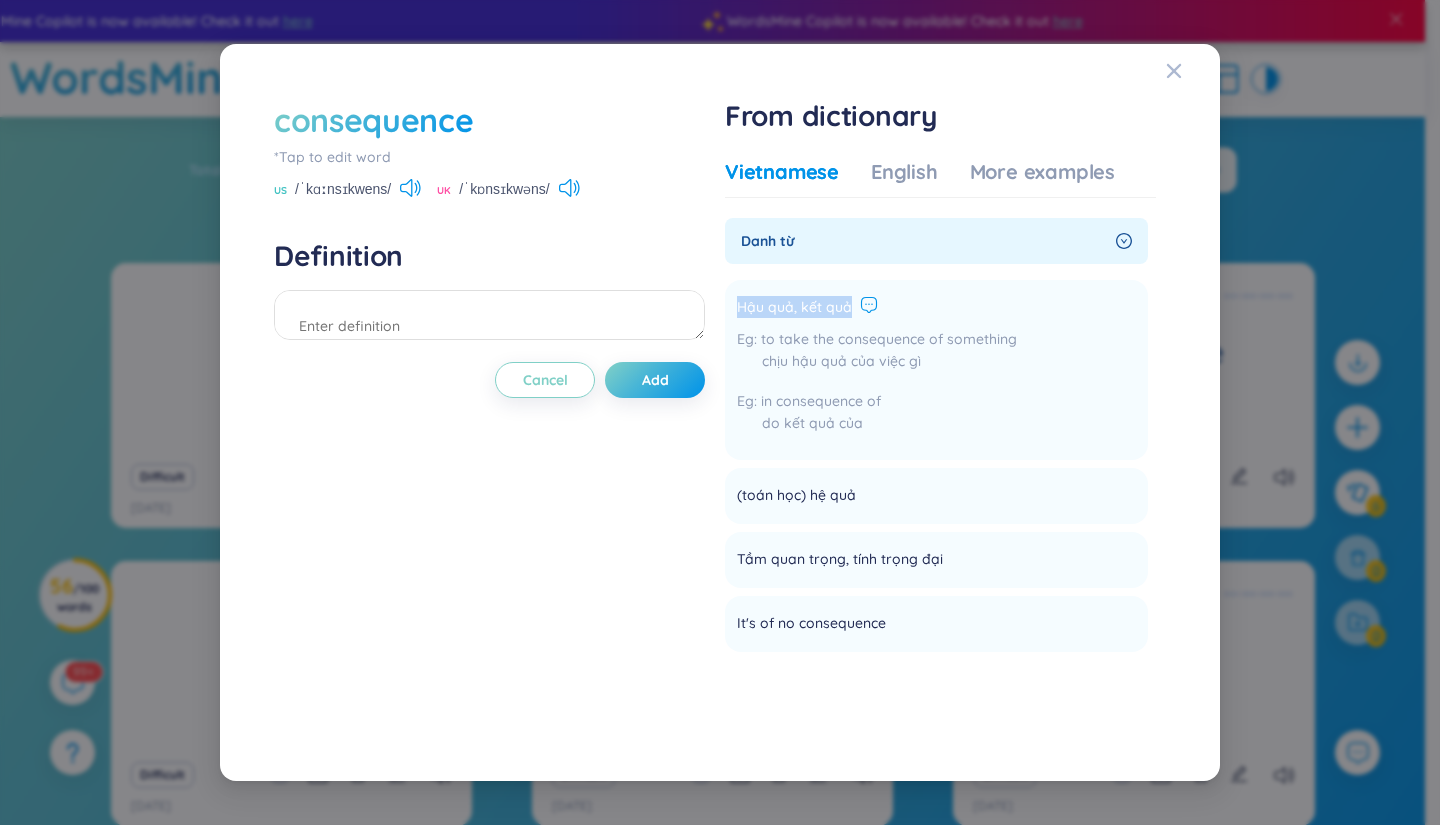 drag, startPoint x: 751, startPoint y: 301, endPoint x: 861, endPoint y: 305, distance: 110.0727 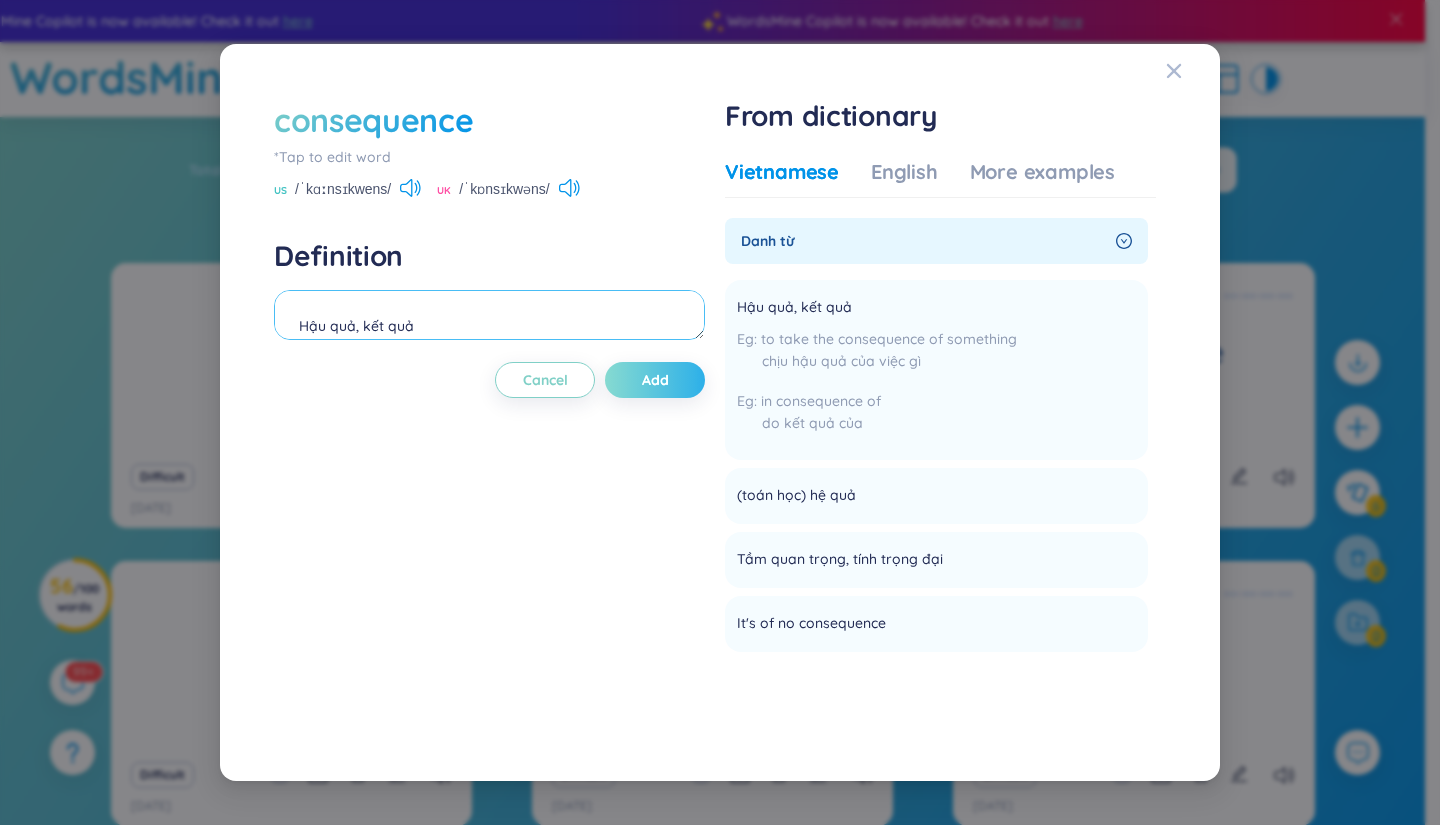 type on "Hậu quả, kết quả" 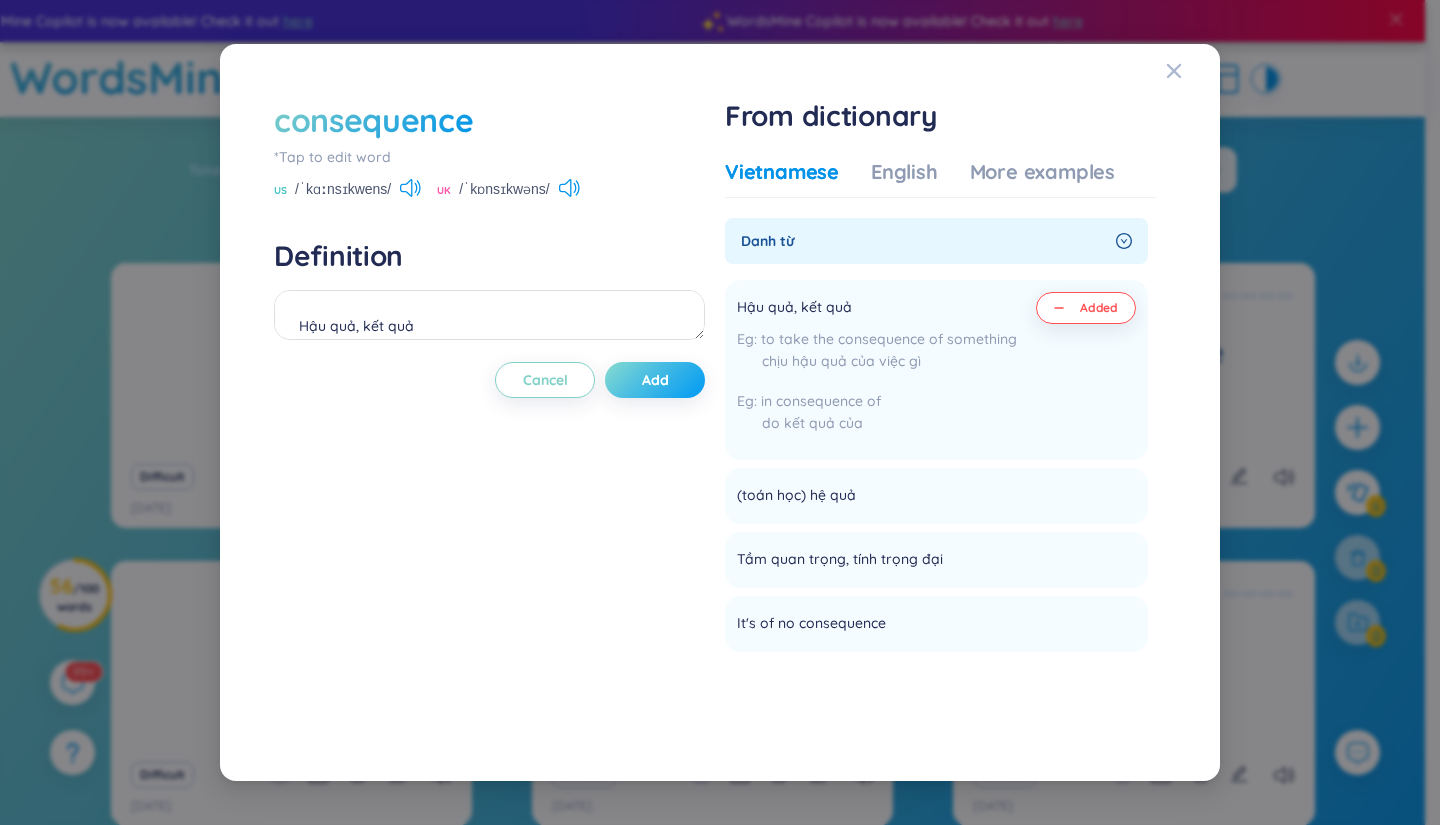 click on "Add" at bounding box center [655, 380] 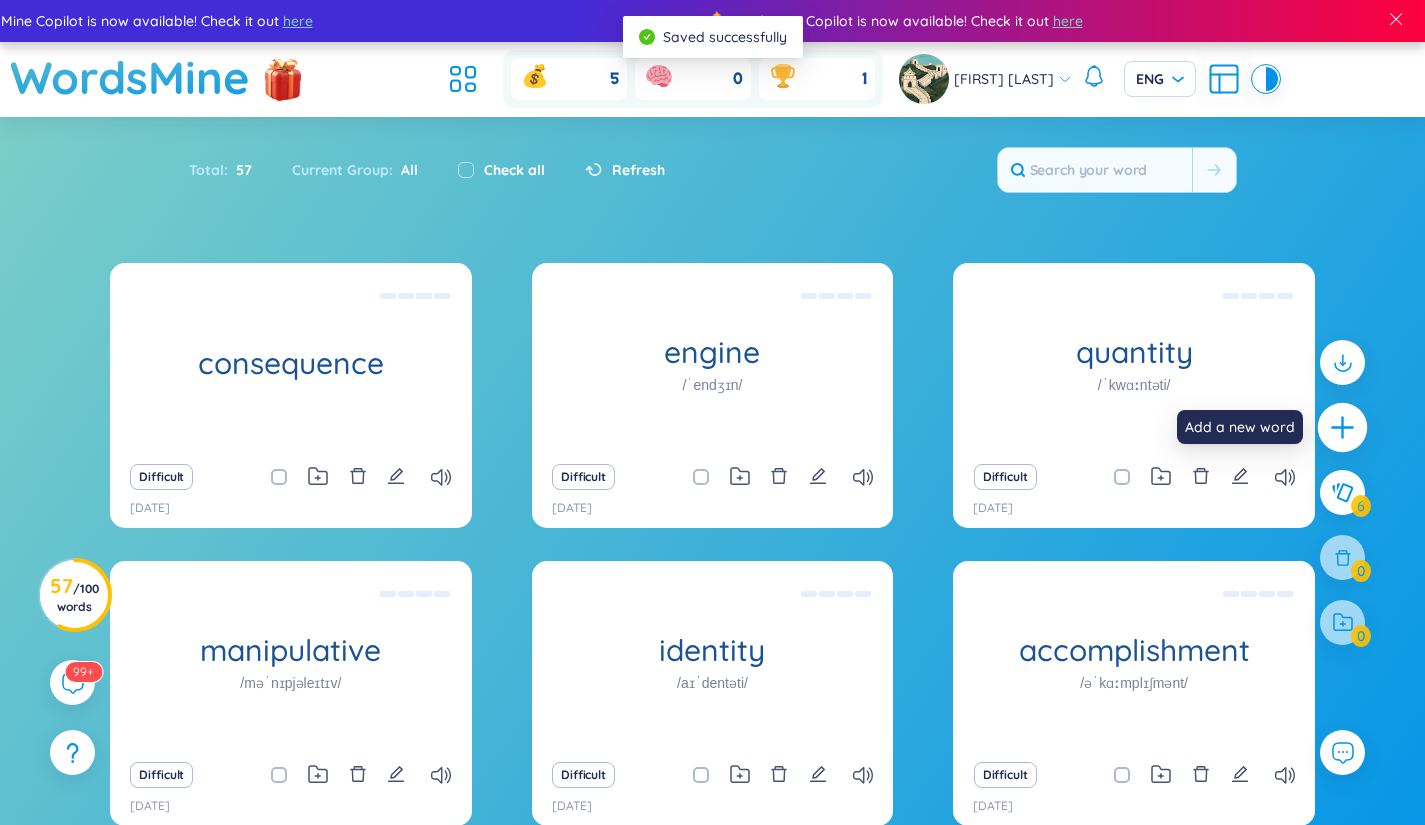 click 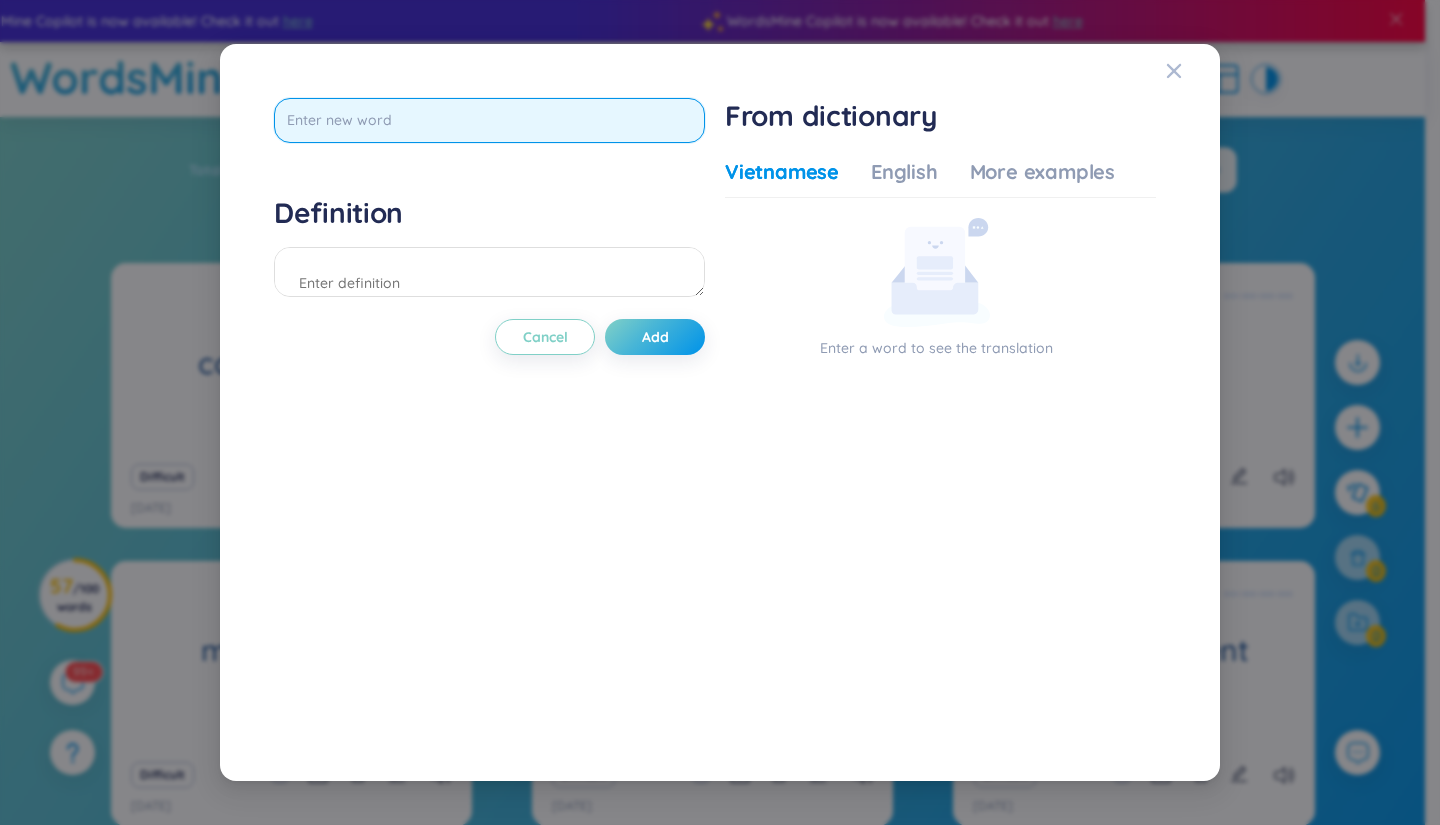 click at bounding box center [489, 120] 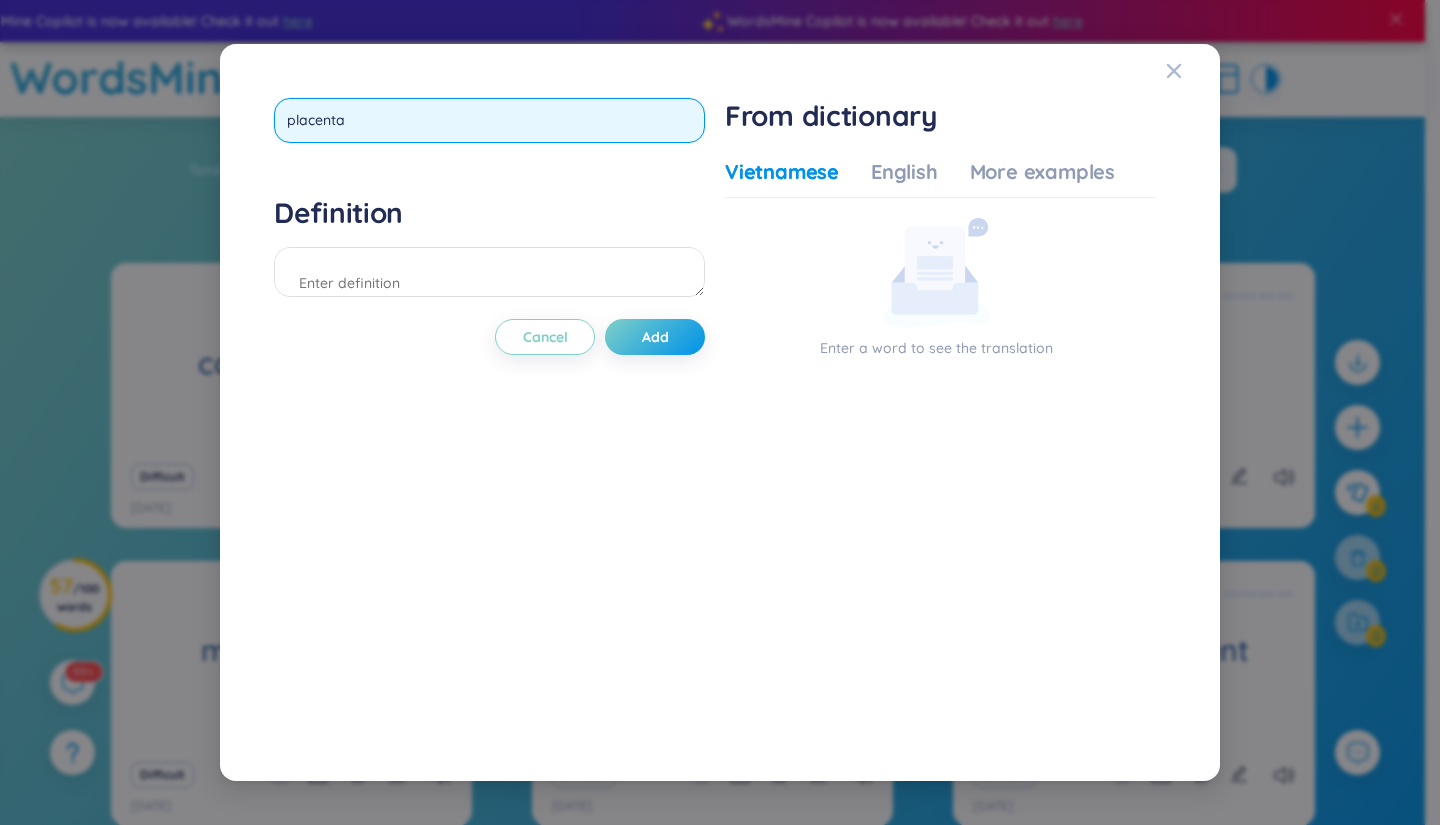 type on "placentas" 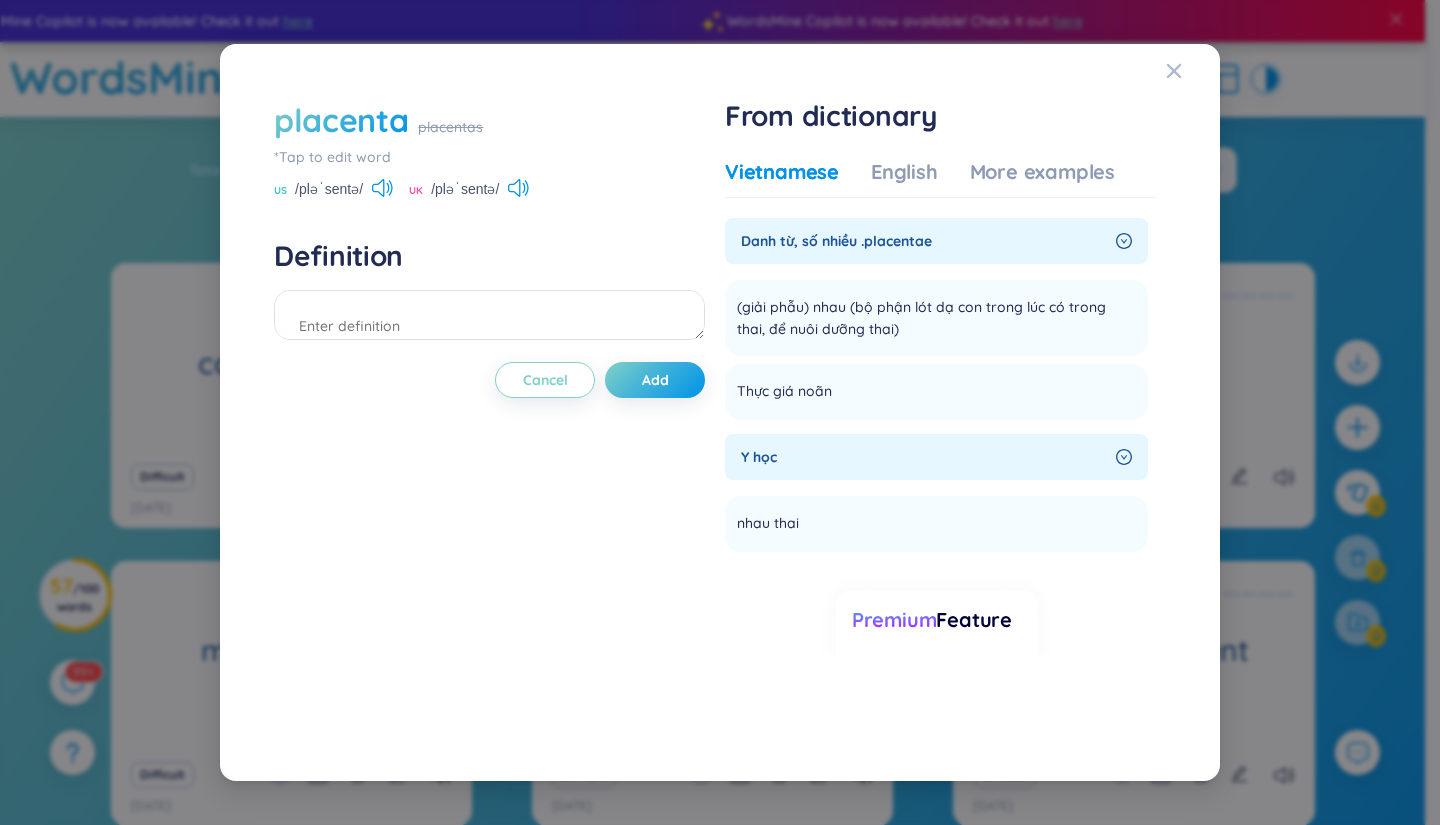 click on "placenta" at bounding box center [341, 120] 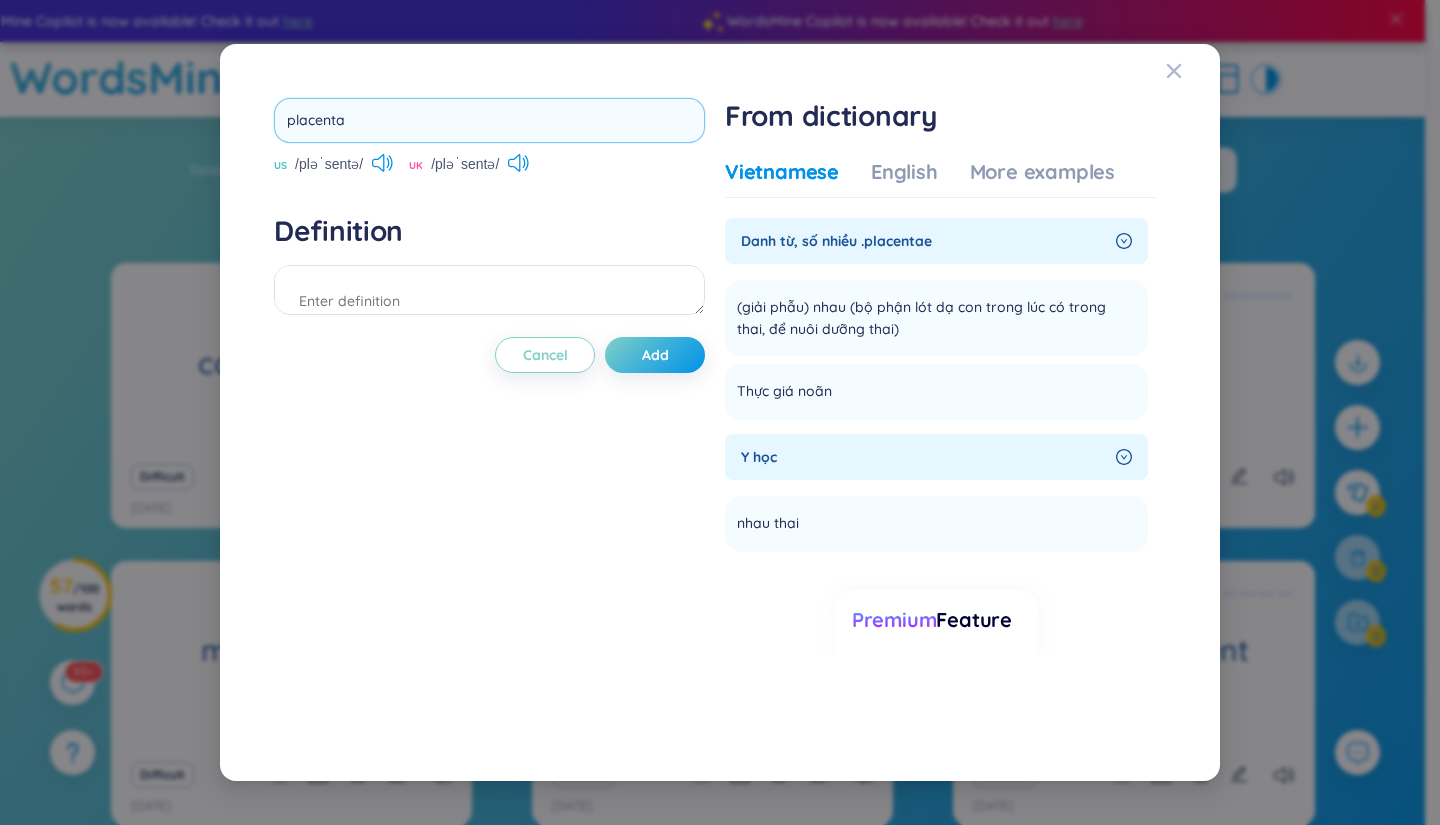 click on "placenta" at bounding box center [489, 120] 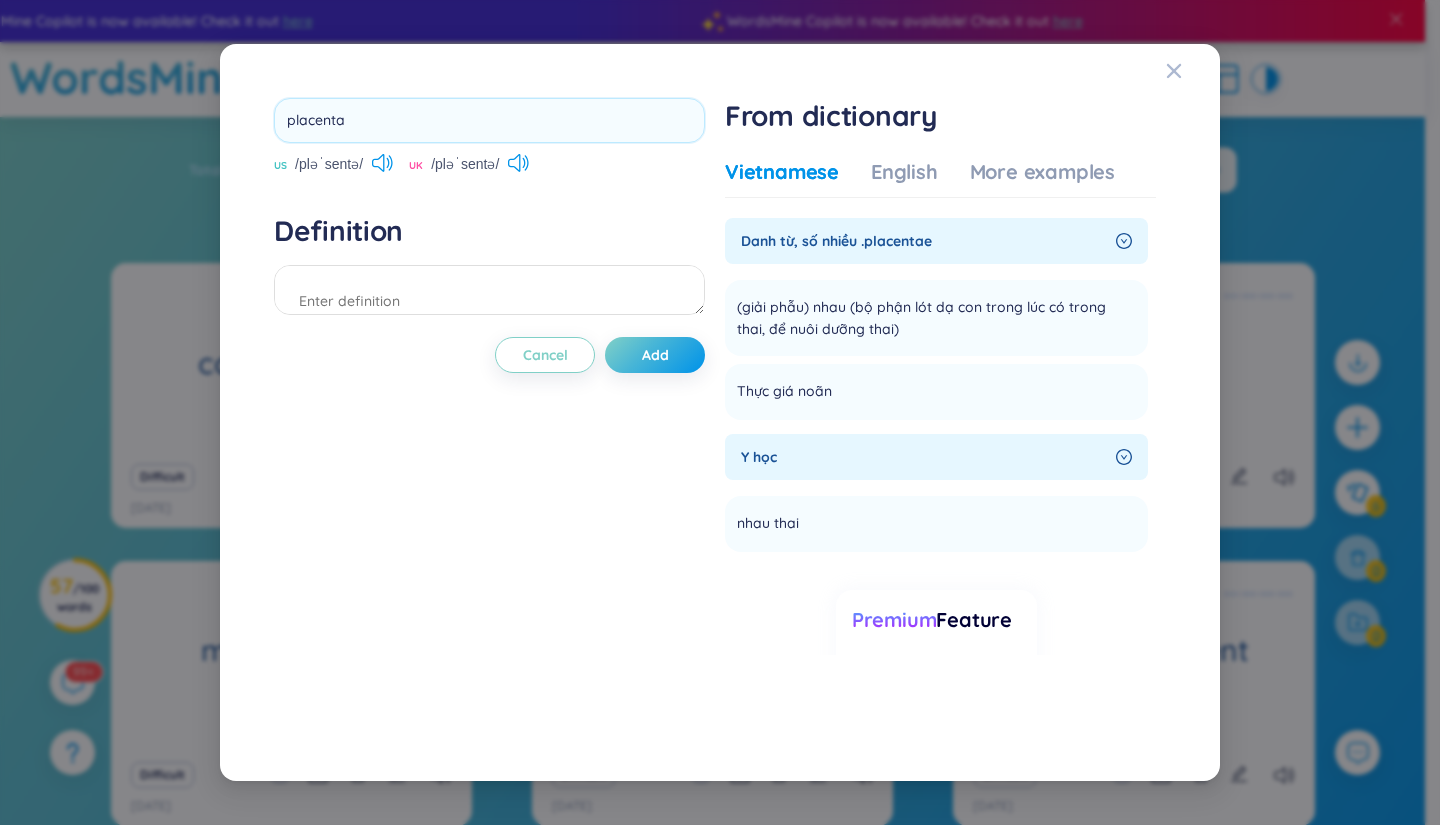 drag, startPoint x: 342, startPoint y: 120, endPoint x: 172, endPoint y: 132, distance: 170.423 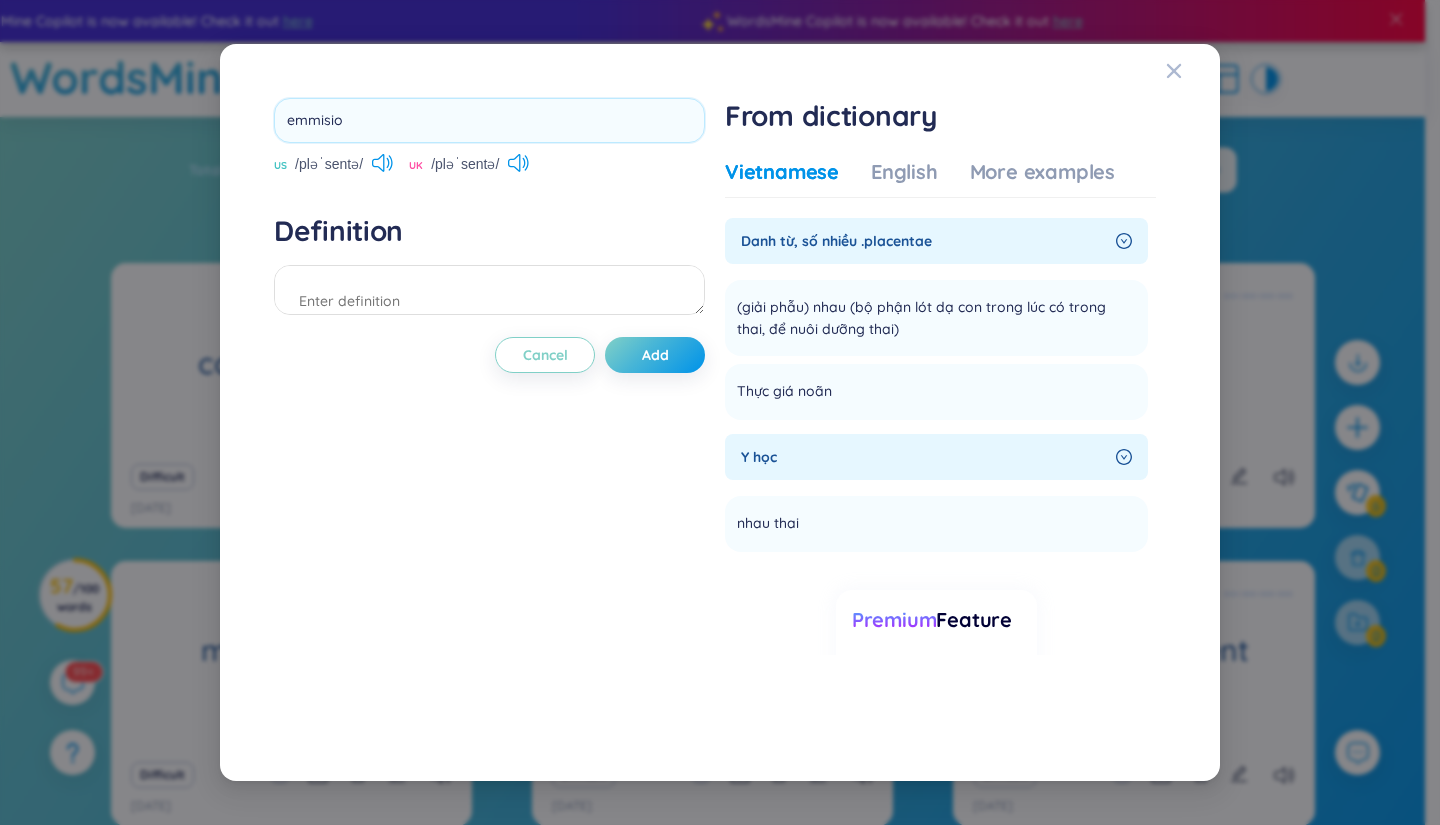 type on "emmision" 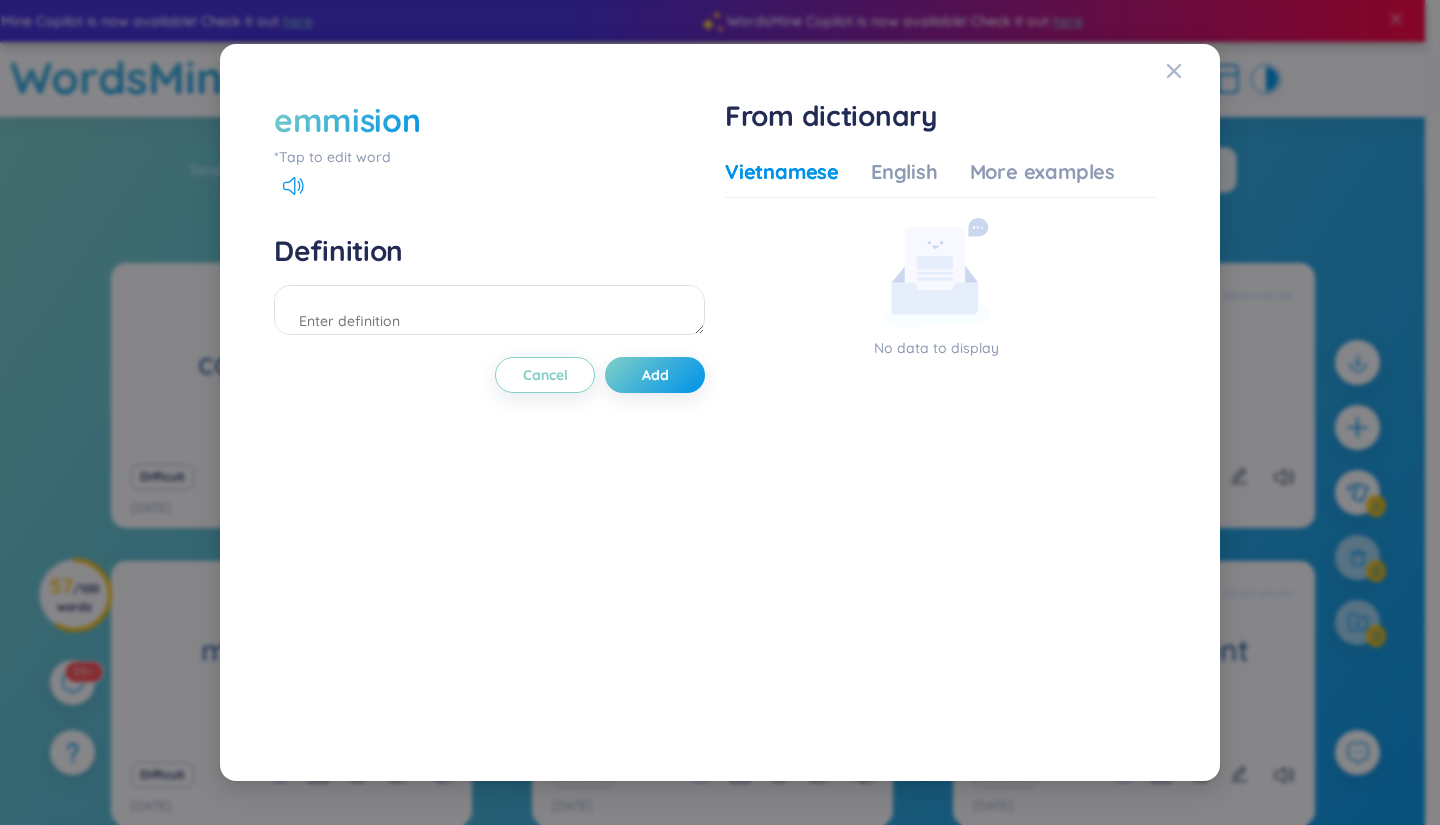 click on "emmision" at bounding box center [347, 120] 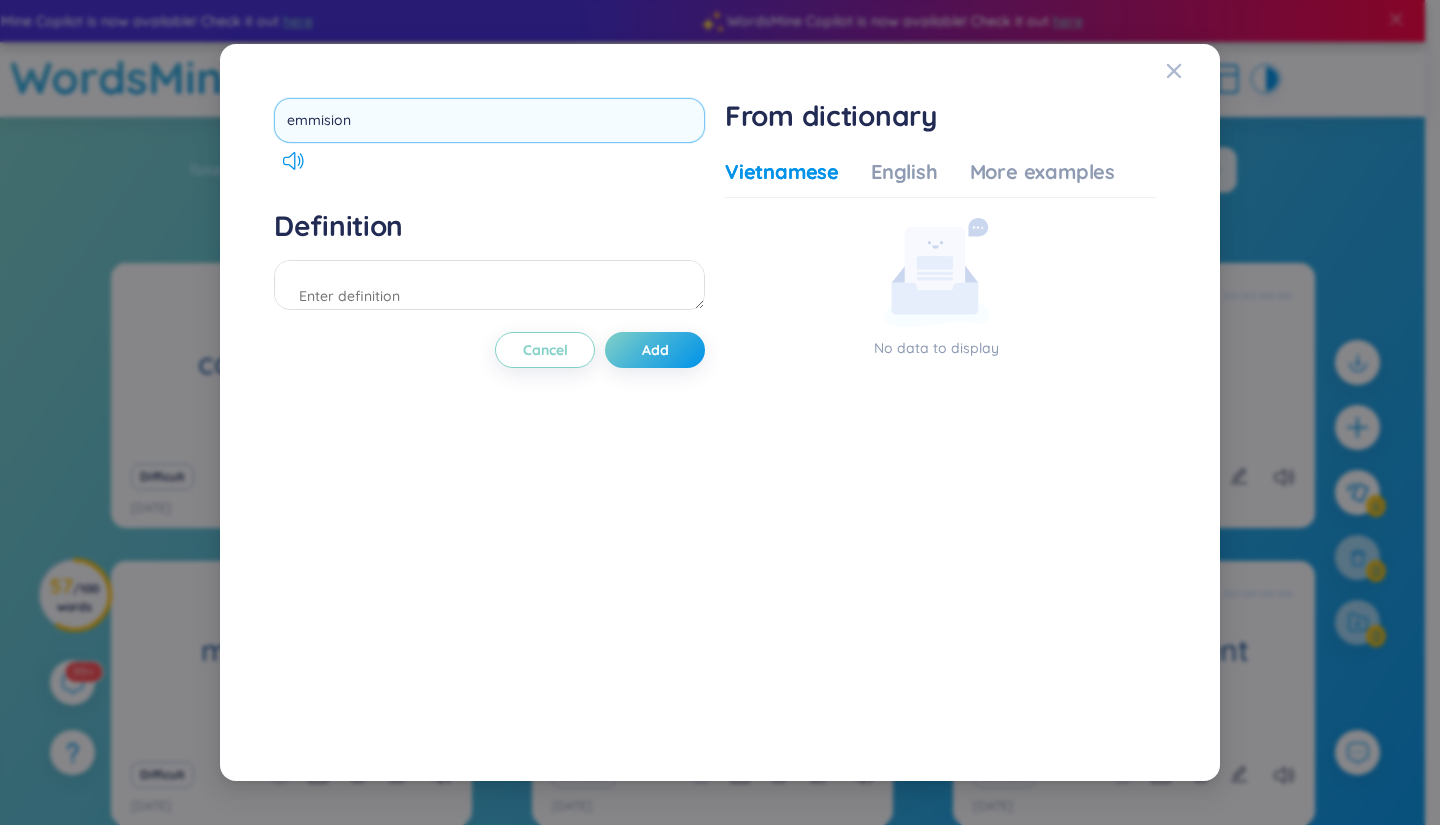 click on "emmision" at bounding box center (489, 120) 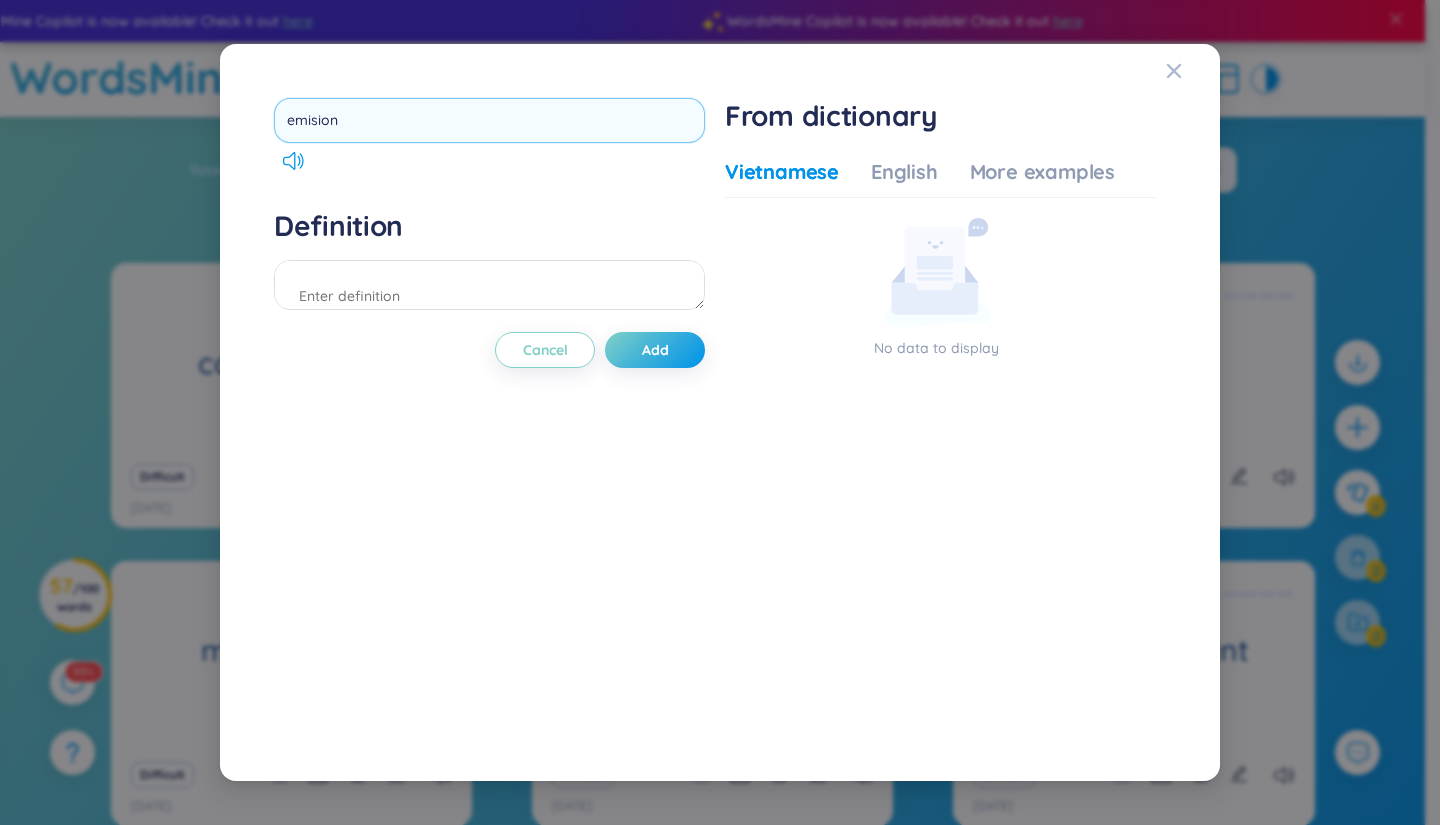 click on "emision" at bounding box center [489, 120] 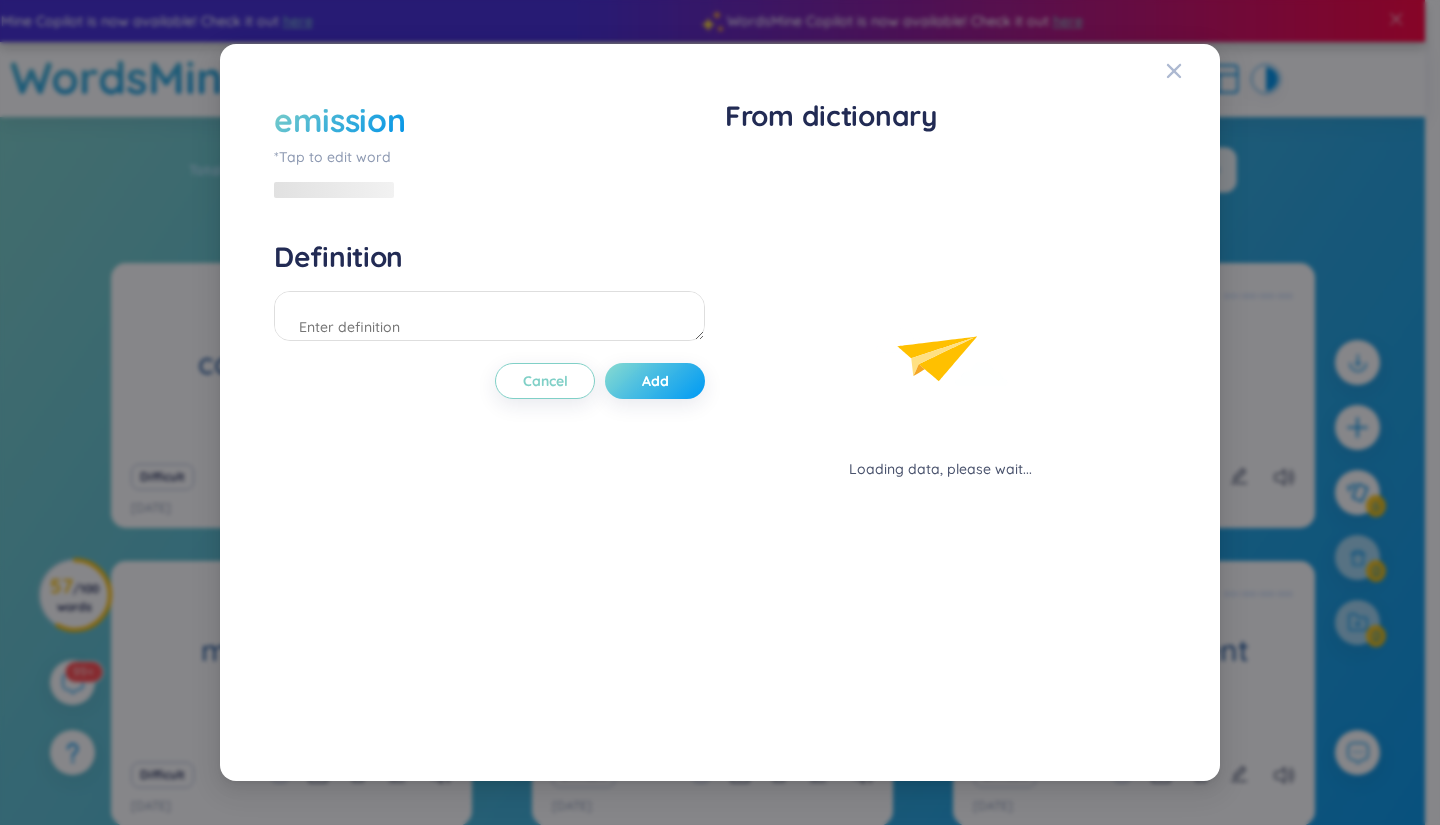 click on "emission *Tap to edit word Definition Cancel Add" at bounding box center (489, 413) 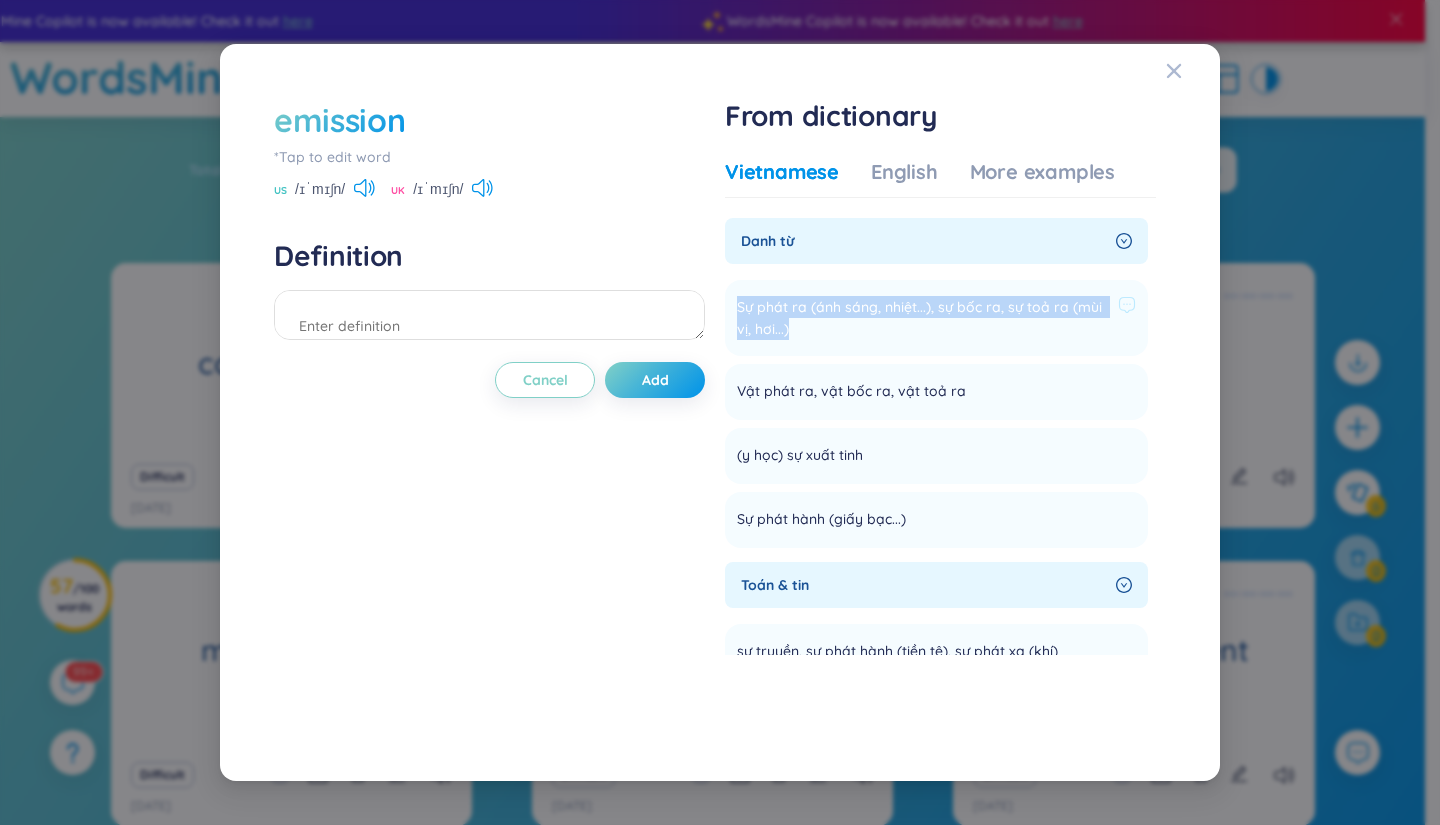 drag, startPoint x: 735, startPoint y: 305, endPoint x: 845, endPoint y: 338, distance: 114.84337 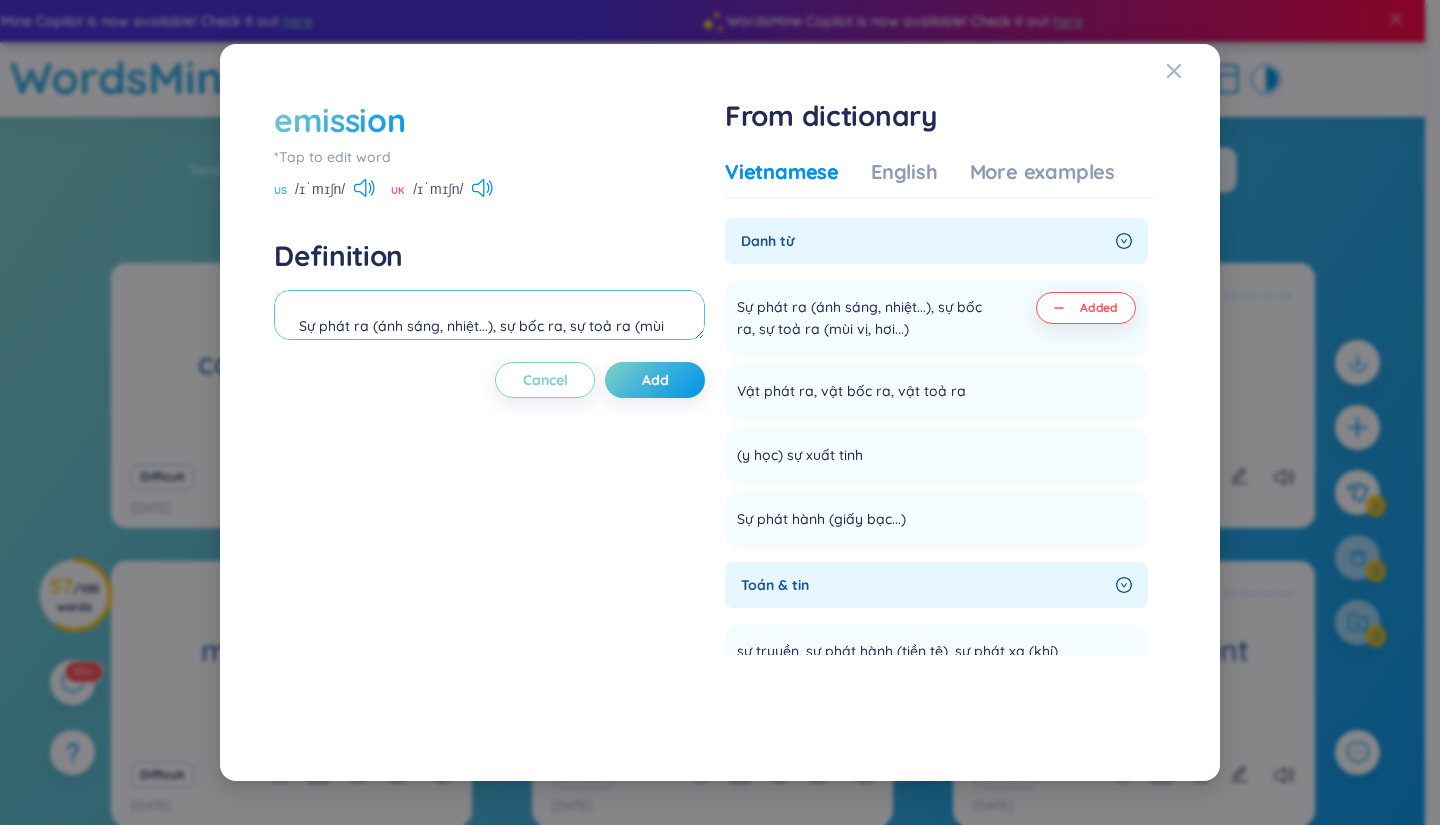 type on "Sự phát ra (ánh sáng, nhiệt...), sự bốc ra, sự toả ra (mùi vị, hơi...)" 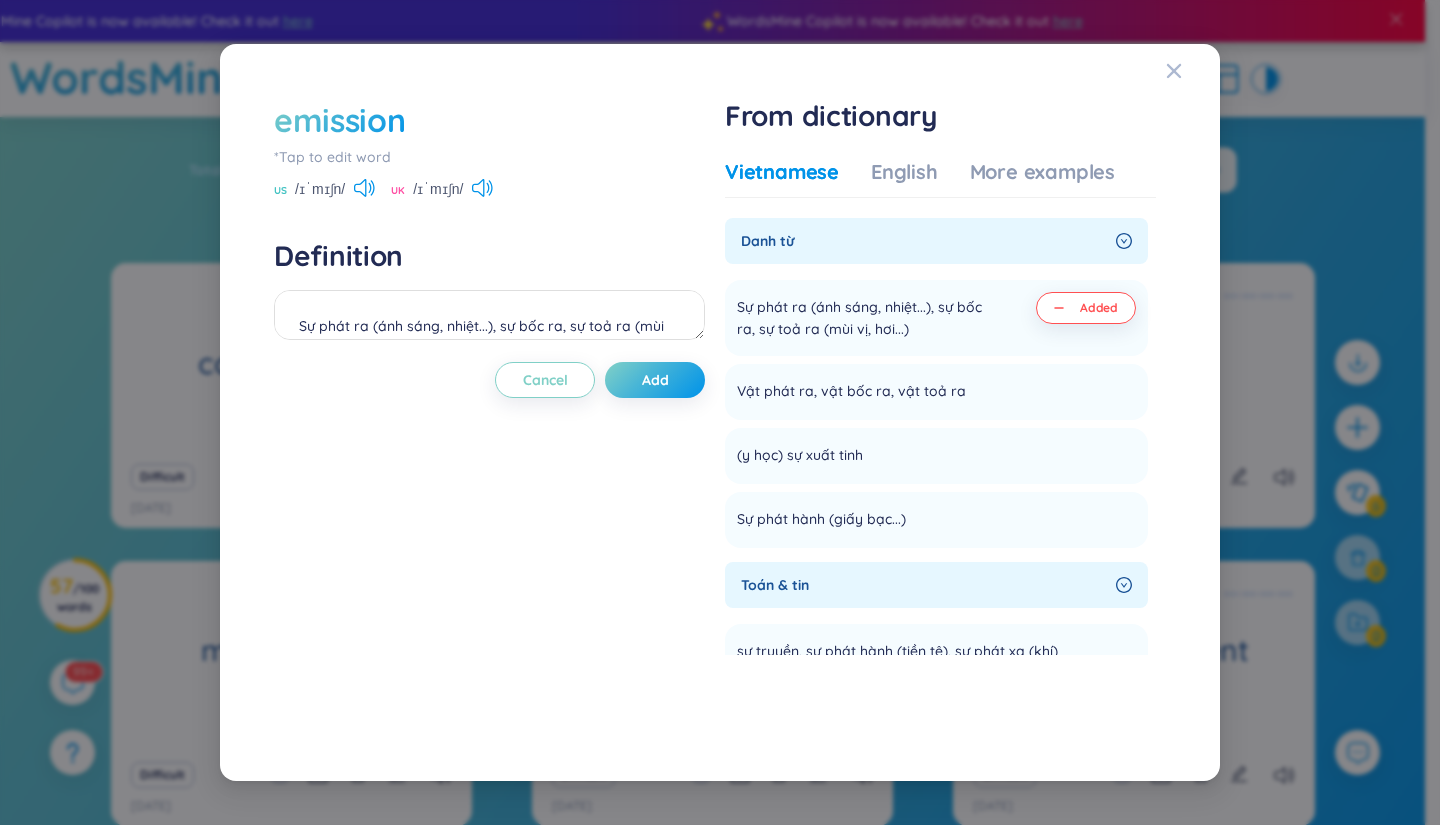 click on "emission" at bounding box center [339, 120] 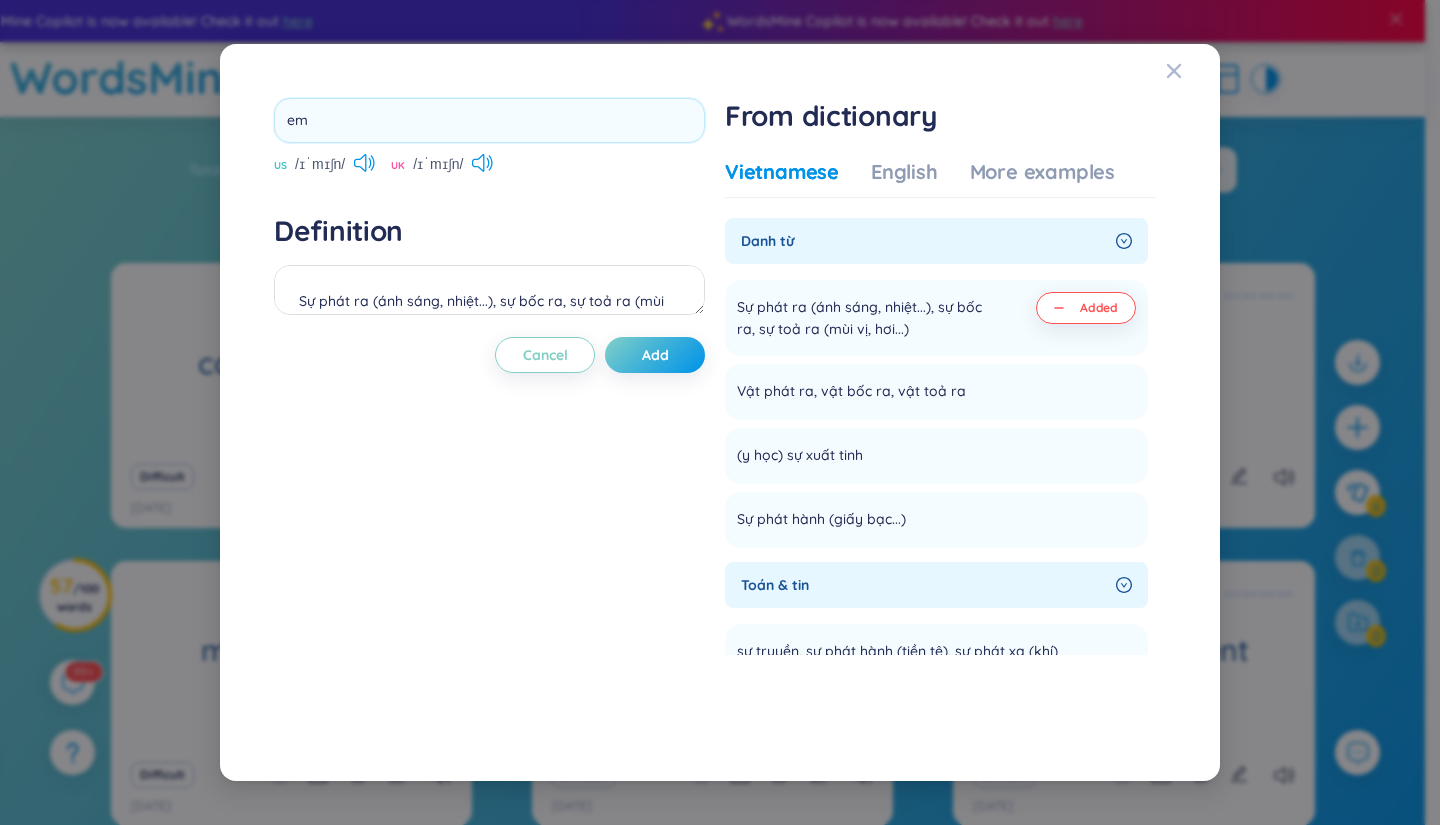type on "e" 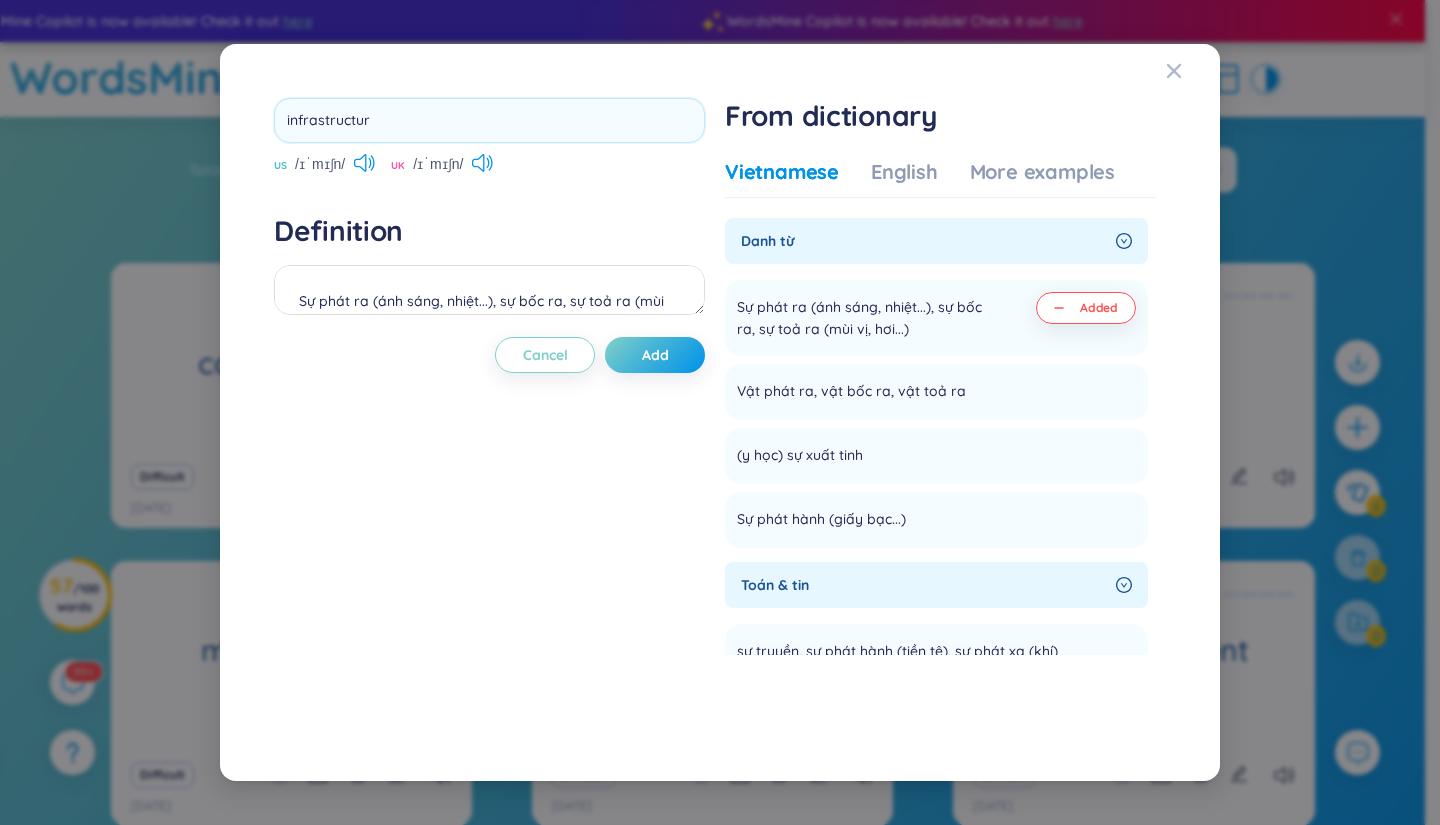 type on "infrastructure" 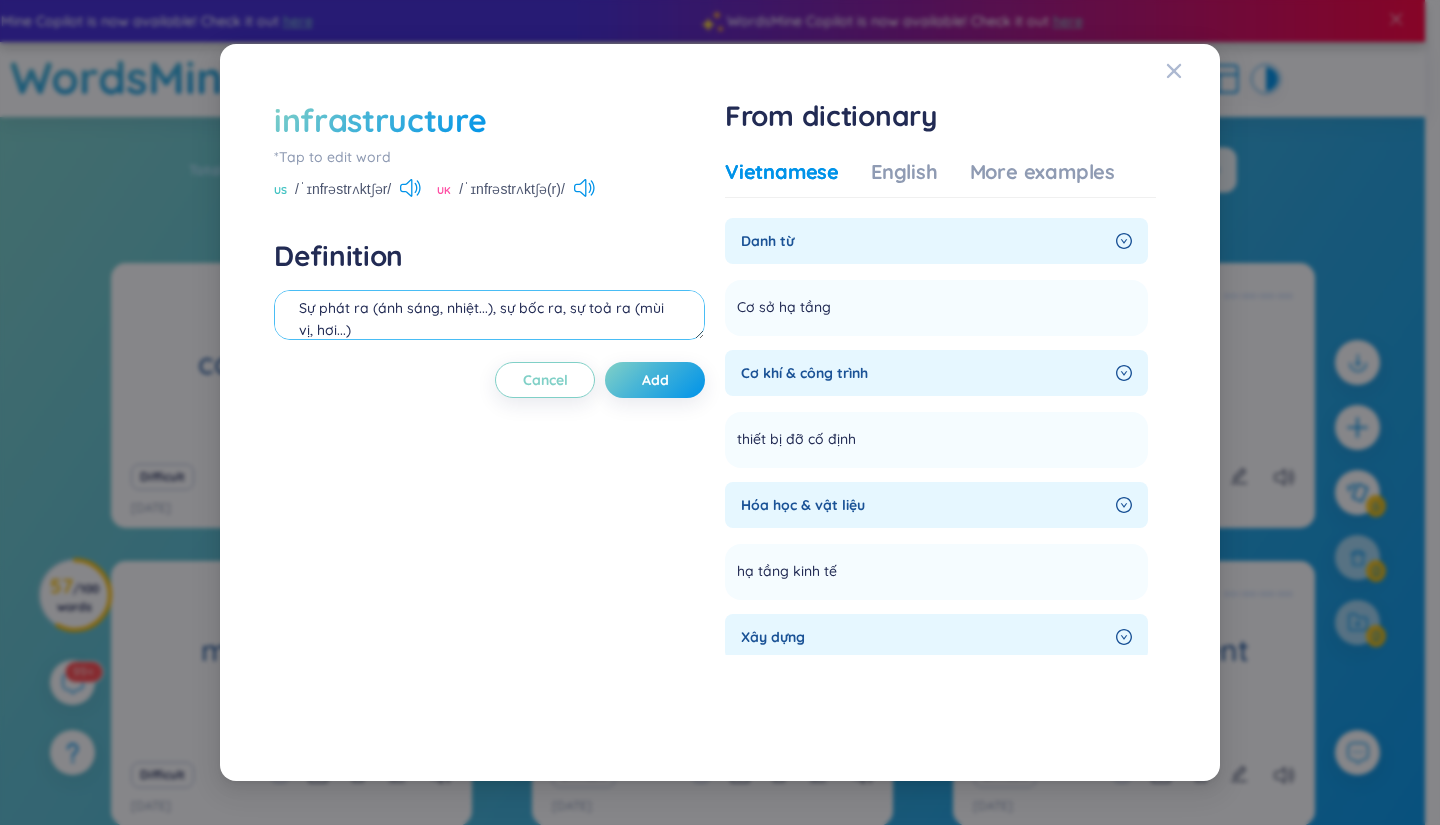 drag, startPoint x: 664, startPoint y: 330, endPoint x: 72, endPoint y: 331, distance: 592.00085 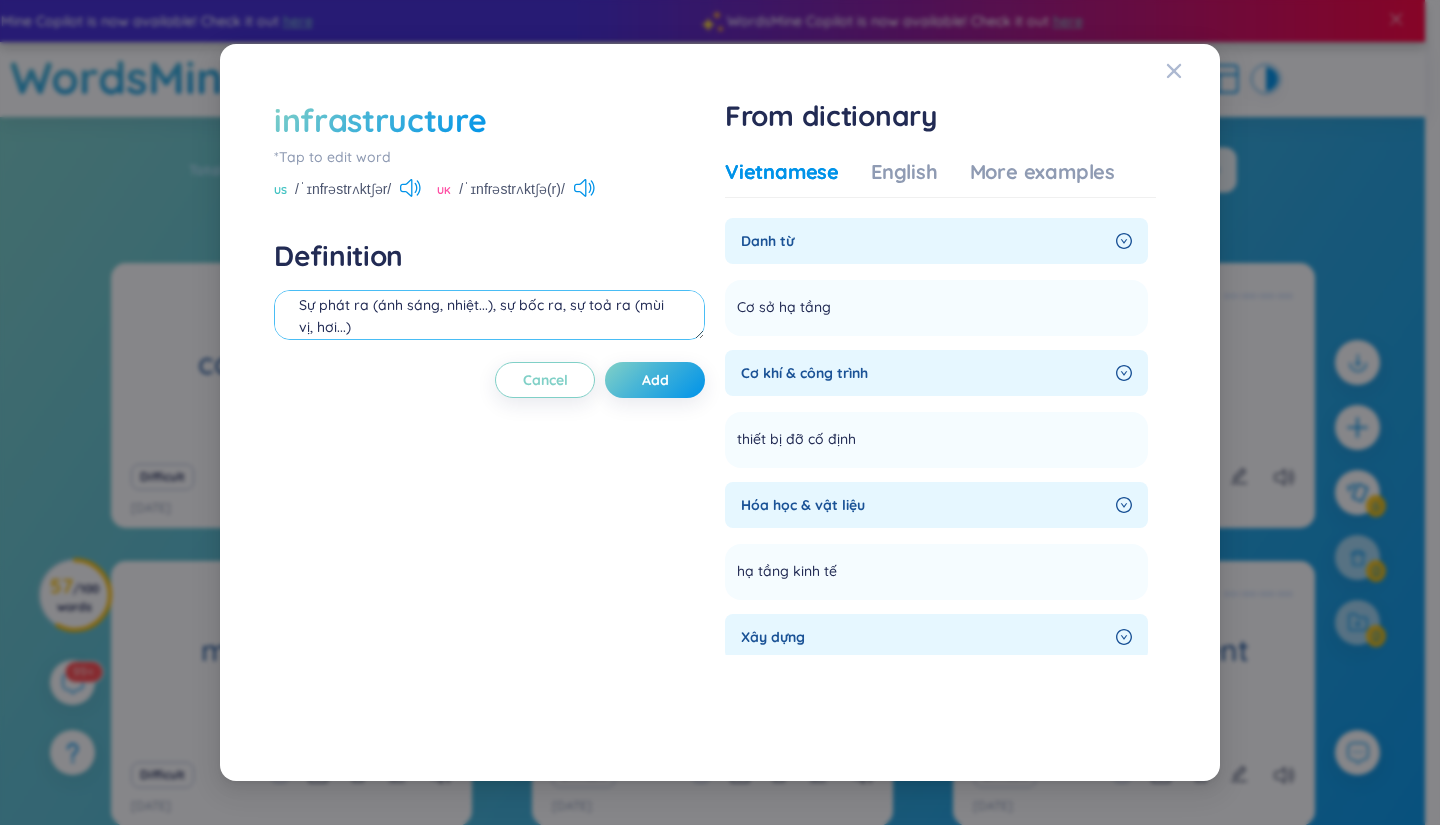 type on "Sự phát ra (ánh sáng, nhiệt...), sự bốc ra, sự toả ra (mùivị, hơi...)" 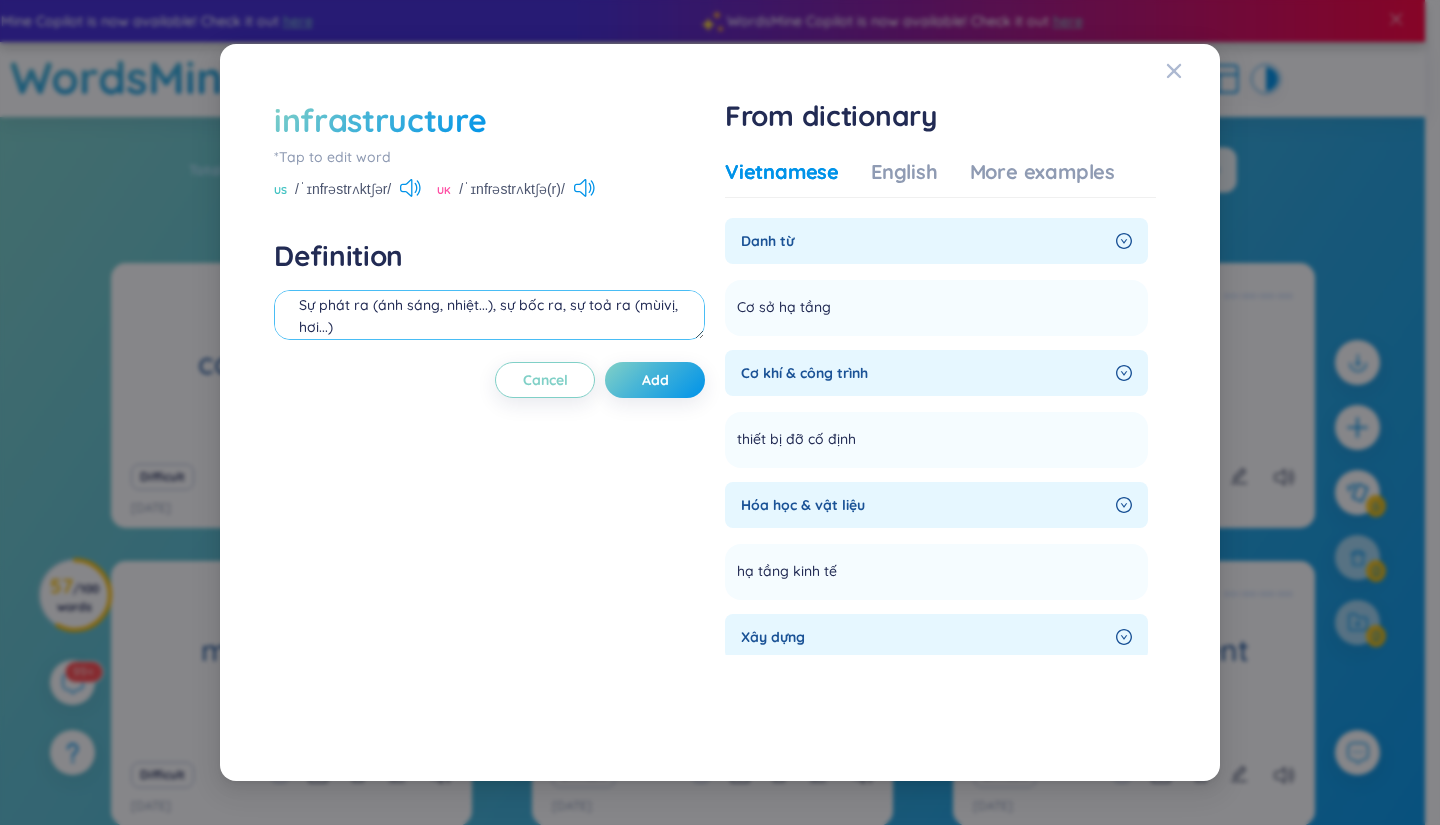 drag, startPoint x: 524, startPoint y: 324, endPoint x: 98, endPoint y: 309, distance: 426.264 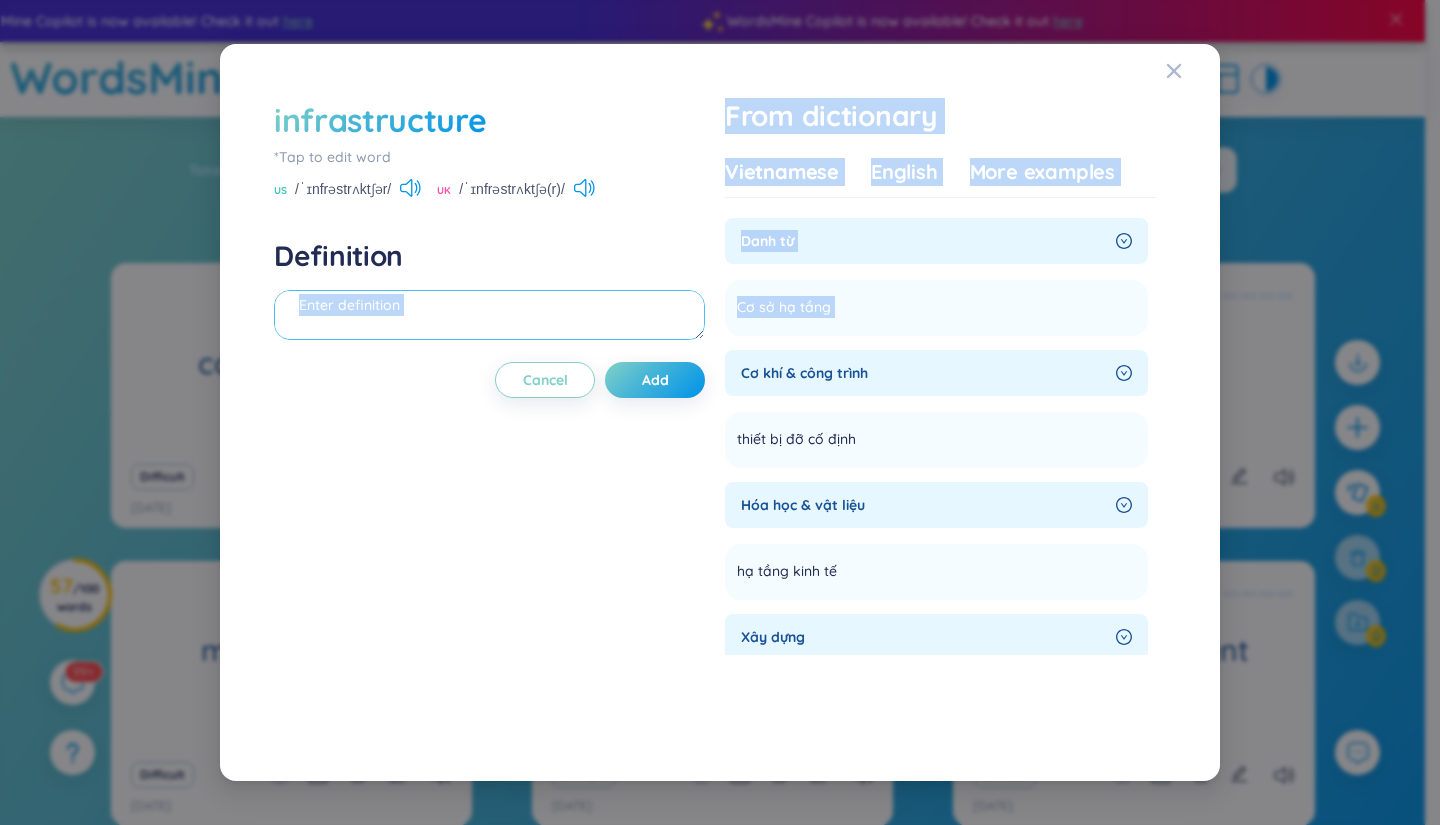 drag, startPoint x: 854, startPoint y: 289, endPoint x: 680, endPoint y: 298, distance: 174.2326 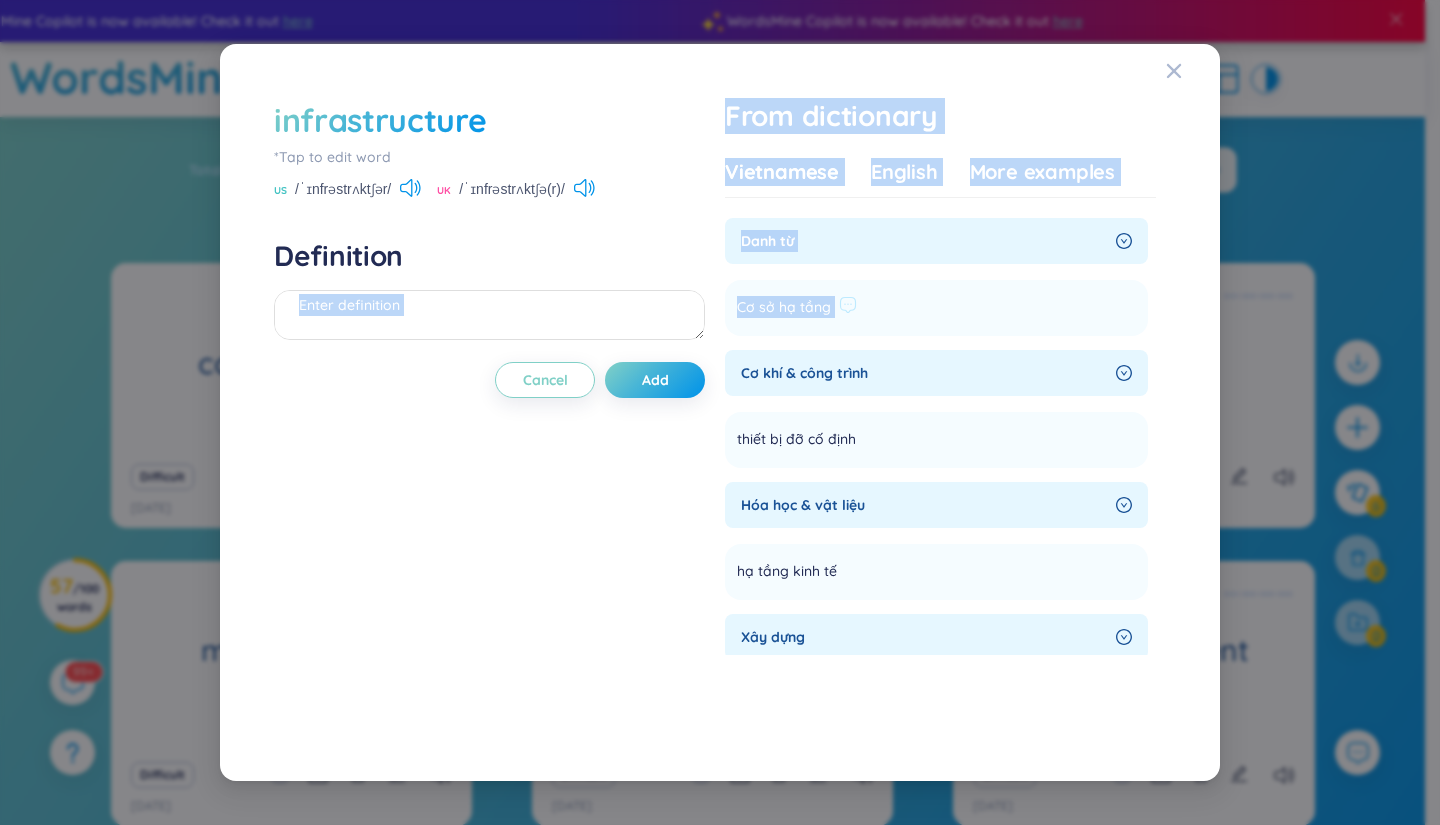 click on "Cơ sở hạ tầng Add" at bounding box center [936, 308] 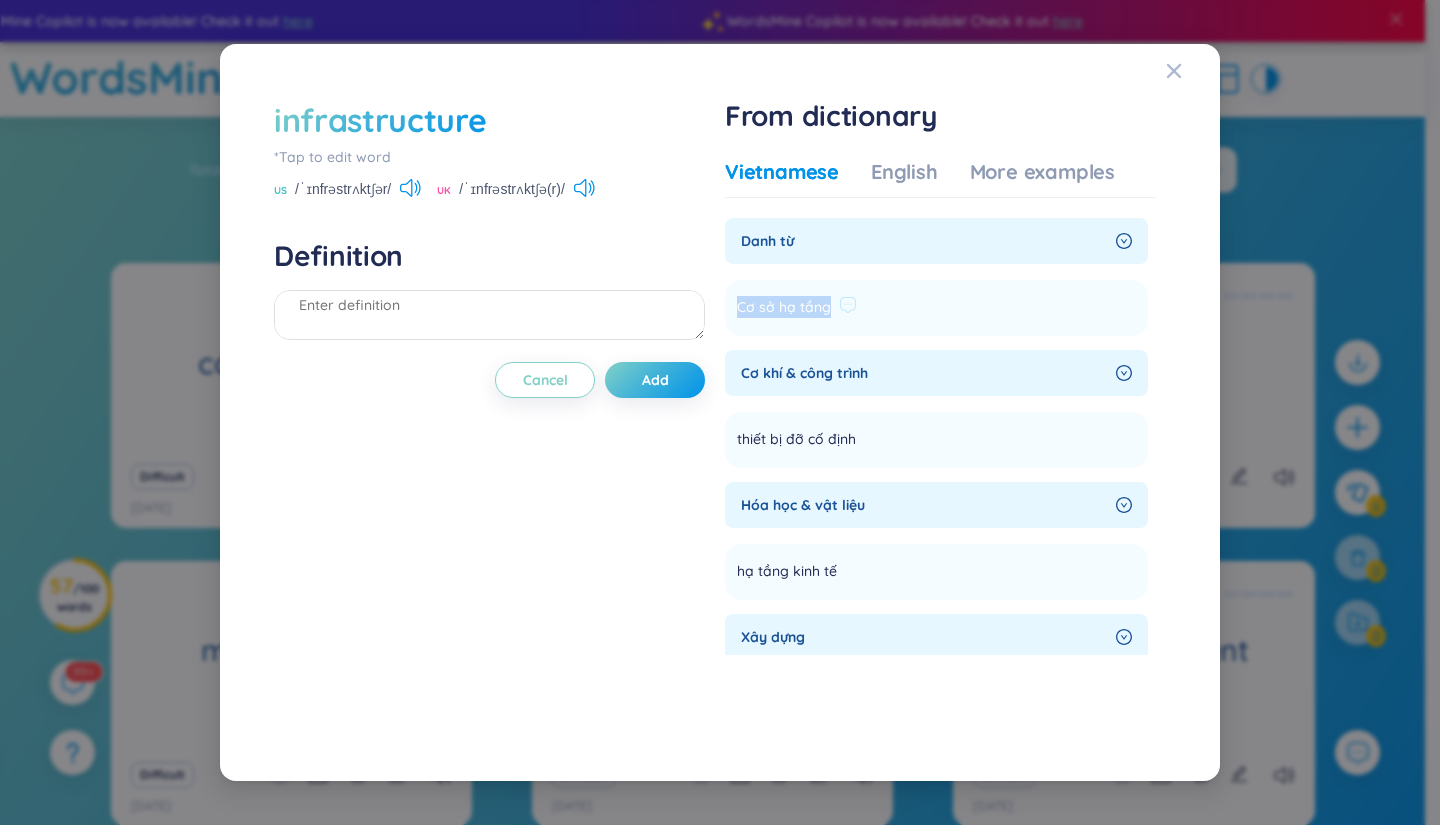 drag, startPoint x: 829, startPoint y: 312, endPoint x: 757, endPoint y: 311, distance: 72.00694 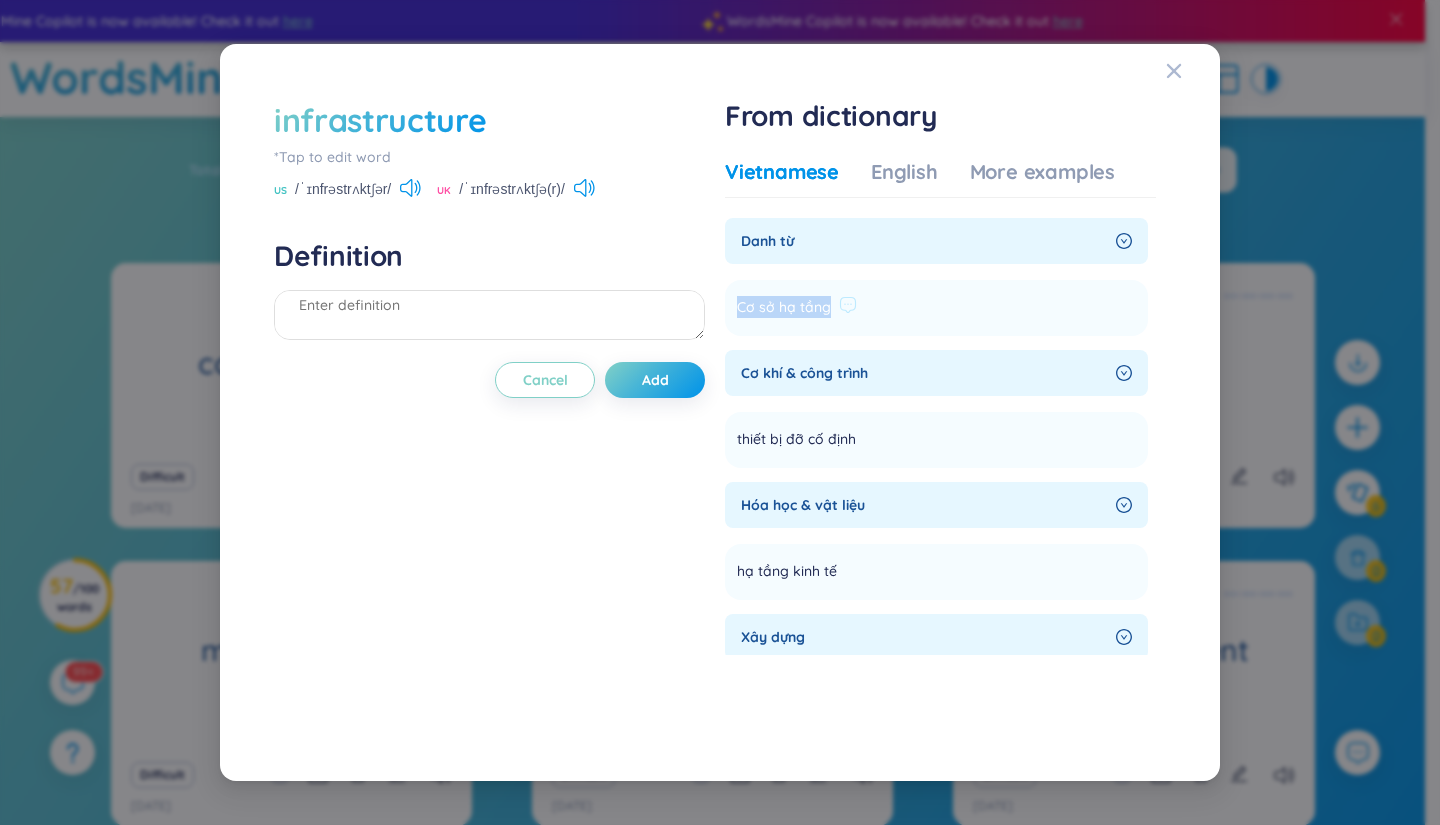 click on "infrastructure *Tap to edit word US /ˈɪnfrəstrʌktʃər/ UK /ˈɪnfrəstrʌktʃə(r)/ Definition Cancel Add From dictionary Vietnamese English More examples Danh từ Cơ sở hạ tầng Add Cơ khí & công trình thiết bị đỡ cố định Add Hóa học & vật liệu hạ tầng kinh tế Add Xây dựng kết cấu bên dưới Add kết cấu hạ tầng Add kết cấu móng Add hạ tầng cơ sở Add Kỹ thuật chung cấu trúc hạ tầng Add nền móng Add hạ tầng Asian Infrastructure Development Corporation (AIDEC) Công ty Phát triển cơ sở hạ tầng châu Á ESA COMmunications infrastructure (ESACOM) Cơ sở hạ tầng truyền thông ESA European Manned Space Infrastructure (EMSI) Cơ sở hạ tầng cung cấp các nhà du hành vũ trụ châu Âu Add Kinh tế cơ sở hạ tầng economic infrastructure cơ sở hạ tầng kinh tế equipment and infrastructure trang thiết bị và cơ sở hạ tầng infrastructure expenditure chi phí cơ sở hạ tầng" at bounding box center [720, 413] 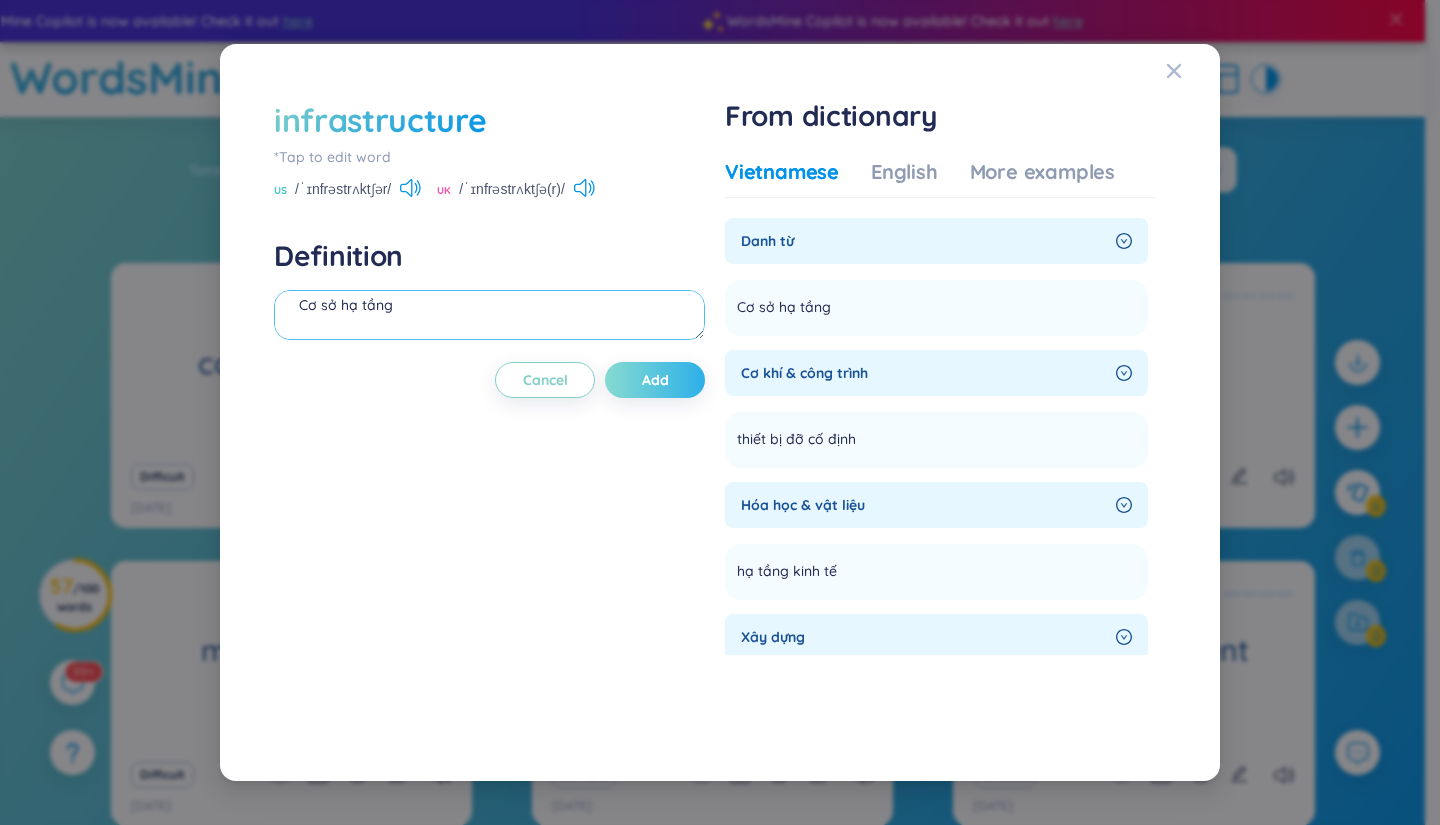 type on "Cơ sở hạ tầng" 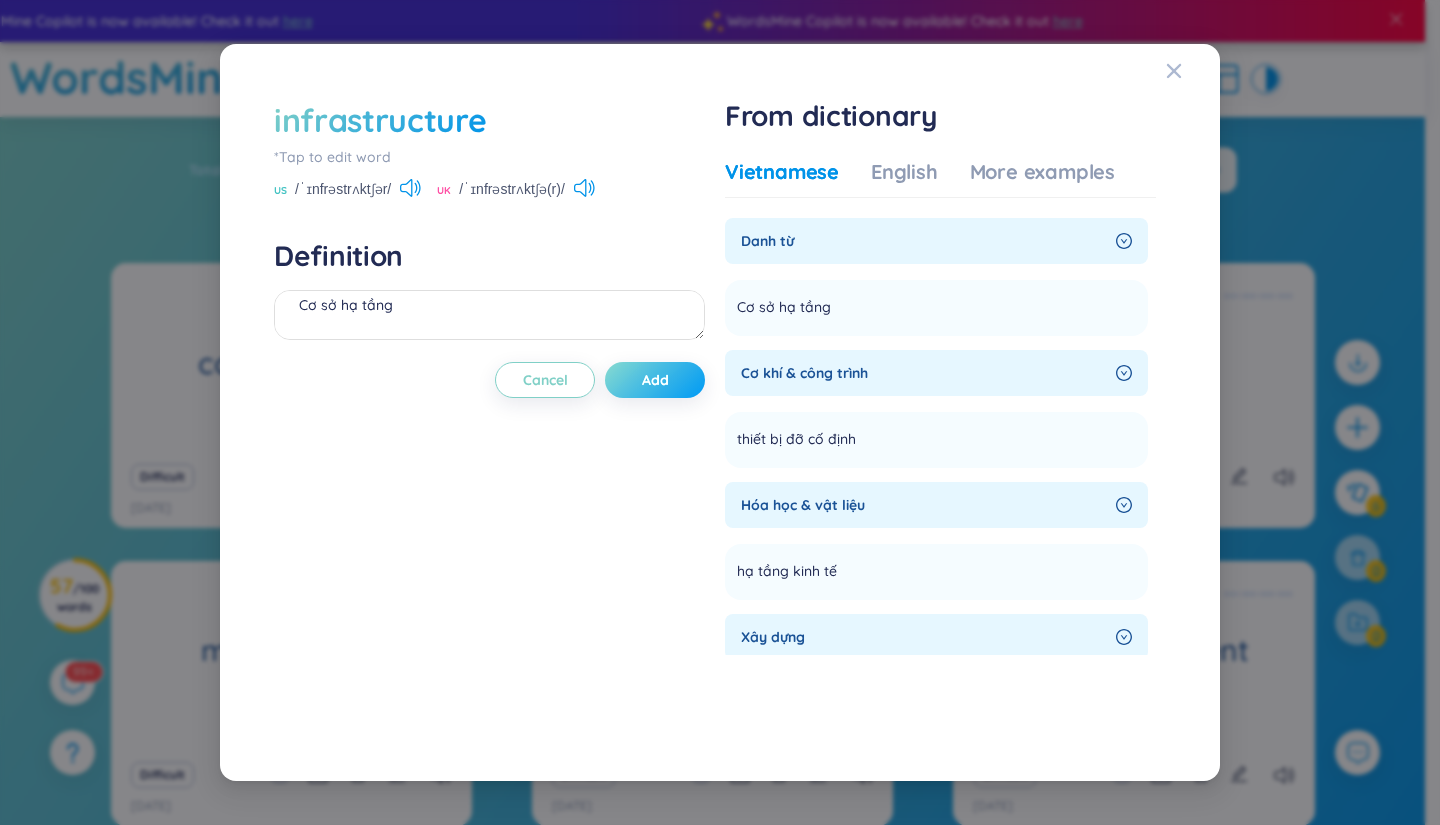click on "Add" at bounding box center (655, 380) 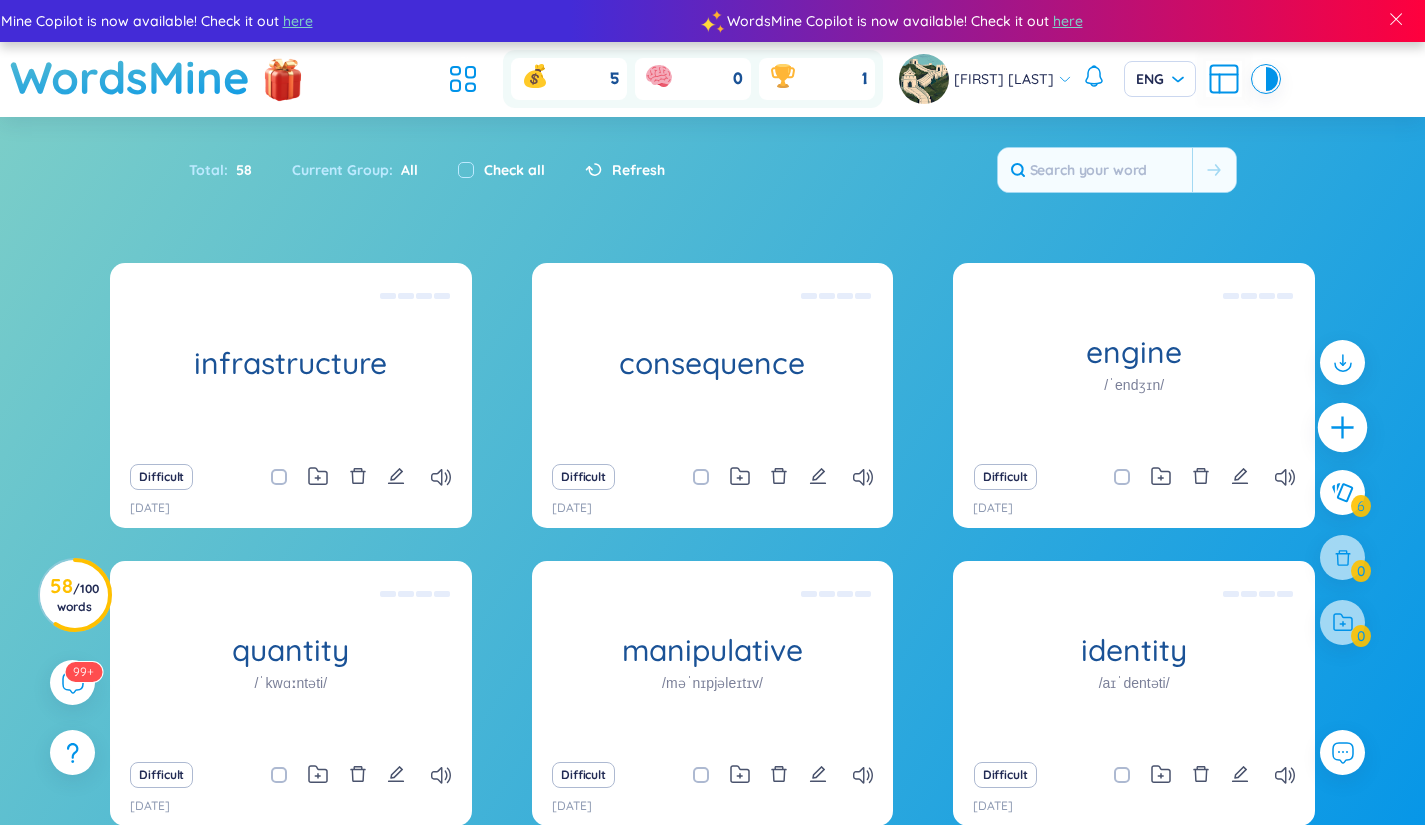 click 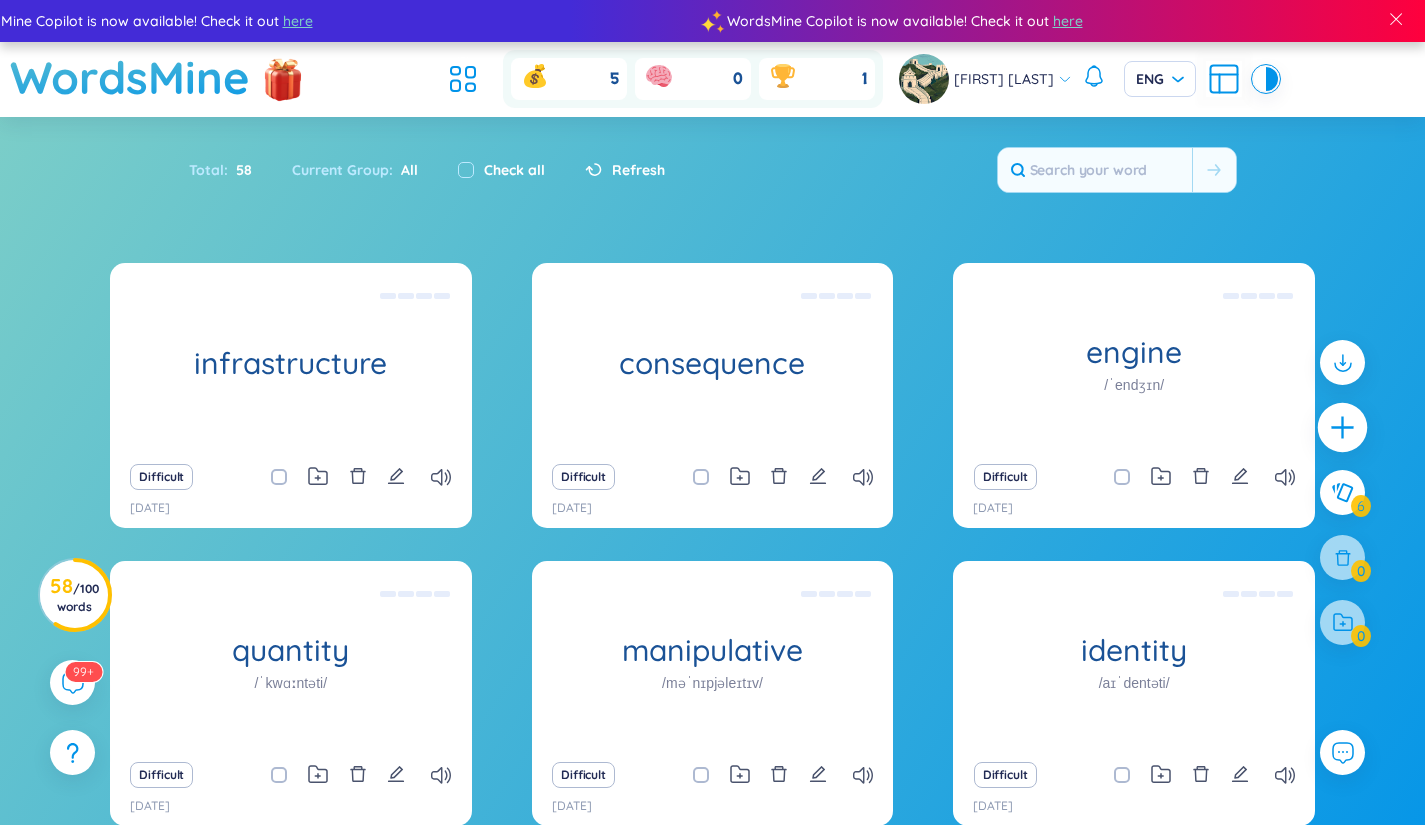 type 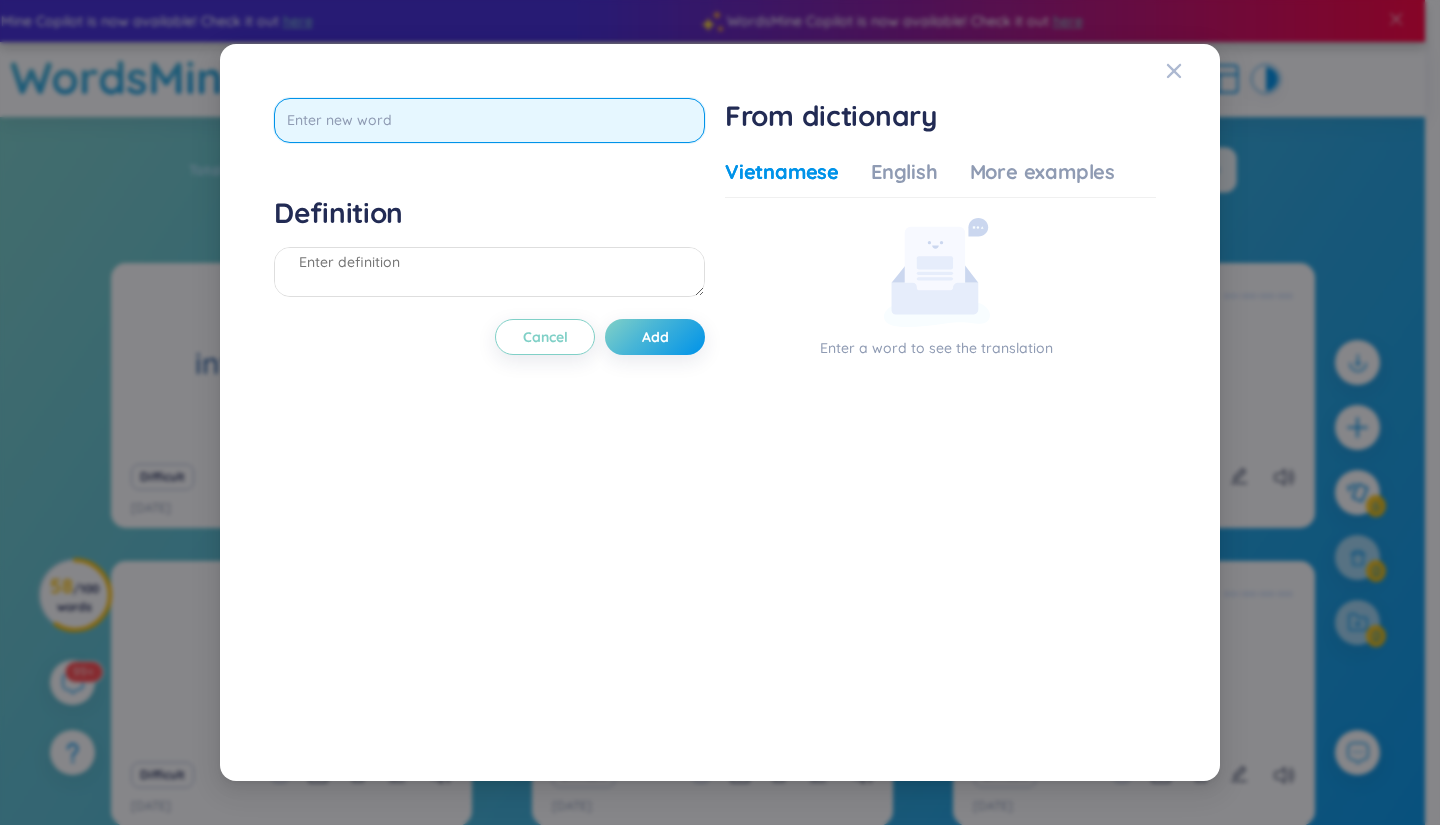 click at bounding box center [489, 120] 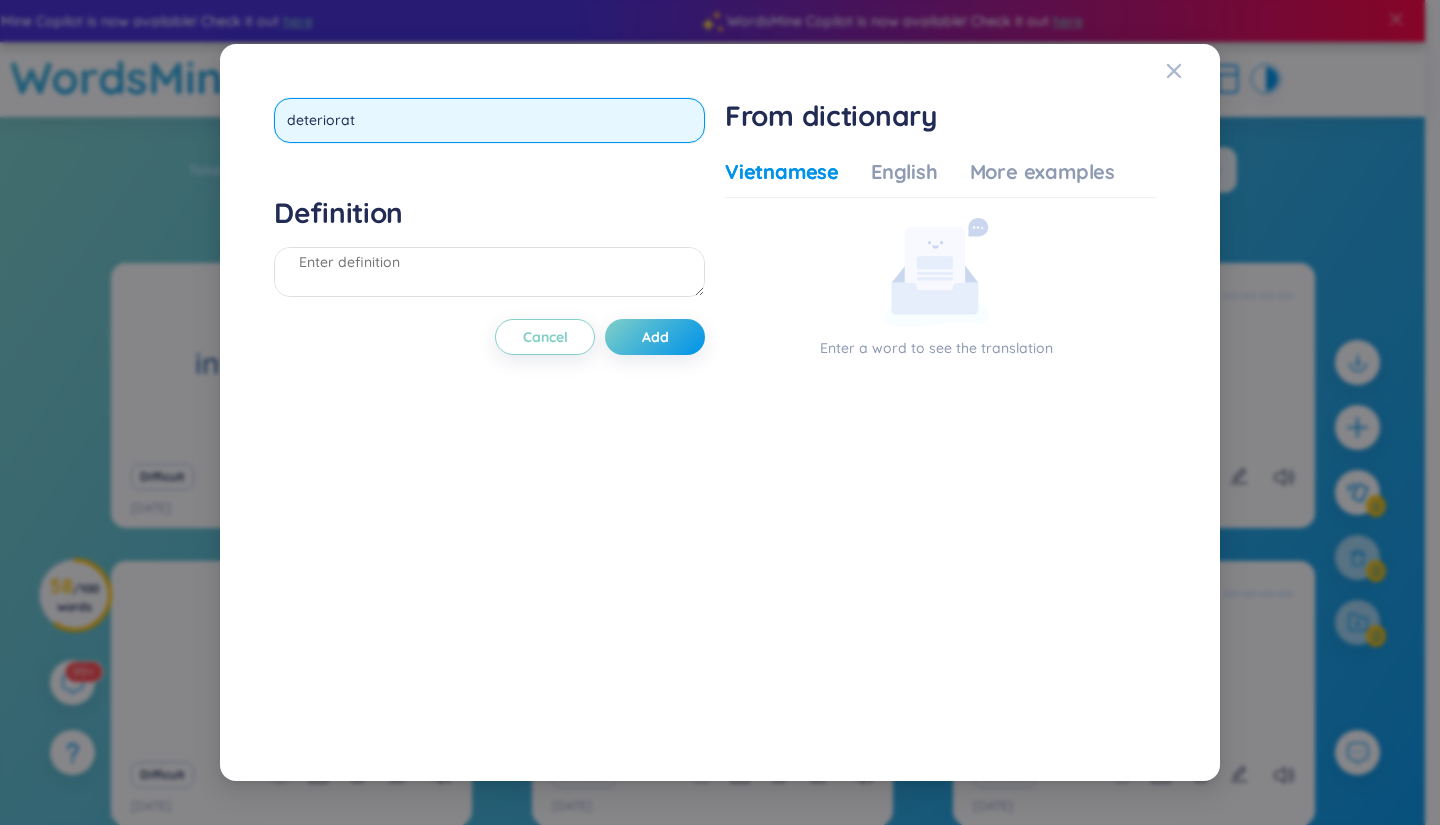 type on "deteriorate" 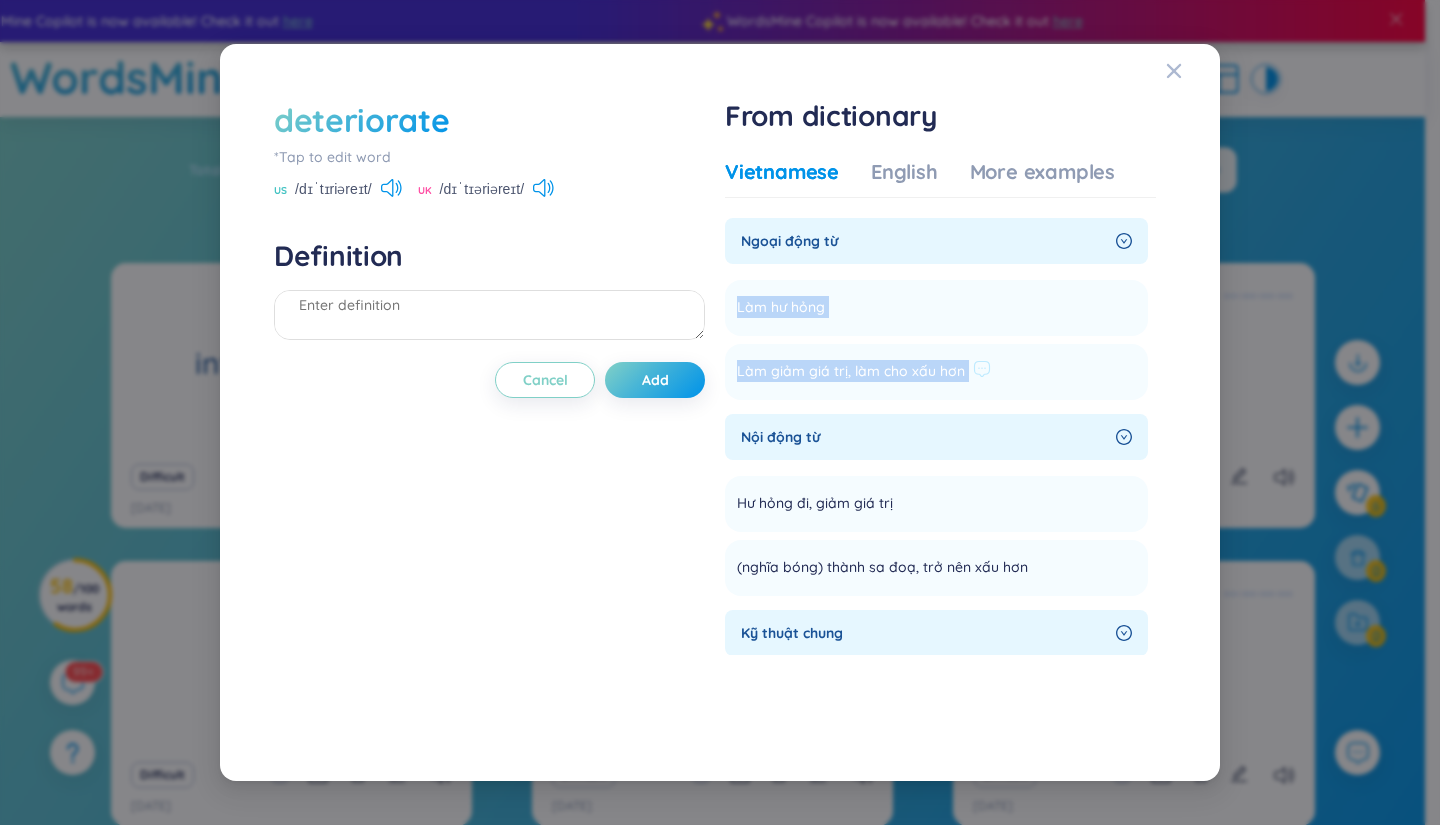 drag, startPoint x: 740, startPoint y: 309, endPoint x: 999, endPoint y: 388, distance: 270.78036 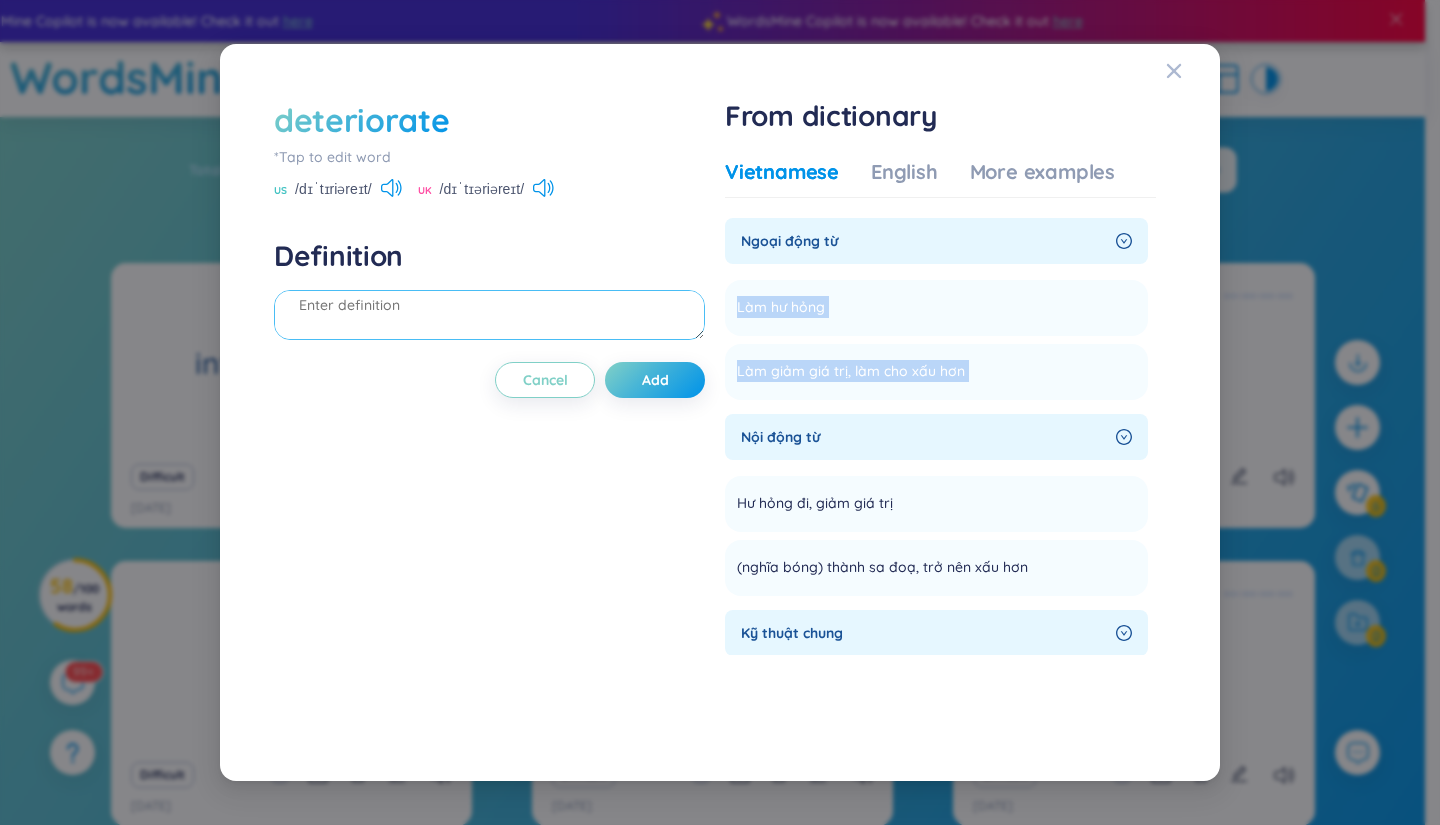 click at bounding box center [489, 315] 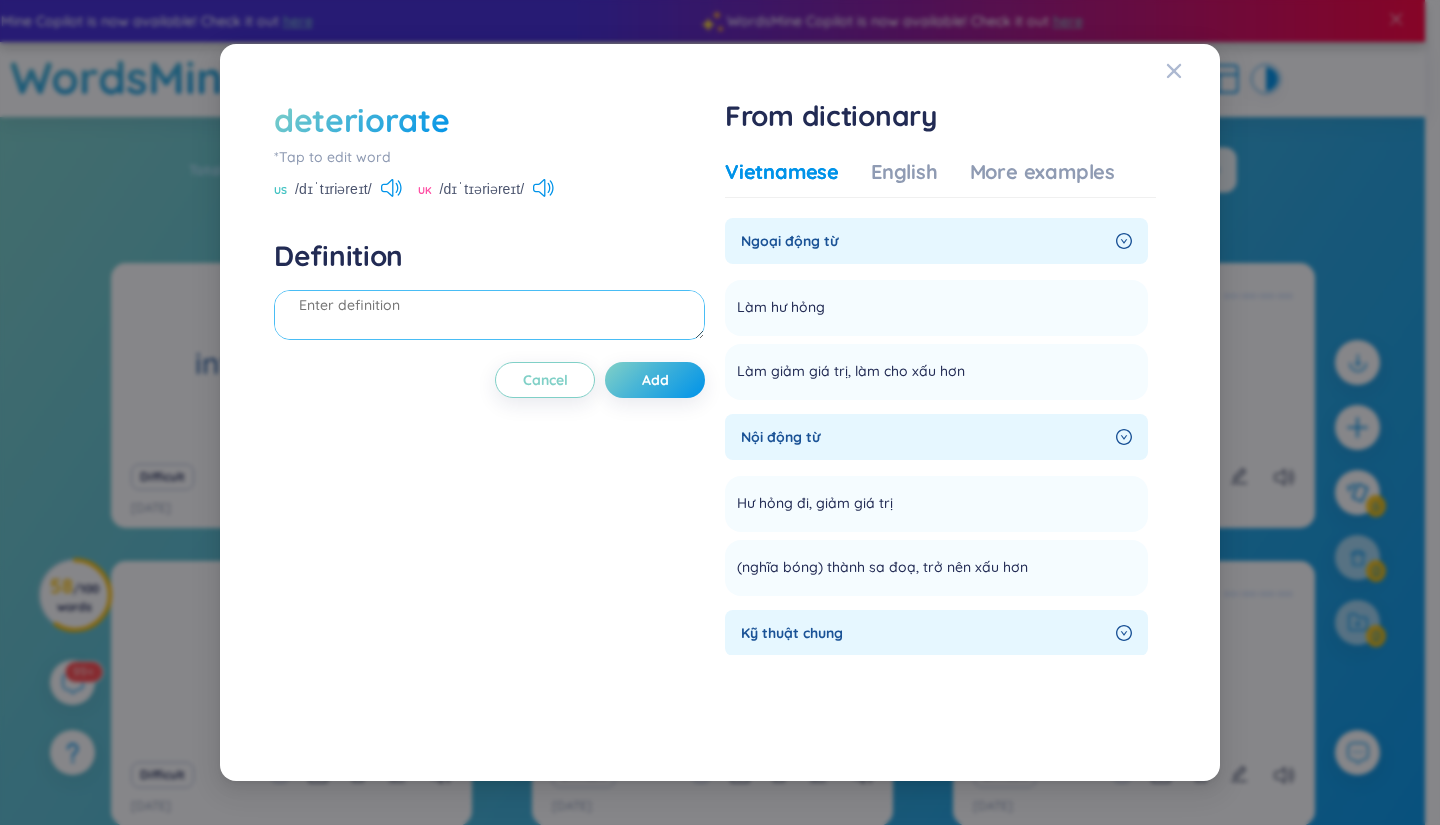 paste on "Làm hư hỏng
Làm giảm giá trị, làm cho xấu hơn" 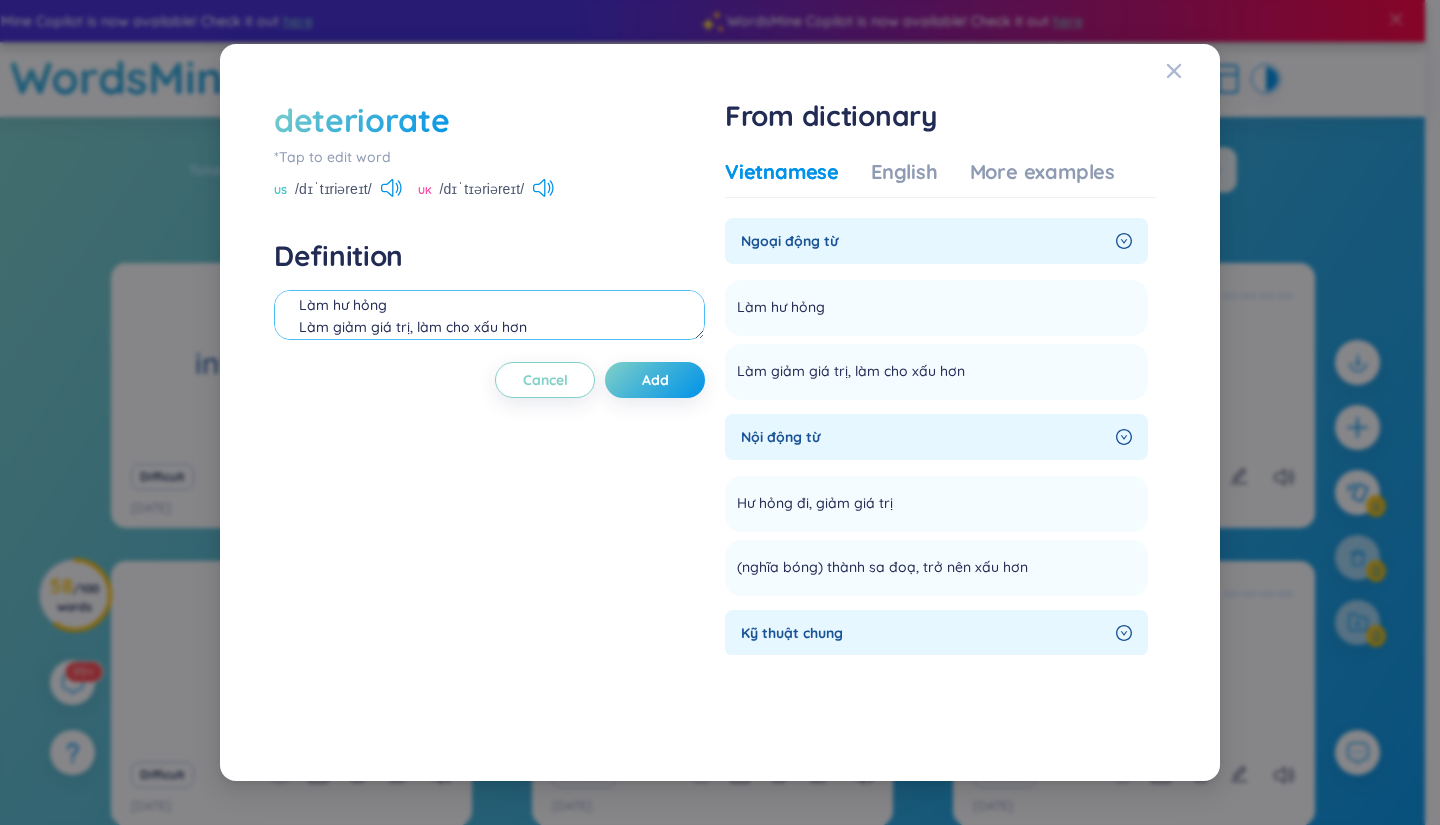 scroll, scrollTop: 62, scrollLeft: 0, axis: vertical 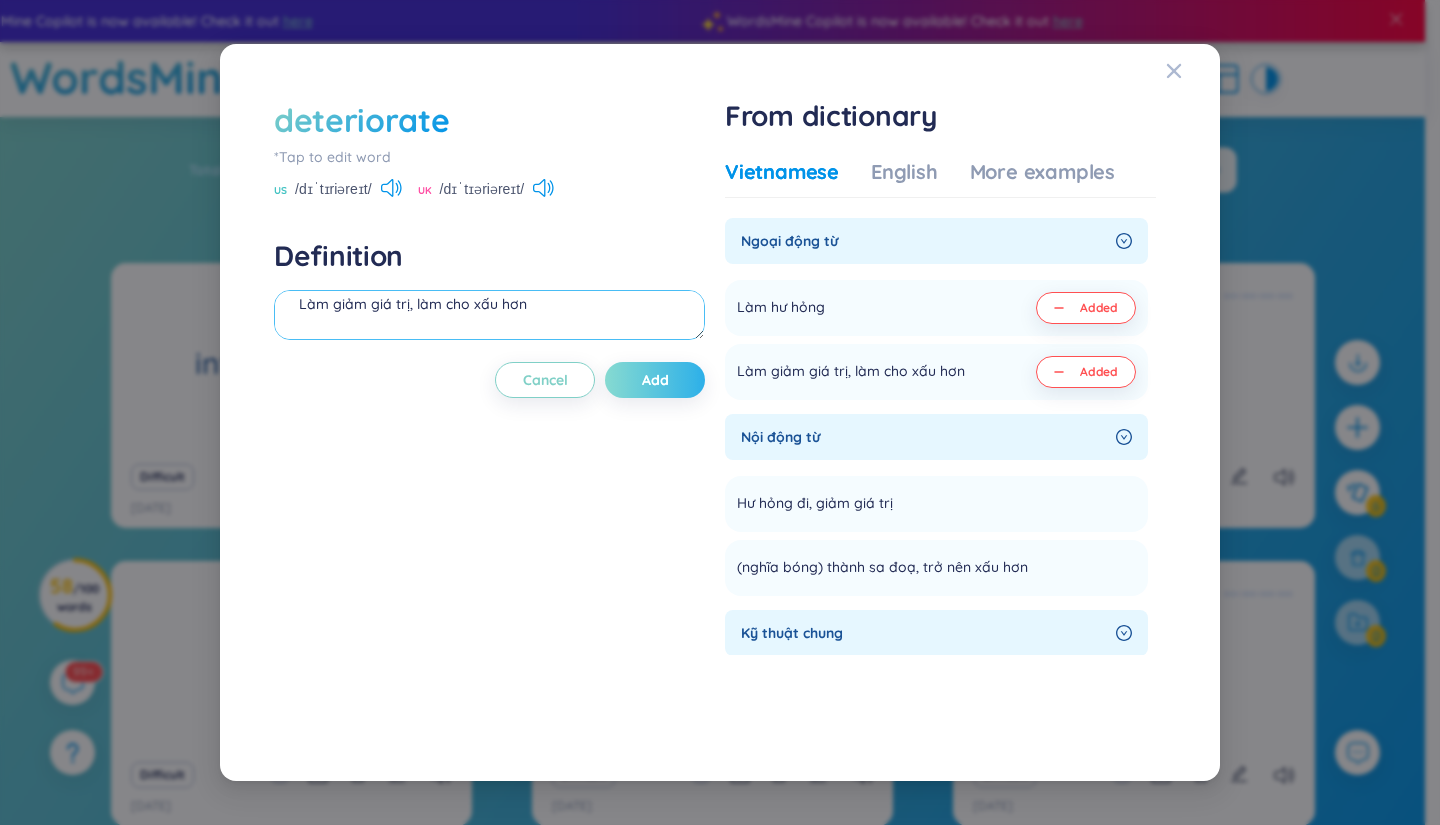type on "Làm hư hỏng
Làm giảm giá trị, làm cho xấu hơn" 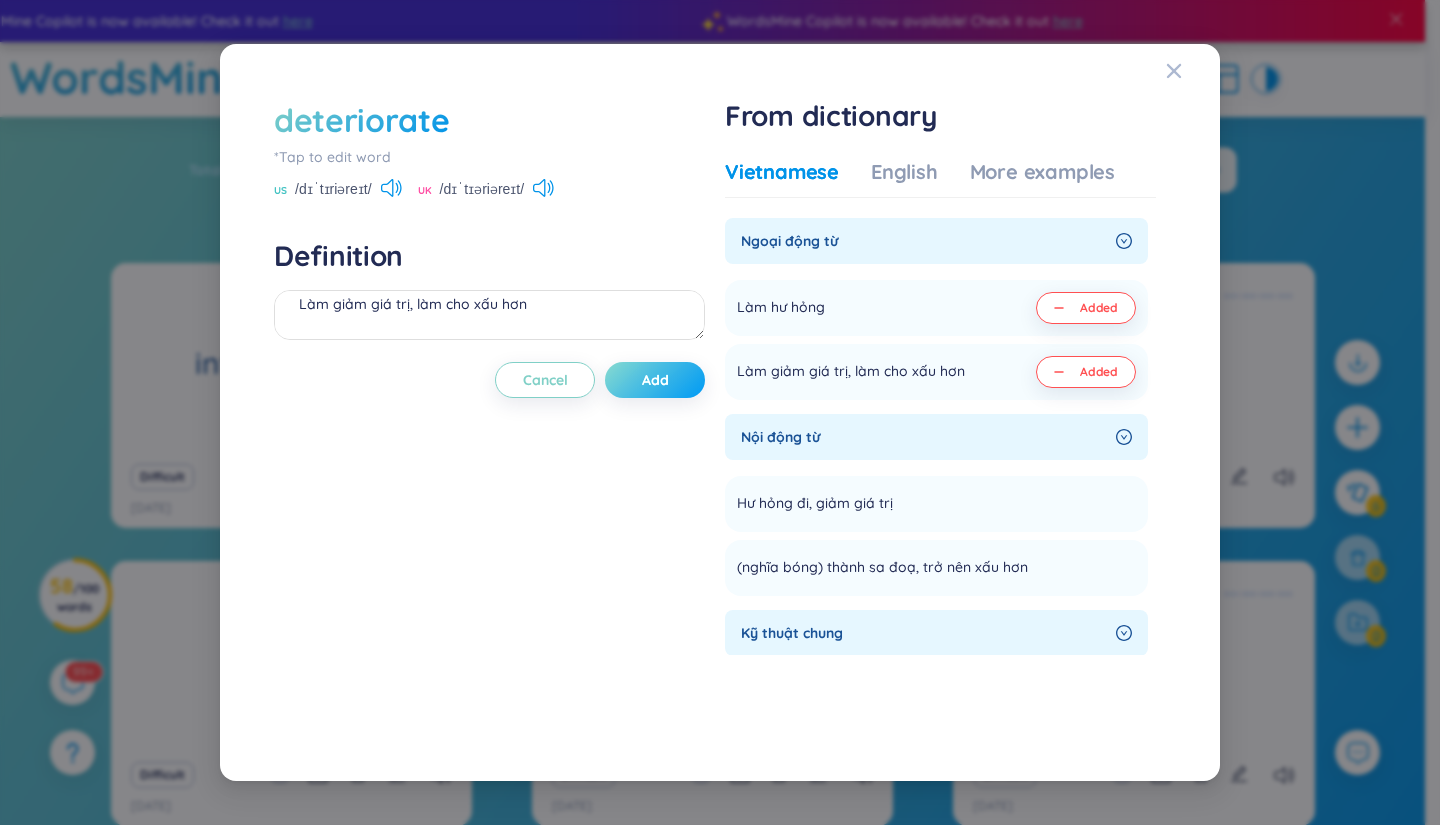 click on "Add" at bounding box center (655, 380) 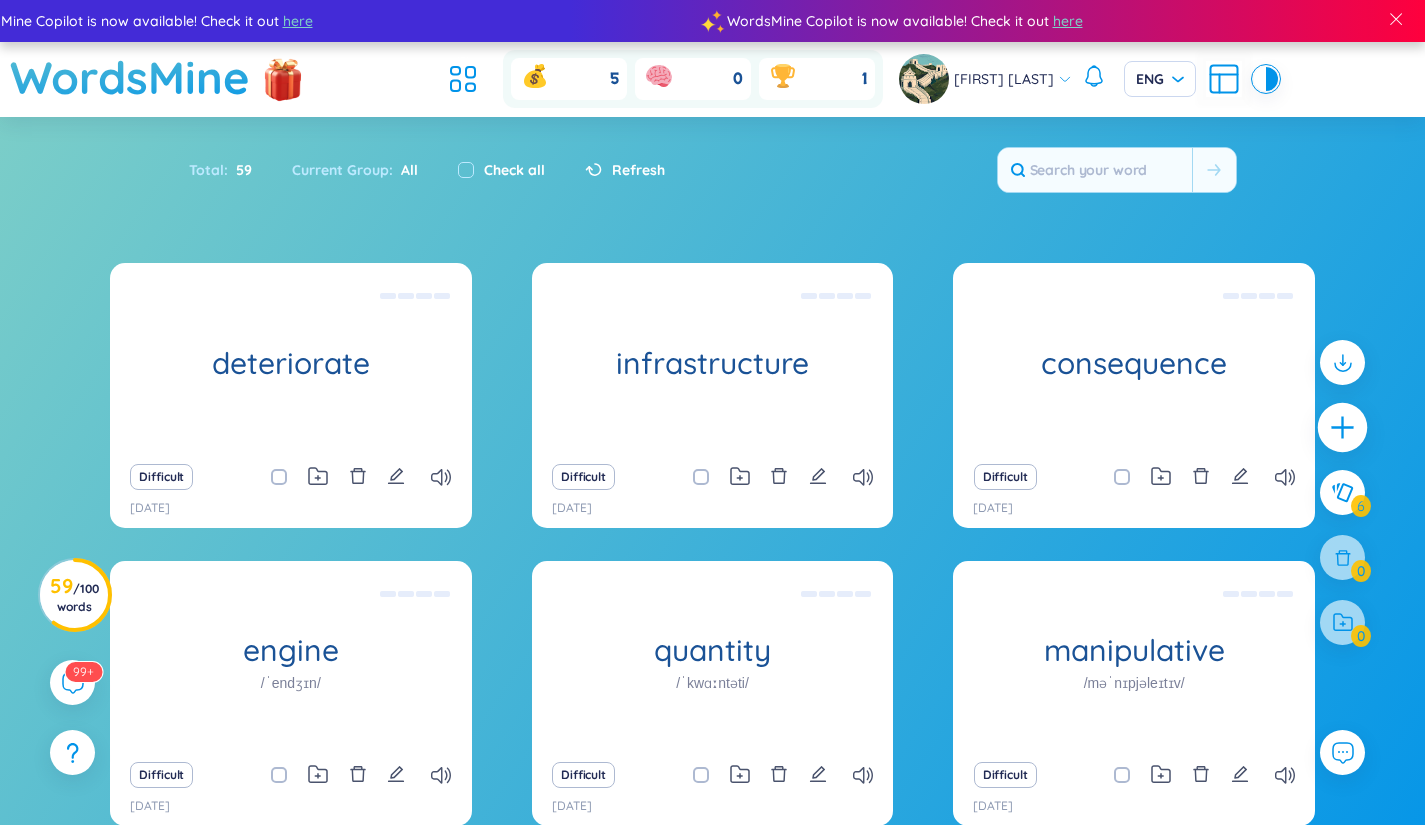 click 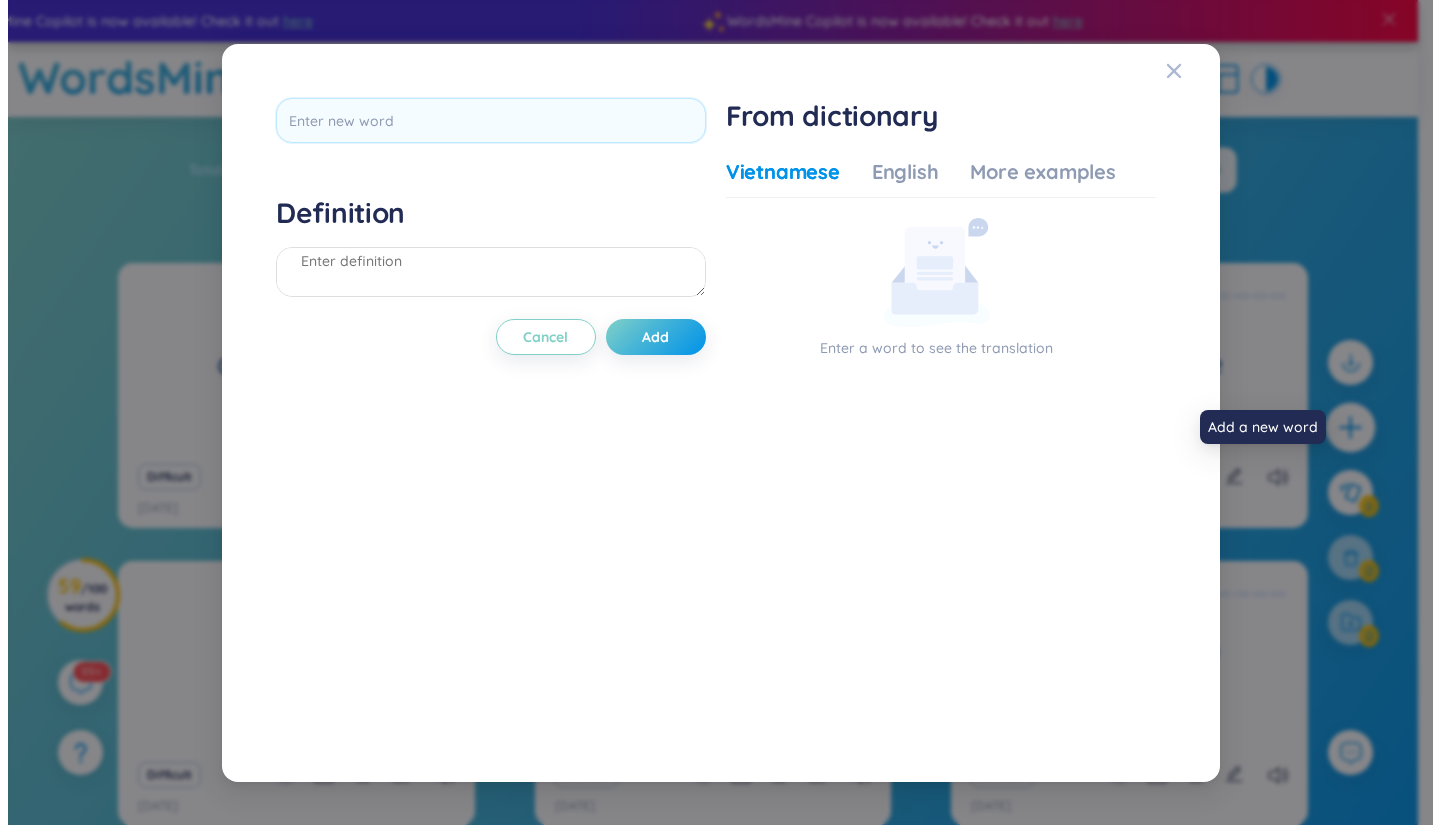scroll, scrollTop: 22, scrollLeft: 0, axis: vertical 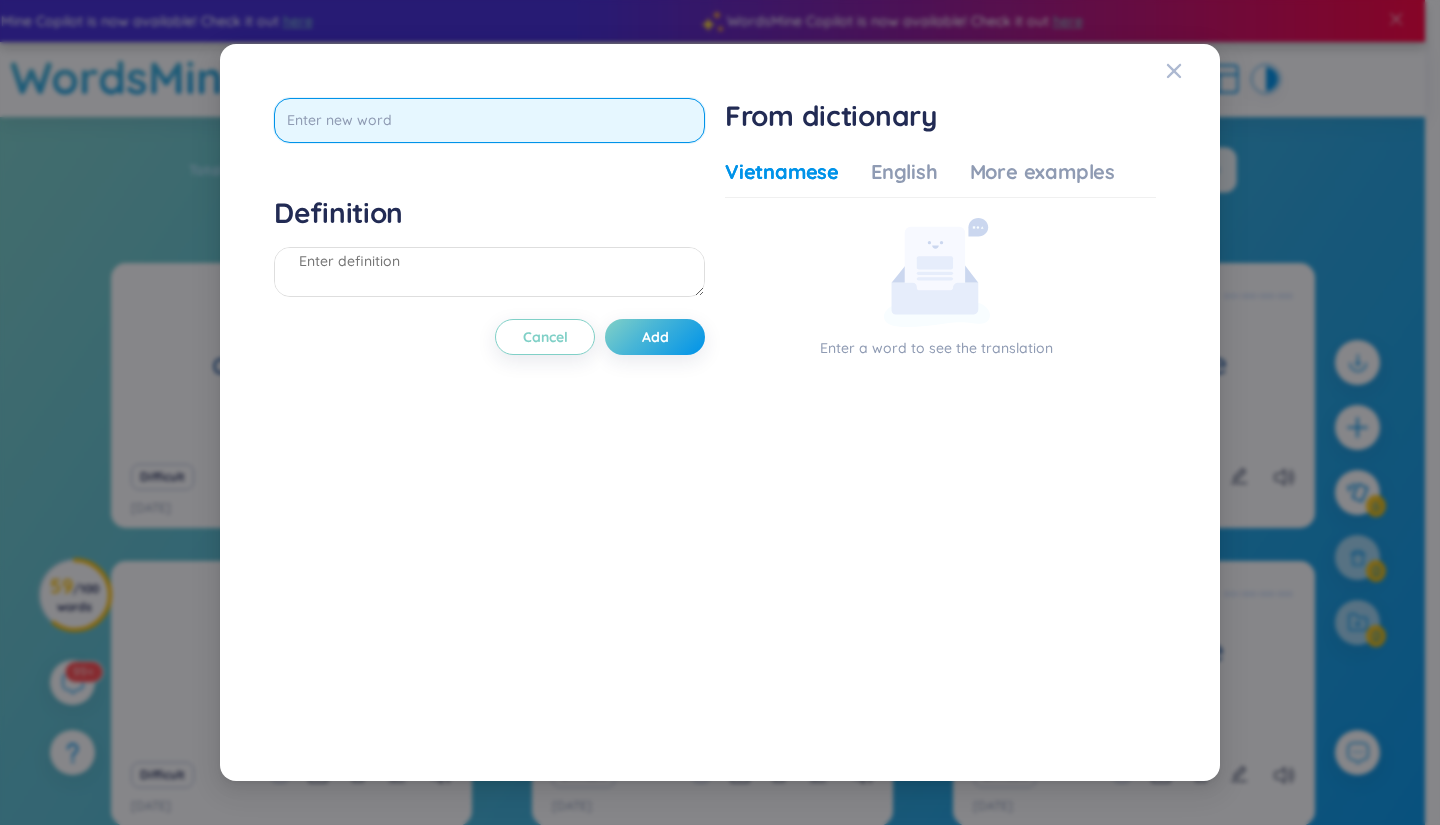 click at bounding box center (489, 120) 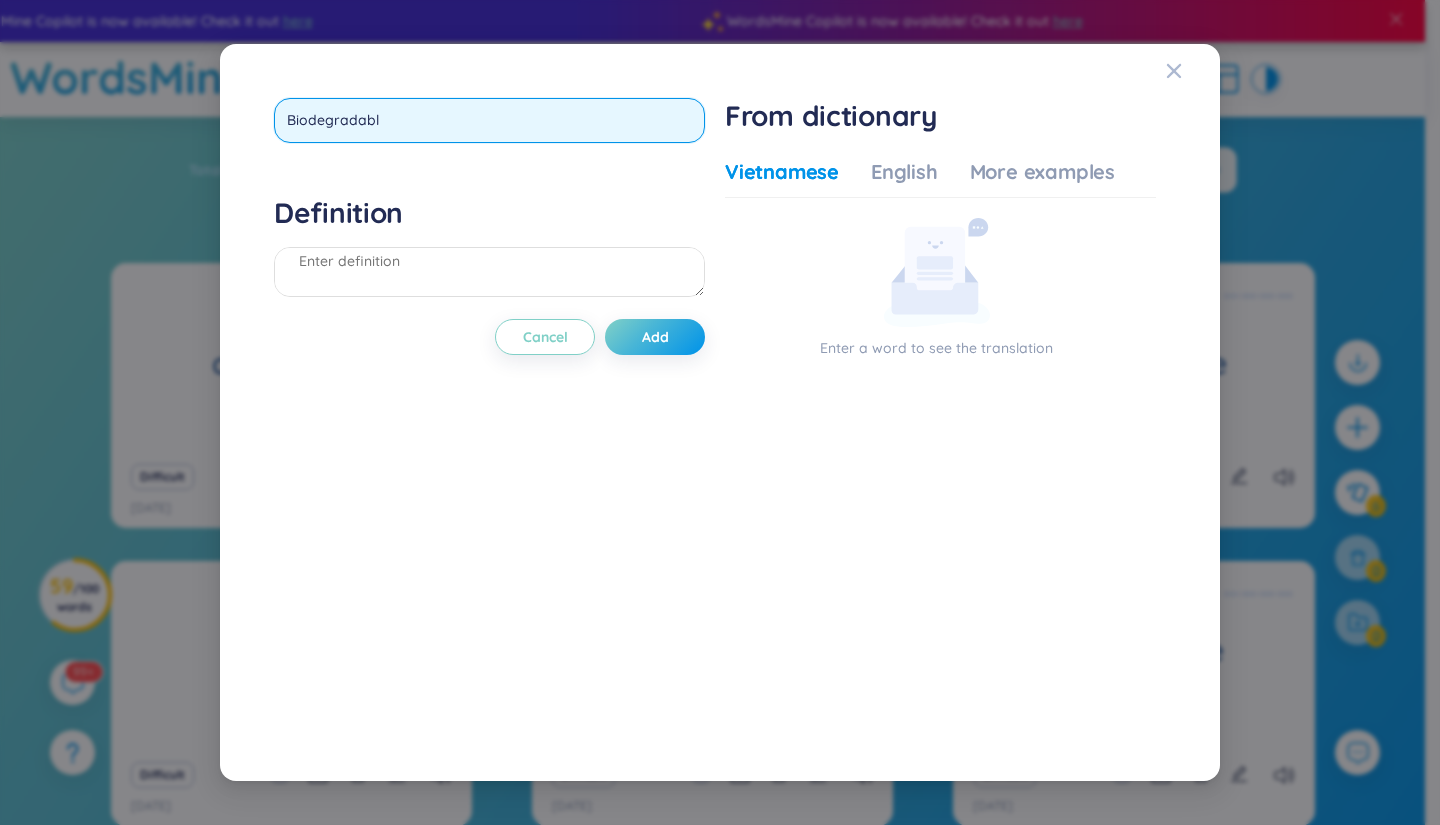 type on "Biodegradable" 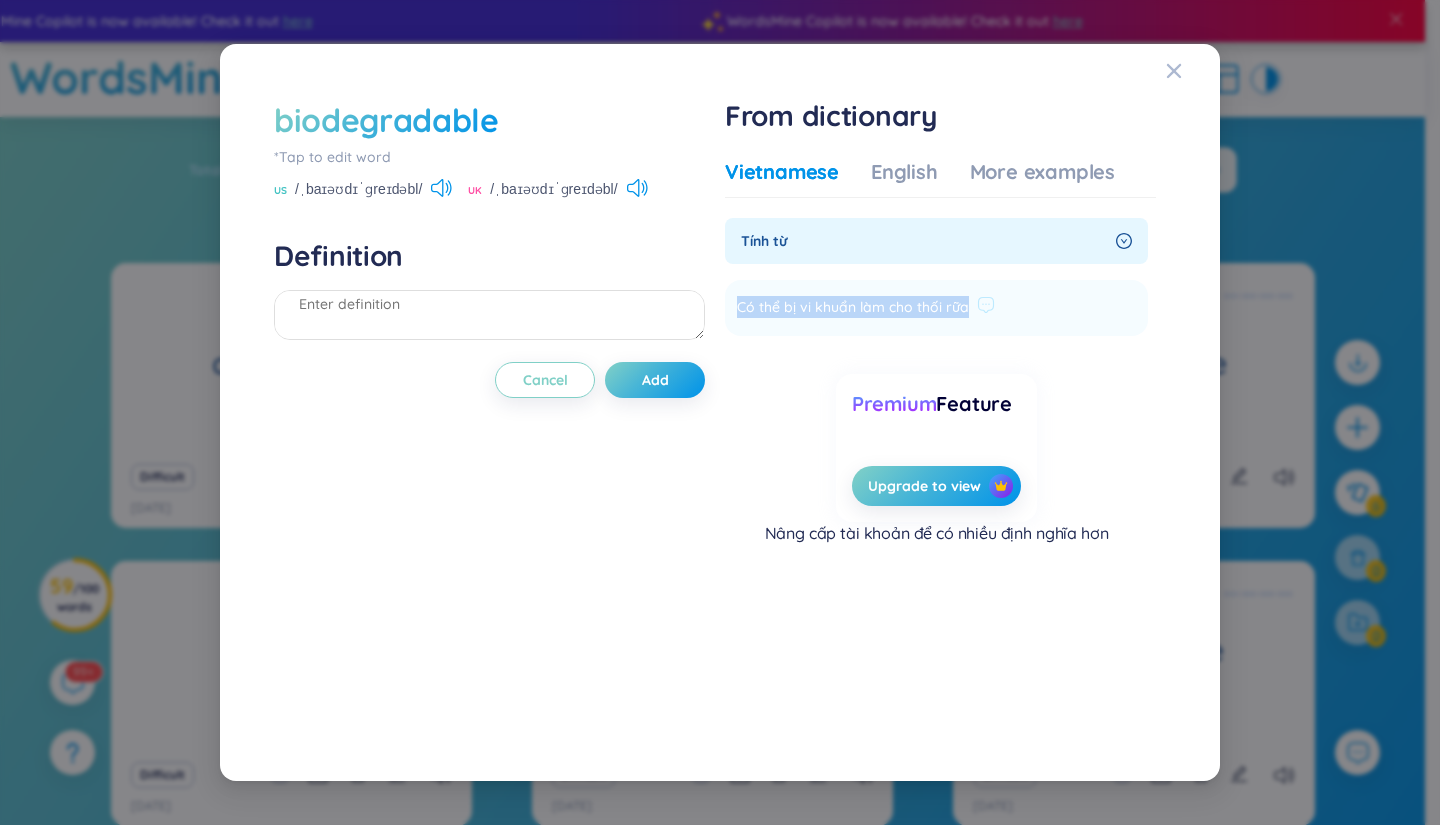 drag, startPoint x: 729, startPoint y: 293, endPoint x: 1026, endPoint y: 307, distance: 297.32977 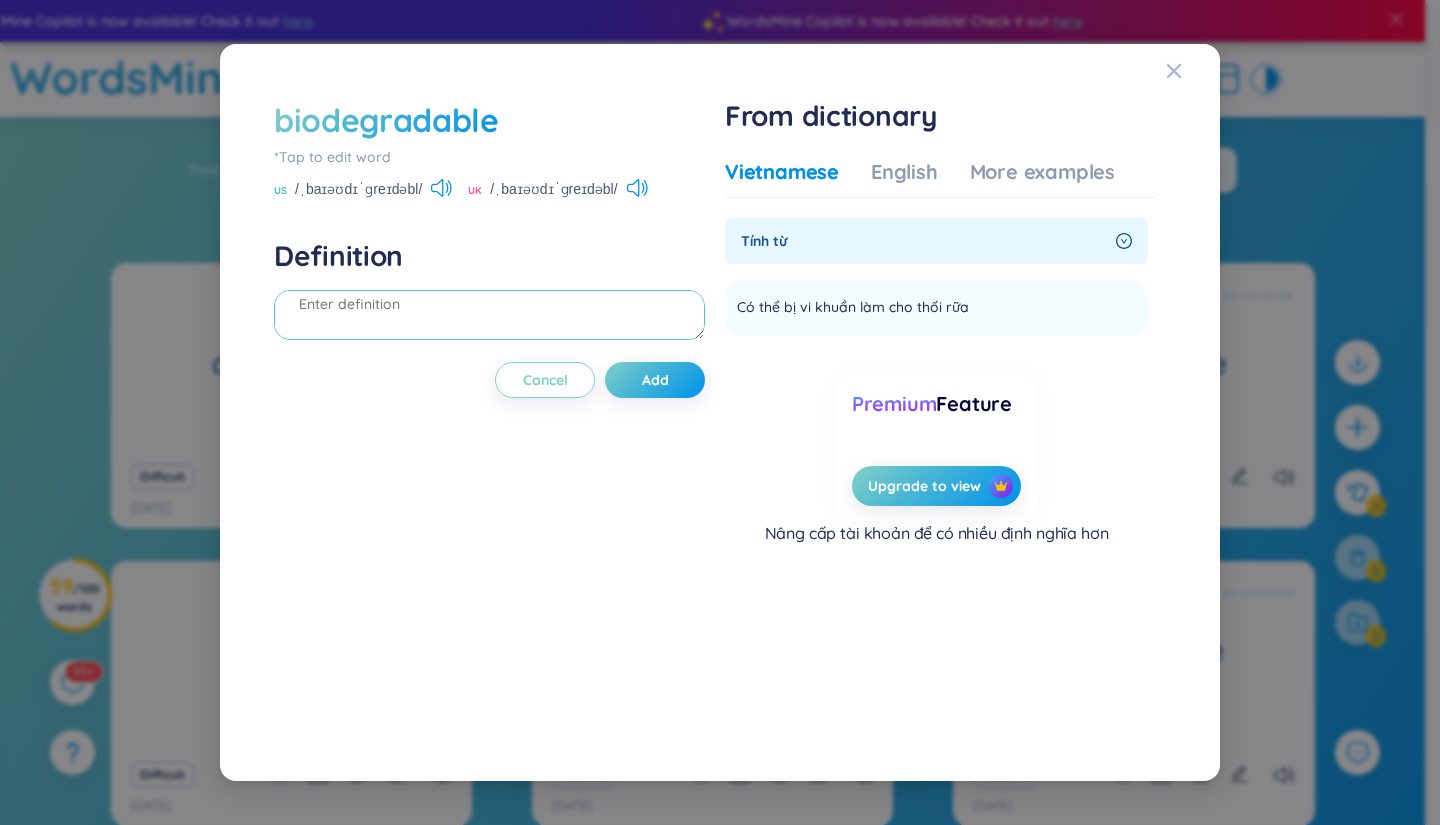 click at bounding box center (489, 315) 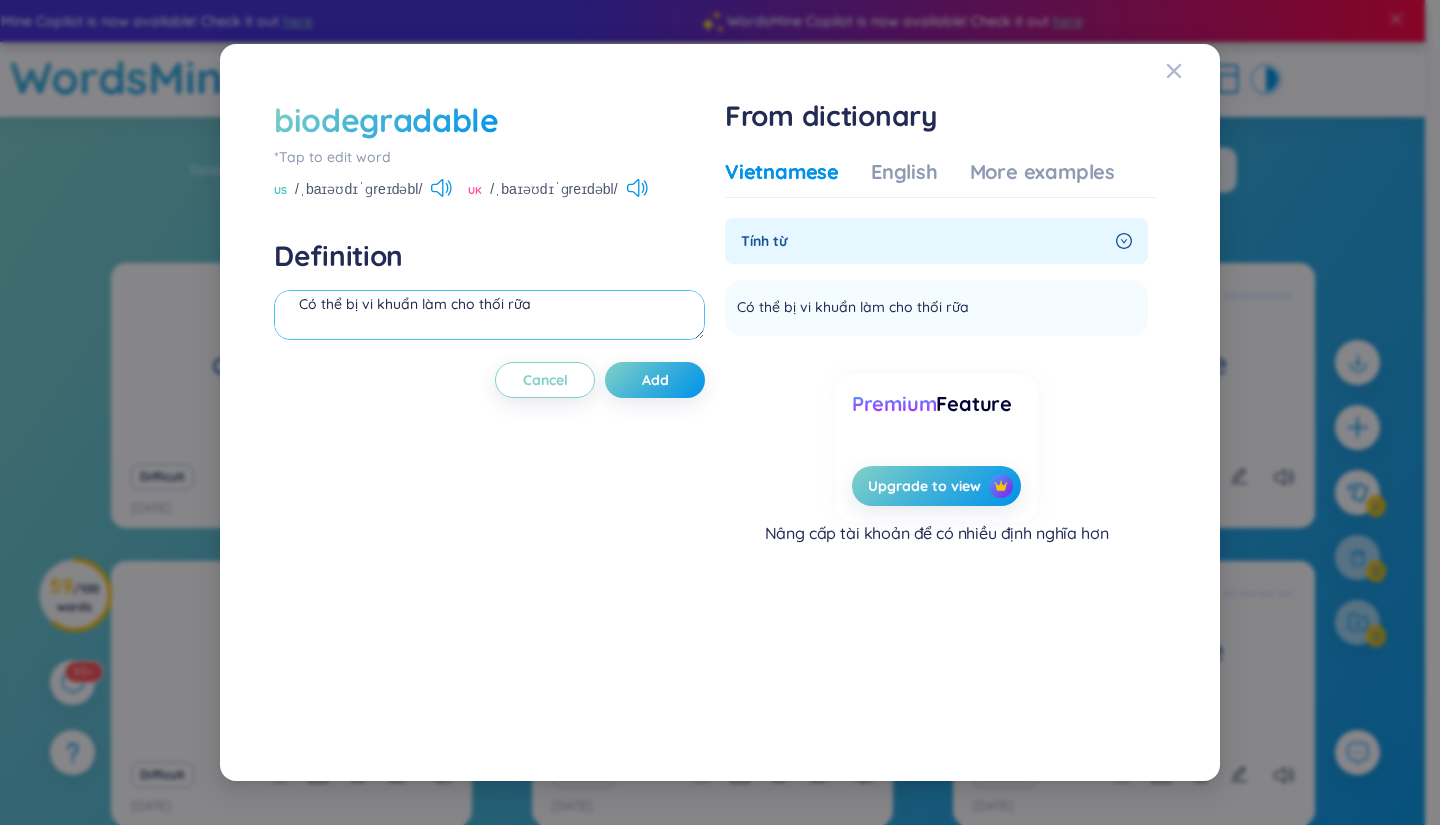 scroll, scrollTop: 40, scrollLeft: 0, axis: vertical 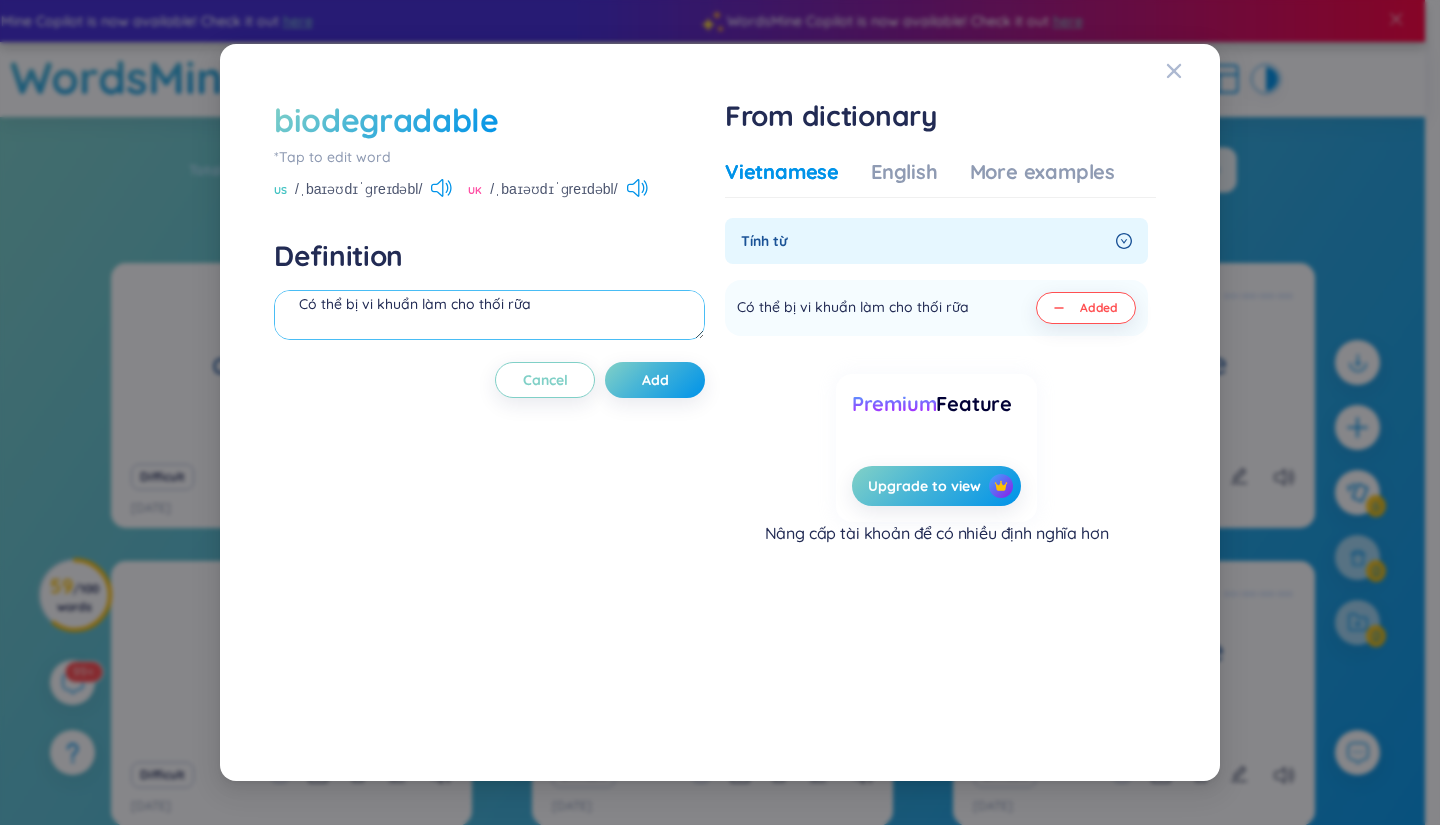 type on "Có thể bị vi khuẩn làm cho thối rữa" 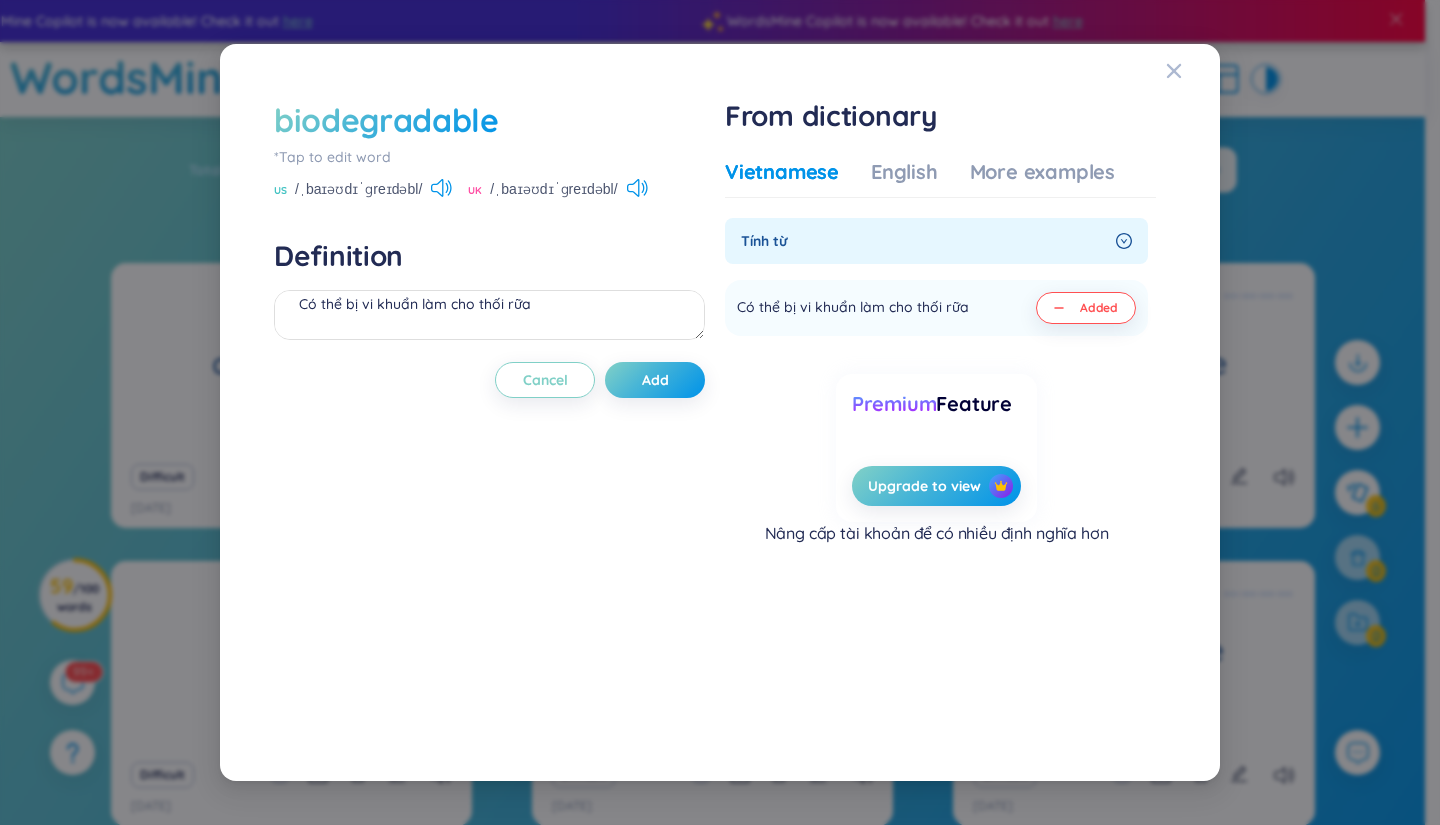 click on "biodegradable" at bounding box center [386, 120] 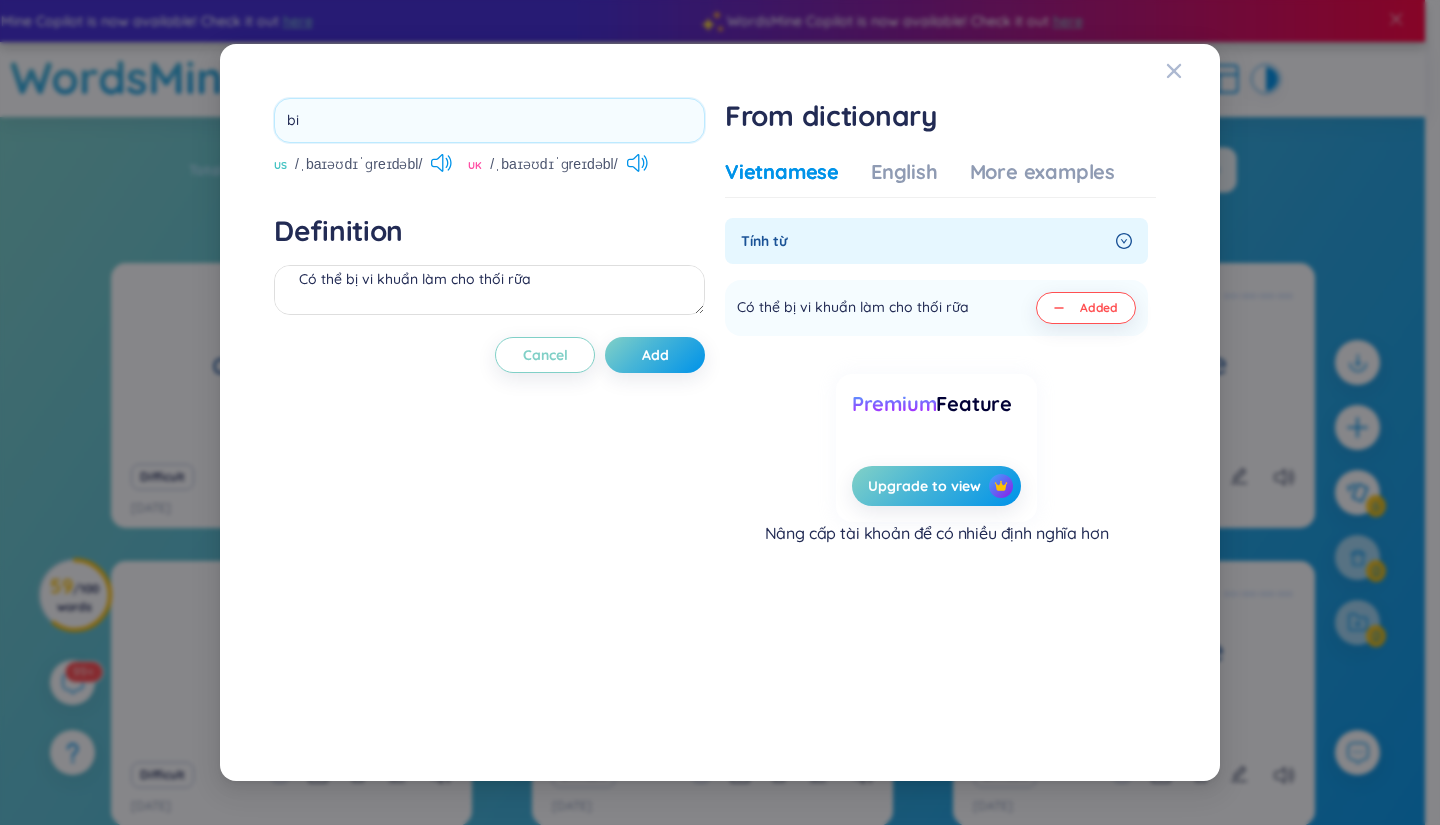type on "b" 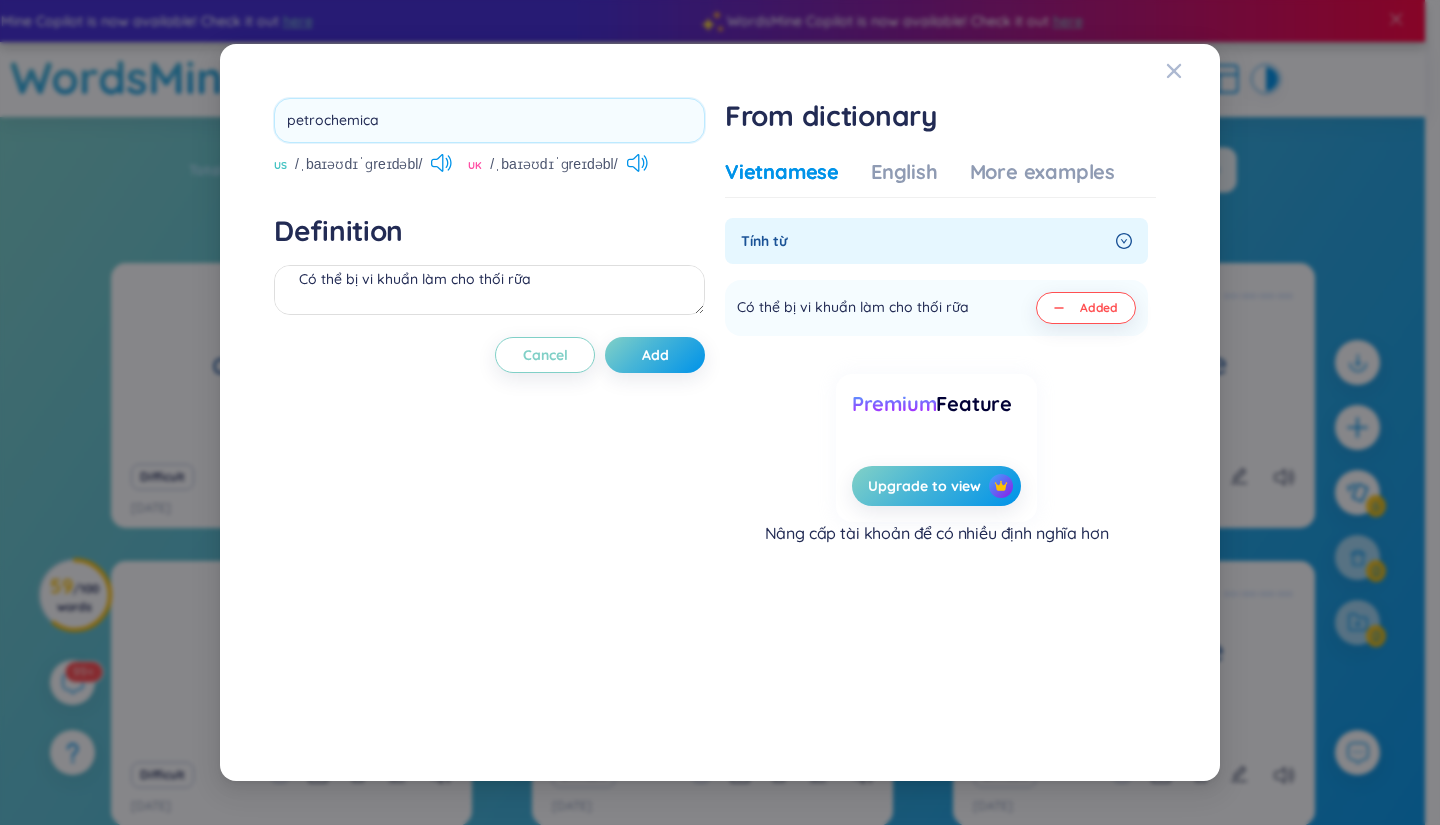 type on "petrochemical" 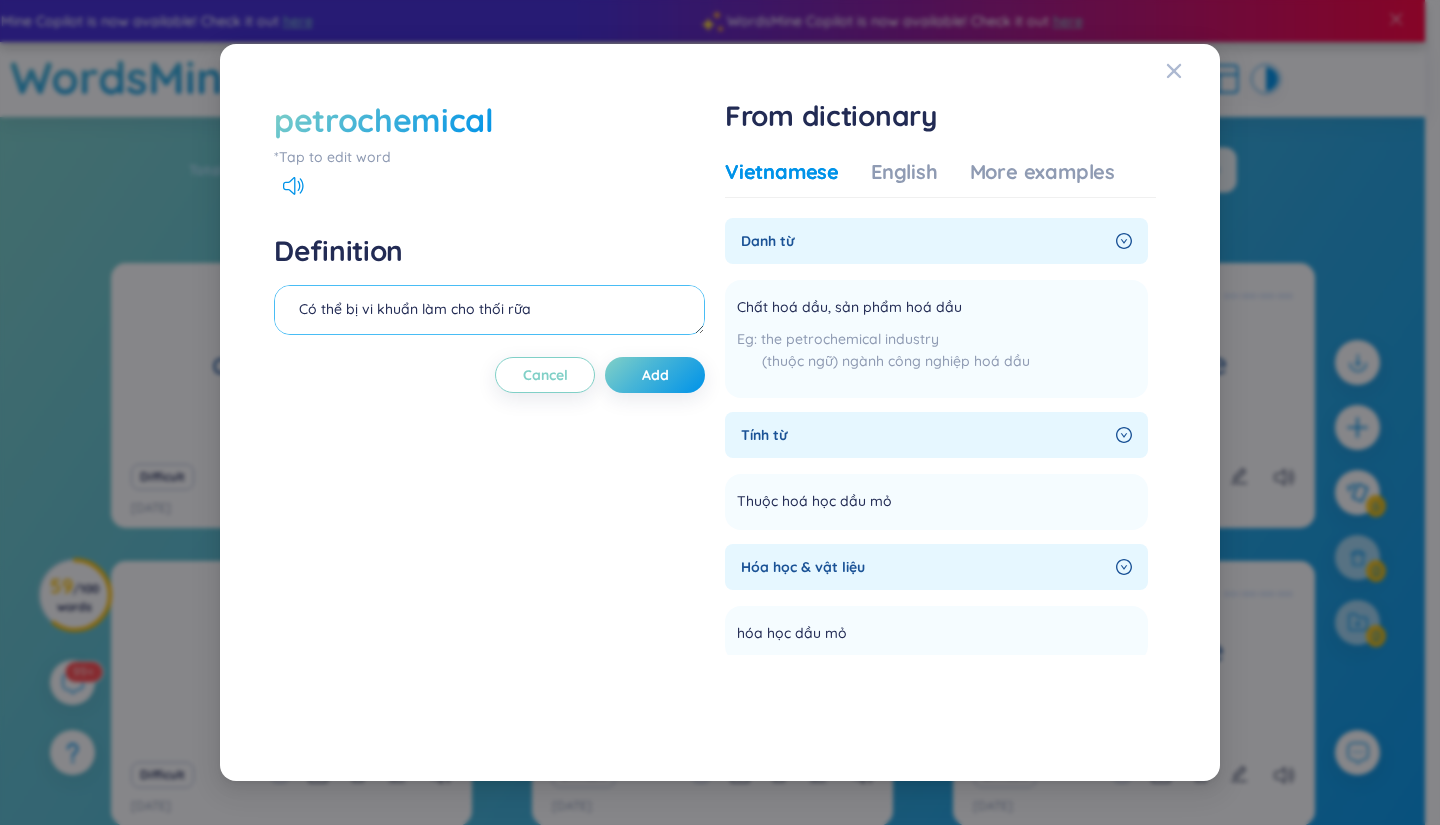 scroll, scrollTop: 0, scrollLeft: 0, axis: both 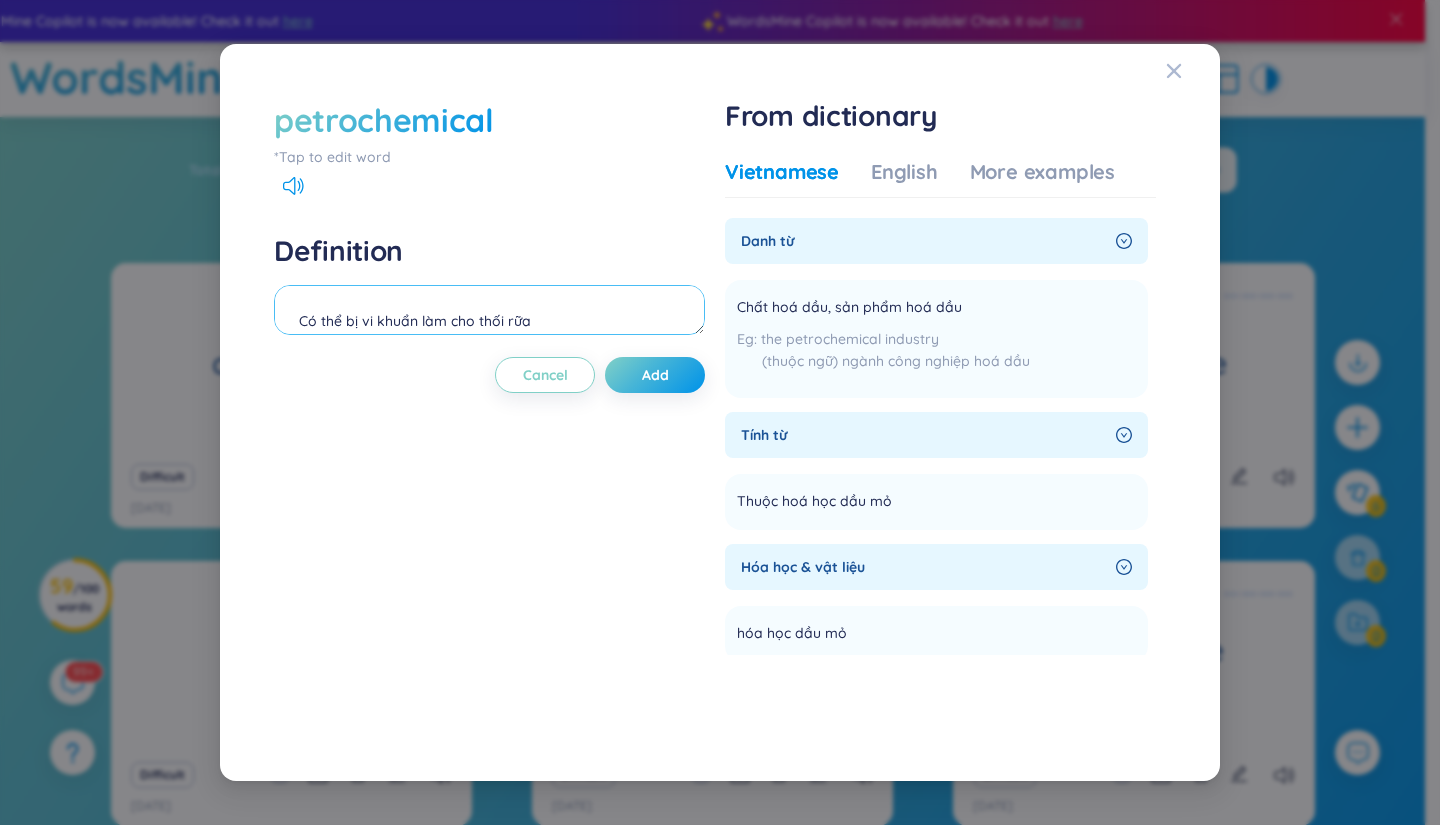 drag, startPoint x: 370, startPoint y: 307, endPoint x: 106, endPoint y: 303, distance: 264.0303 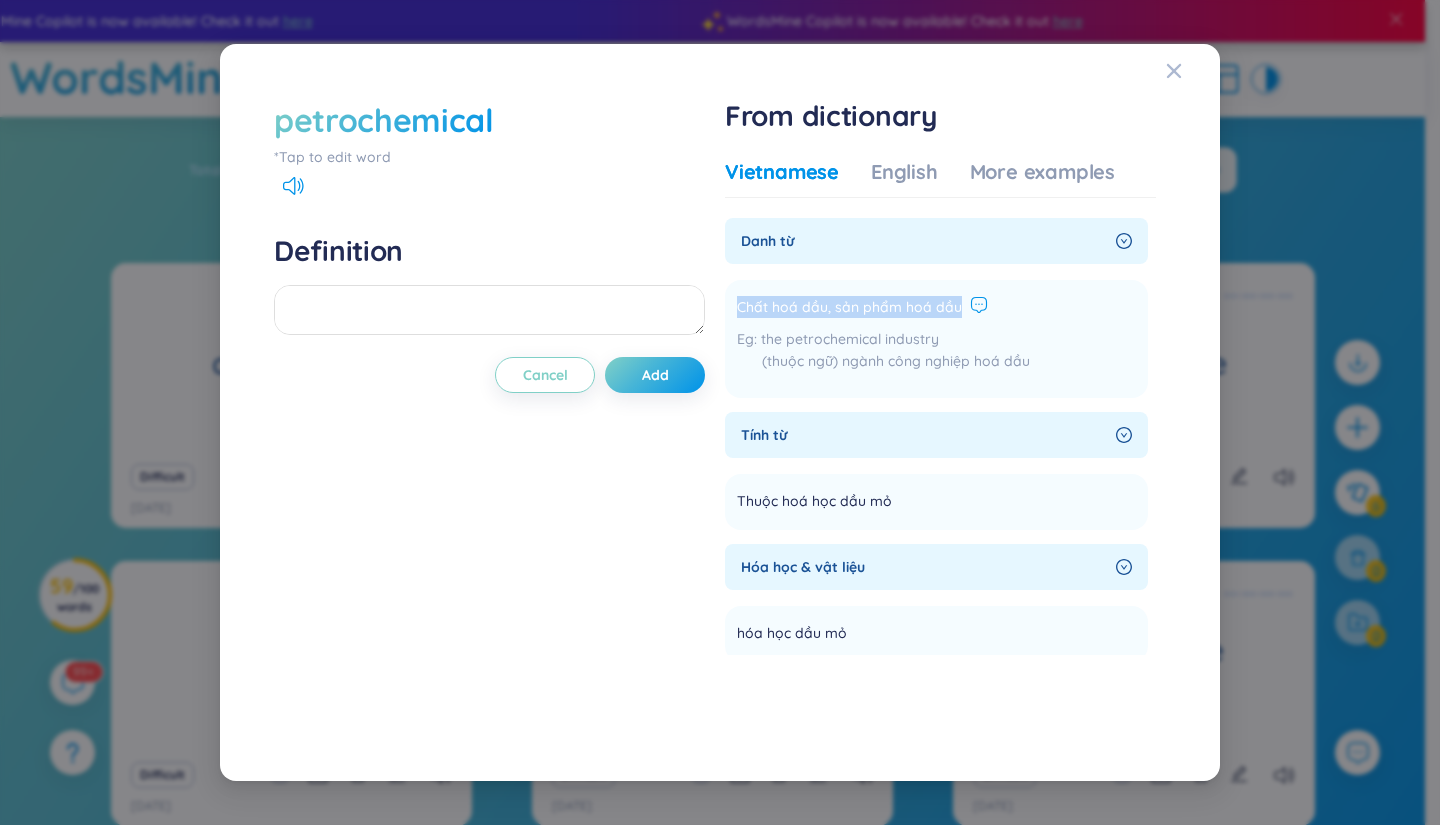 drag, startPoint x: 726, startPoint y: 305, endPoint x: 964, endPoint y: 300, distance: 238.05252 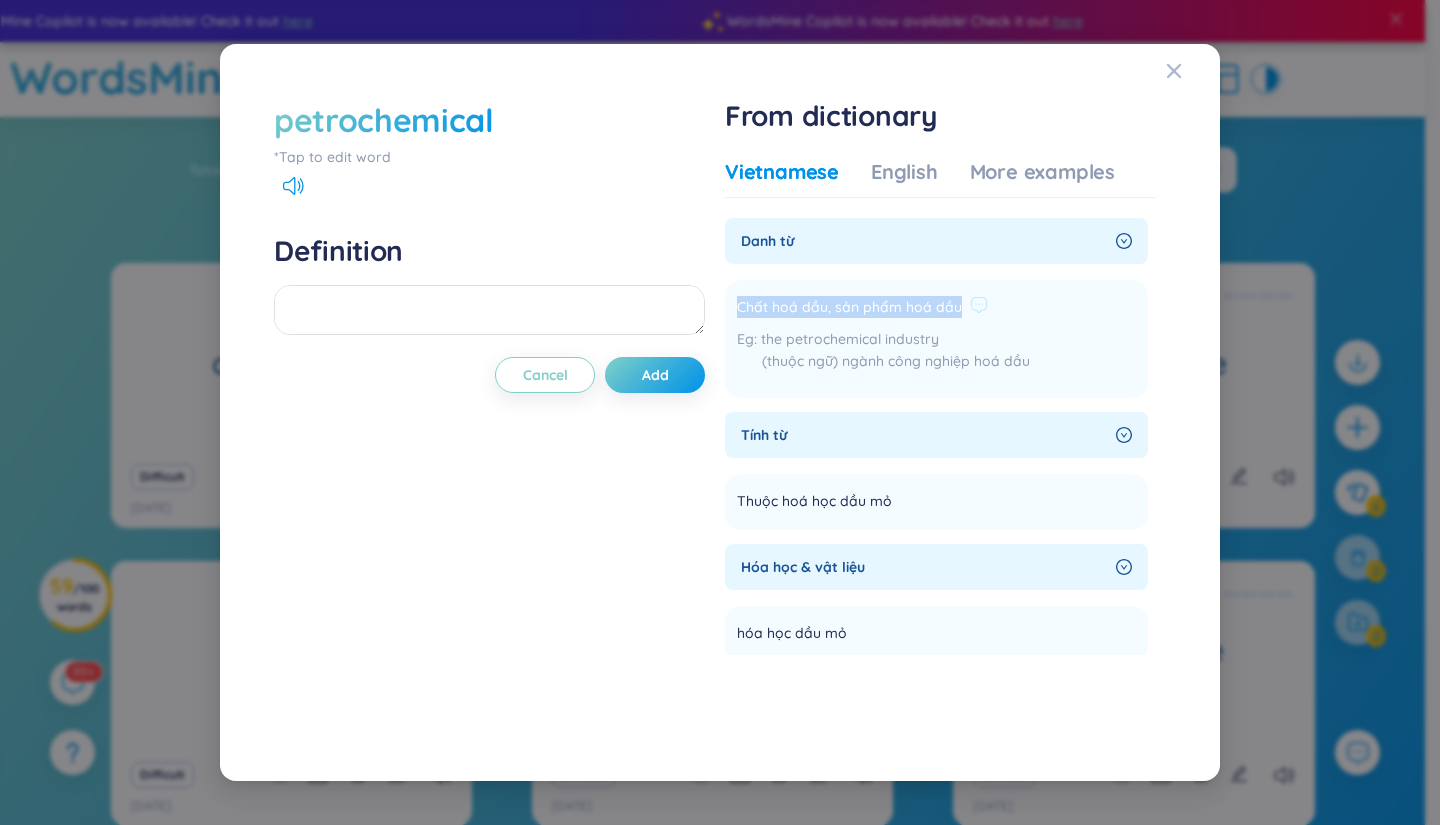 copy on "Chất hoá dầu, sản phẩm hoá dầu" 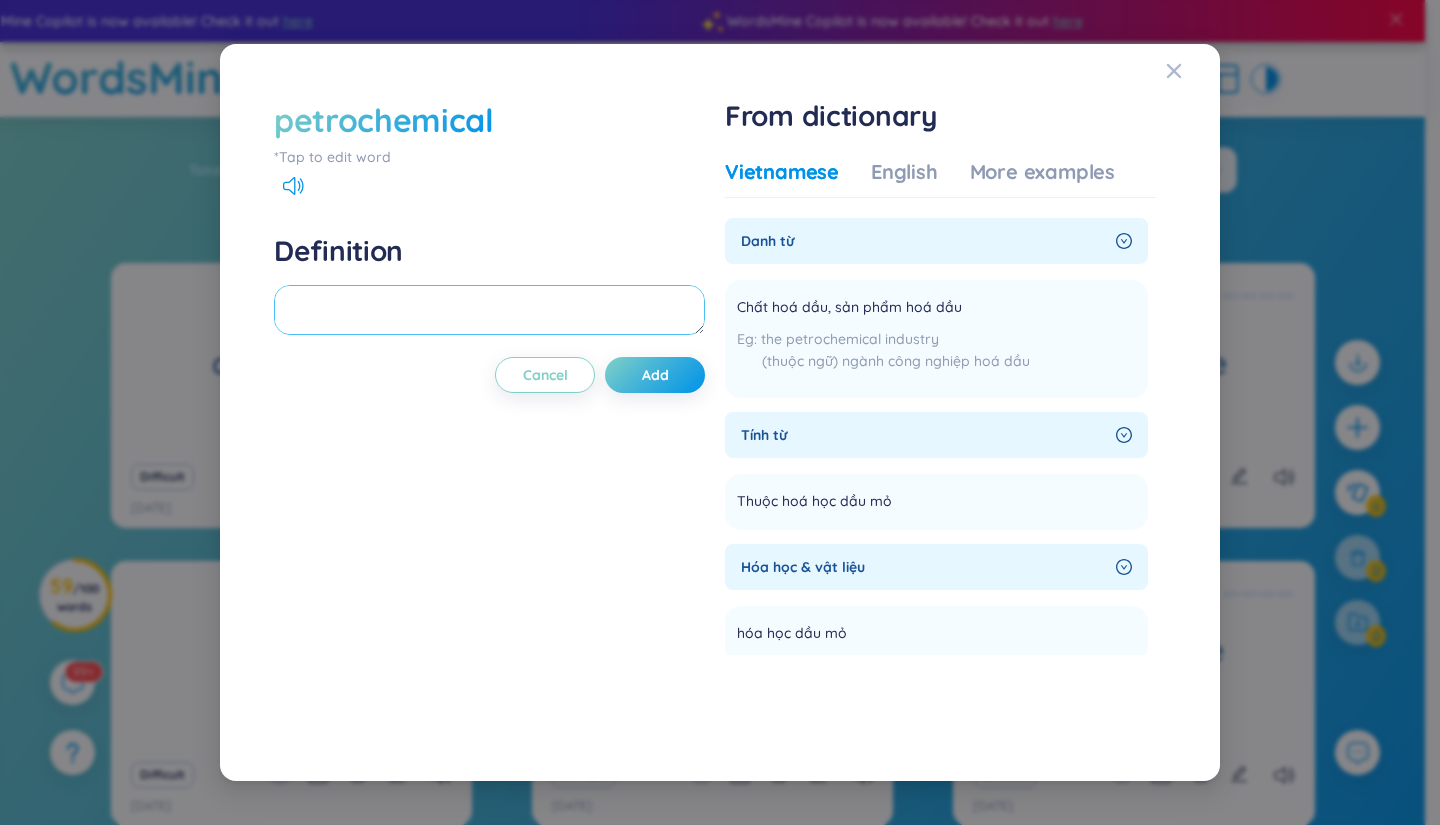 click at bounding box center (489, 310) 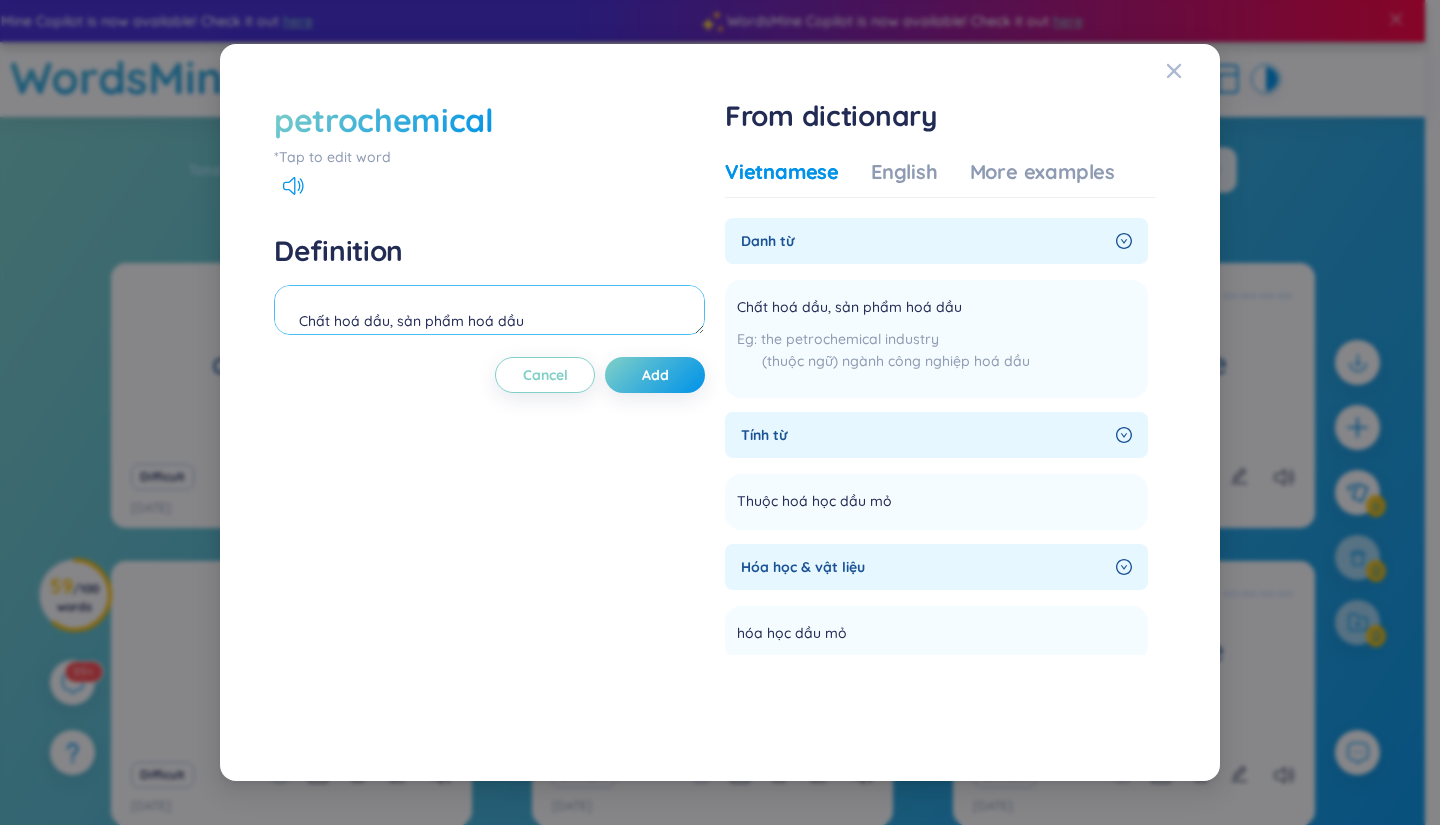 scroll, scrollTop: 40, scrollLeft: 0, axis: vertical 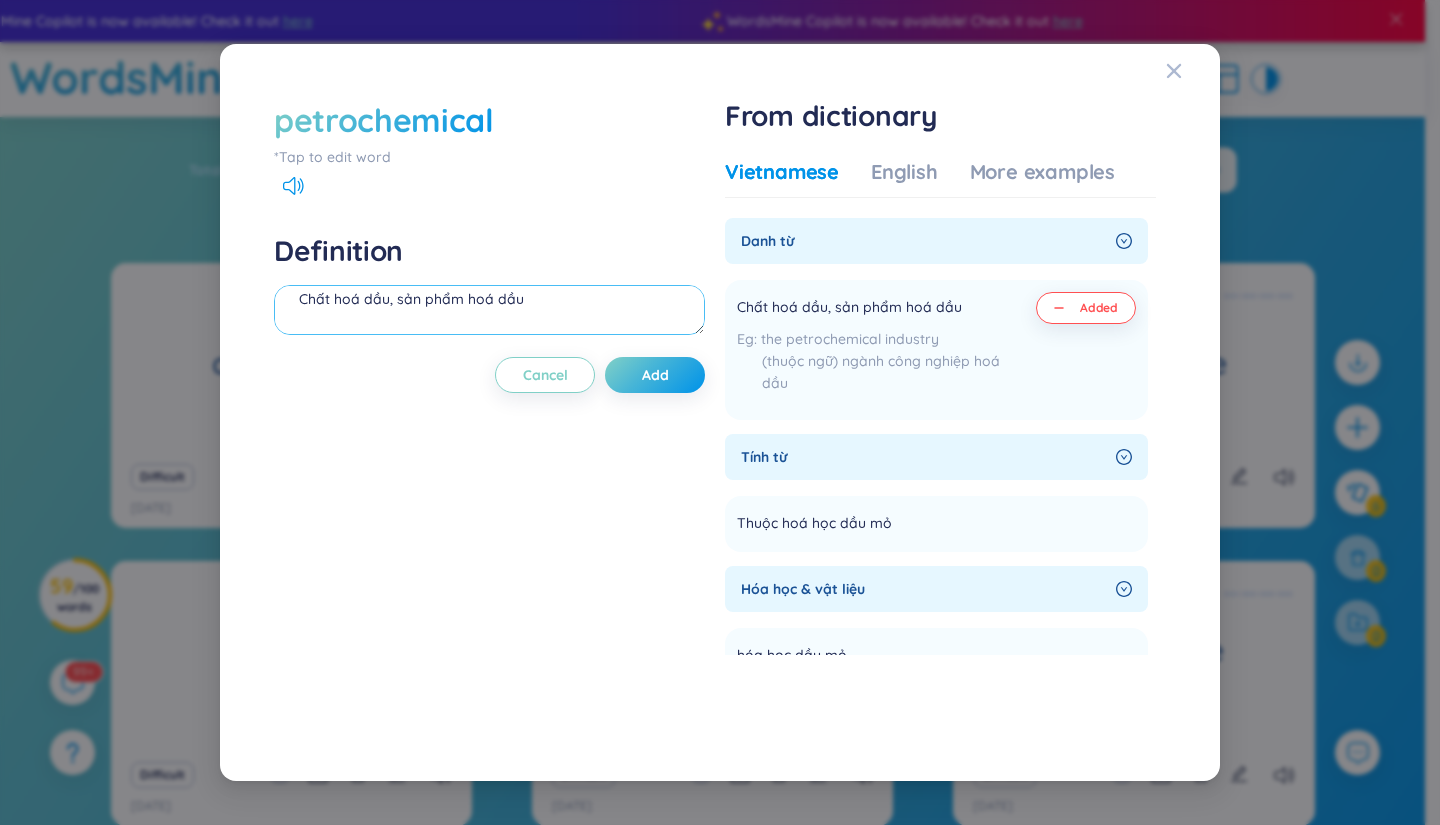 paste on "Chất hoá dầu, sản phẩm hoá dầu" 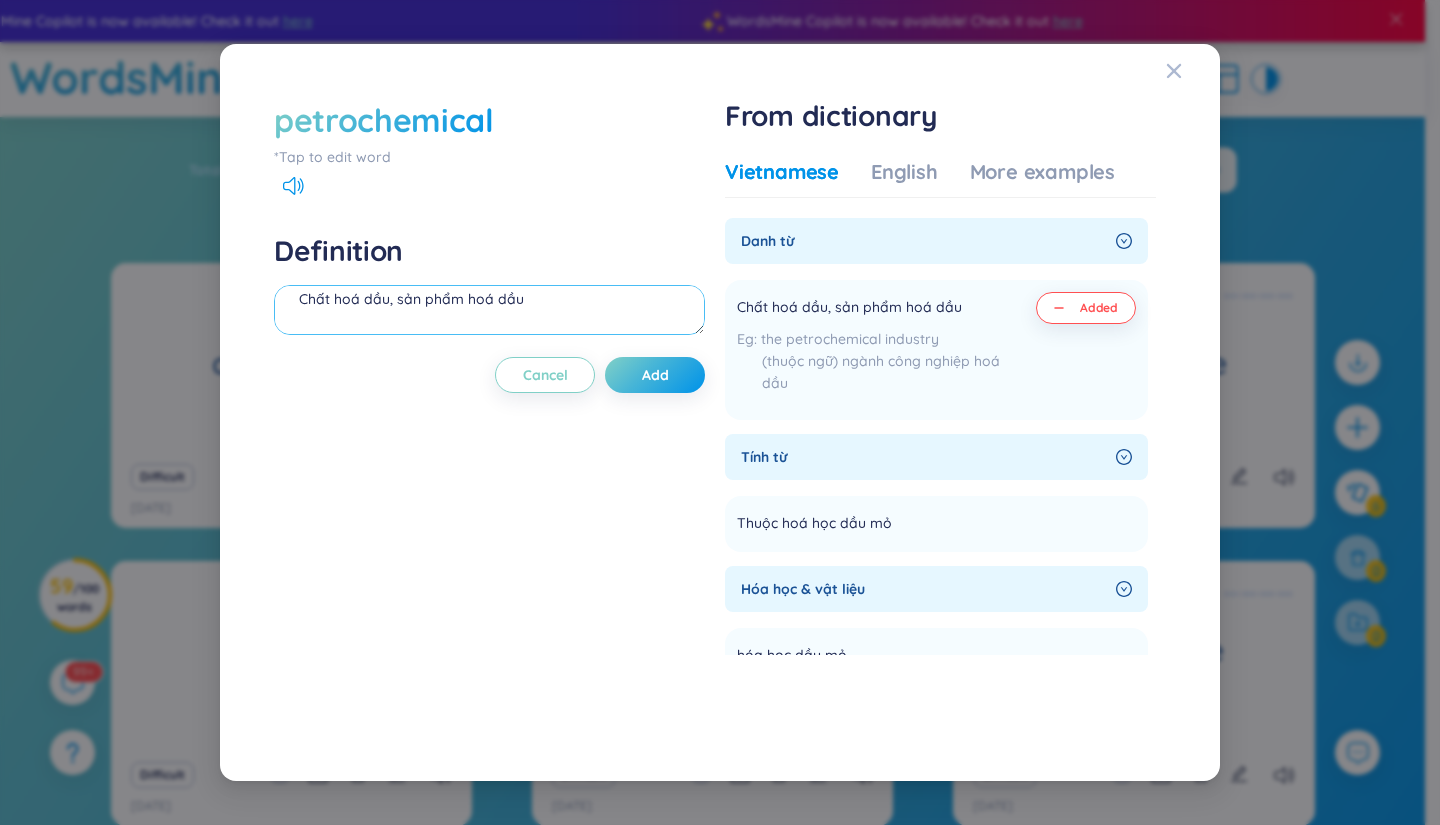 scroll, scrollTop: 54, scrollLeft: 0, axis: vertical 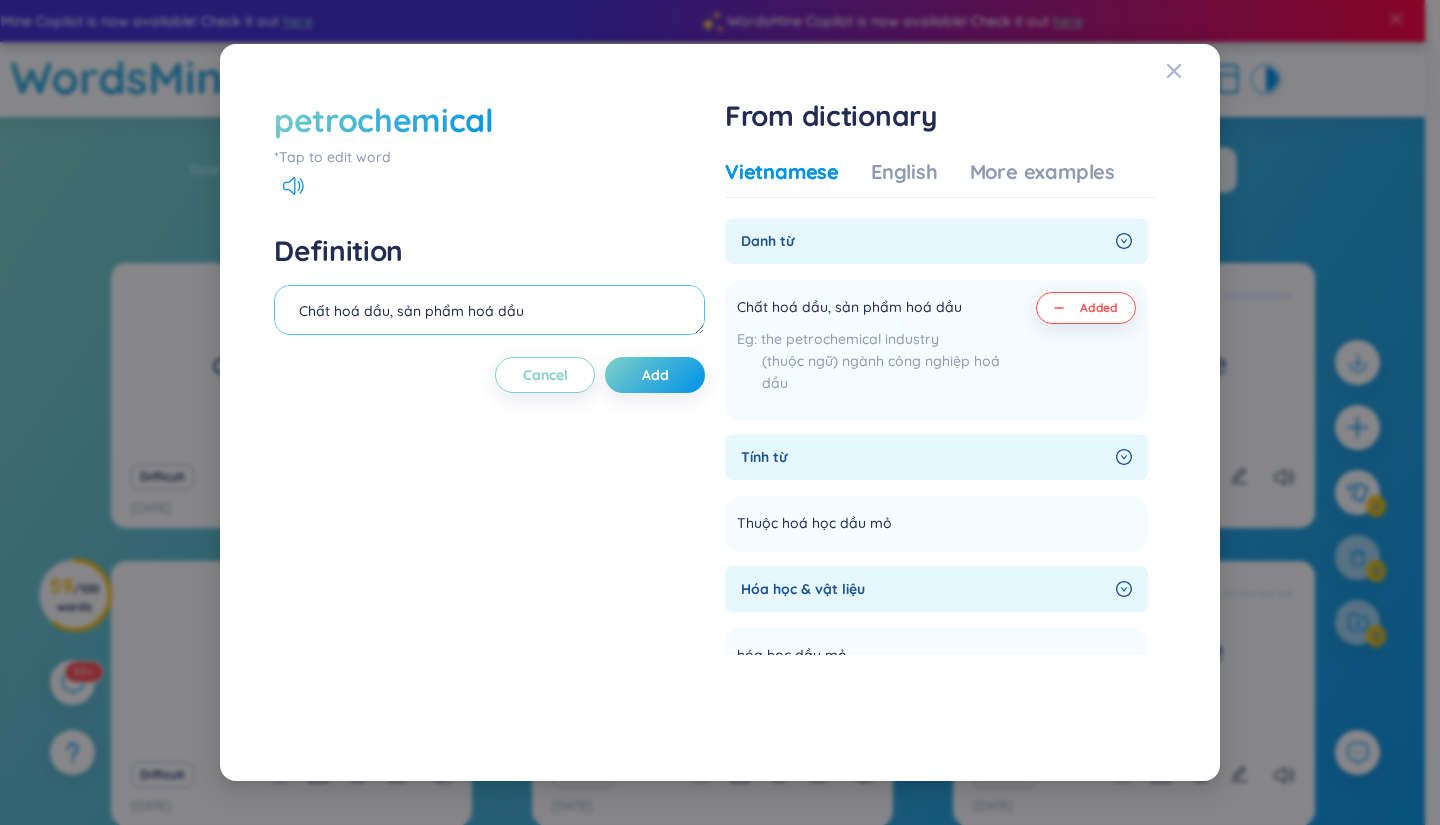 drag, startPoint x: 502, startPoint y: 315, endPoint x: 129, endPoint y: 319, distance: 373.02145 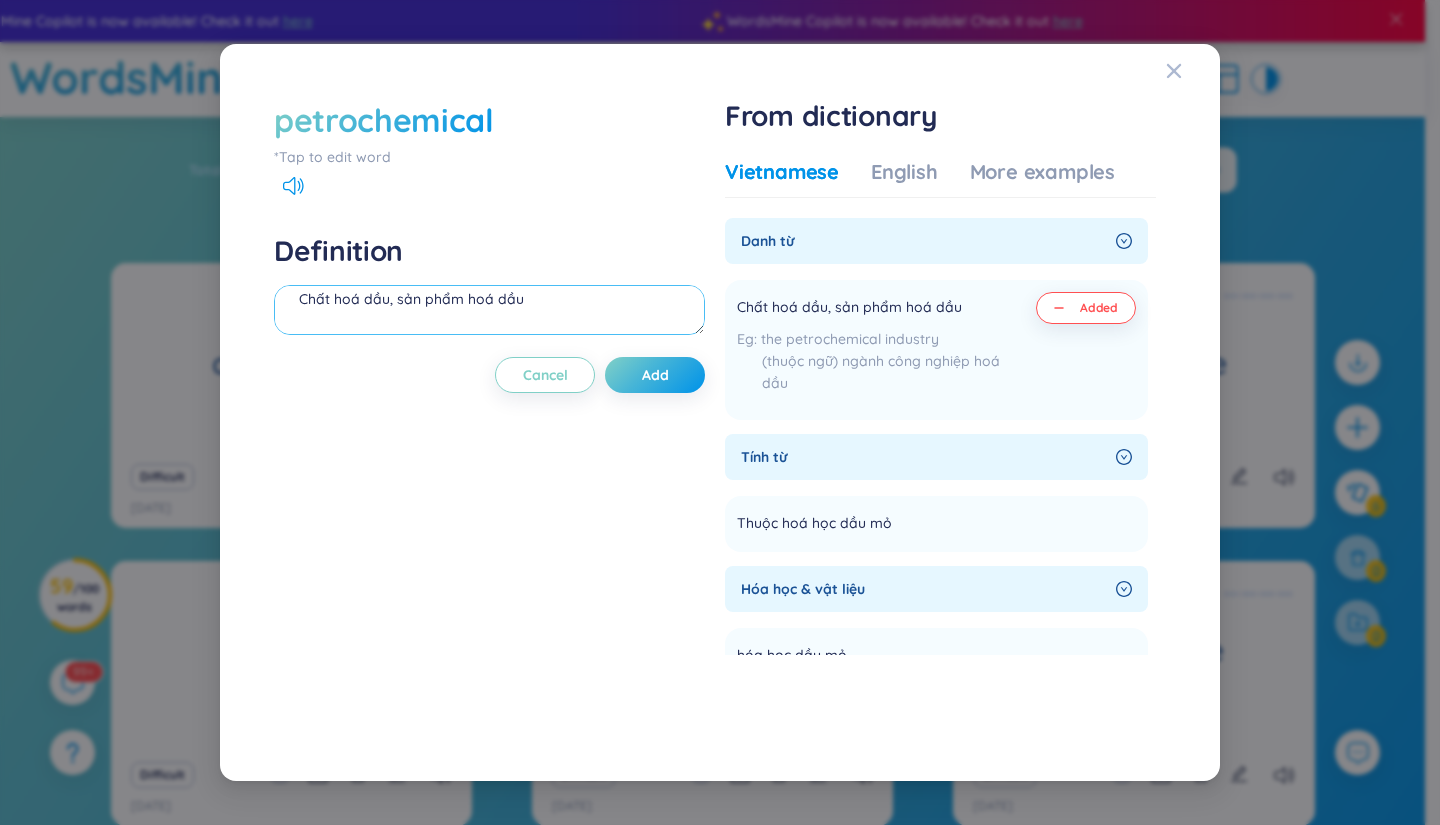type on "Chất hoá dầu, sản phẩm hoá dầu" 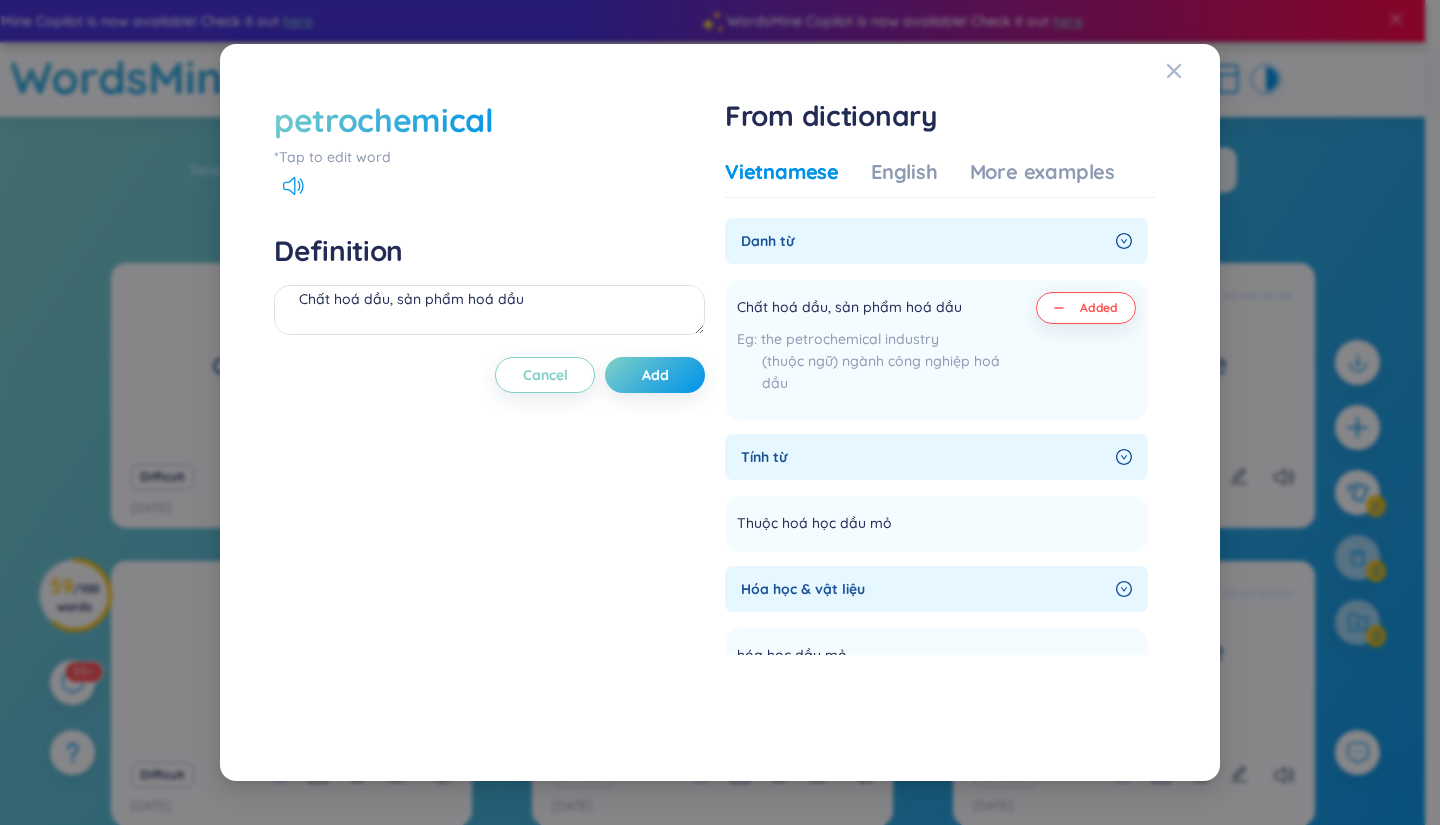 click on "petrochemical" at bounding box center [384, 120] 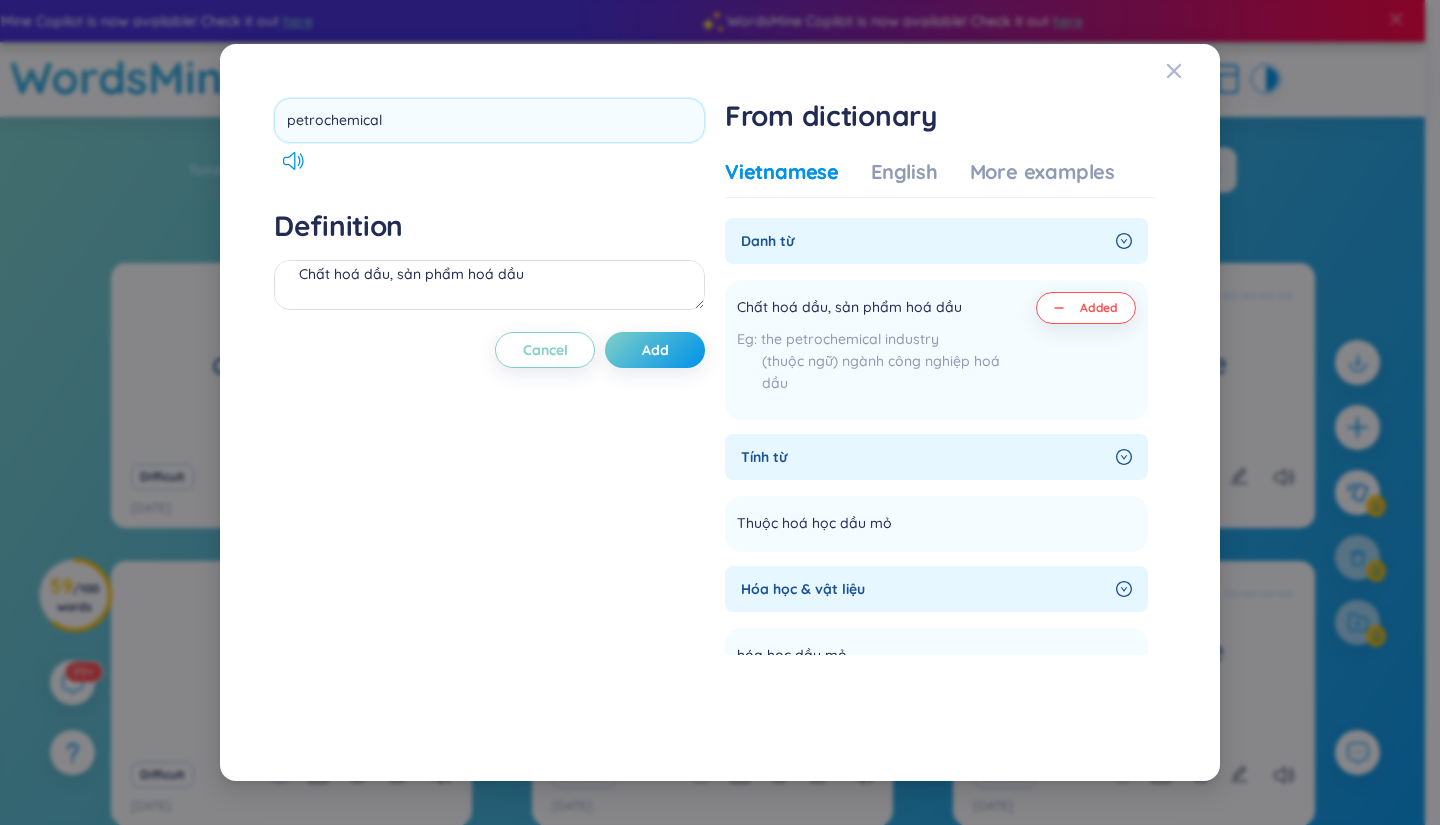 drag, startPoint x: 359, startPoint y: 112, endPoint x: 0, endPoint y: 111, distance: 359.0014 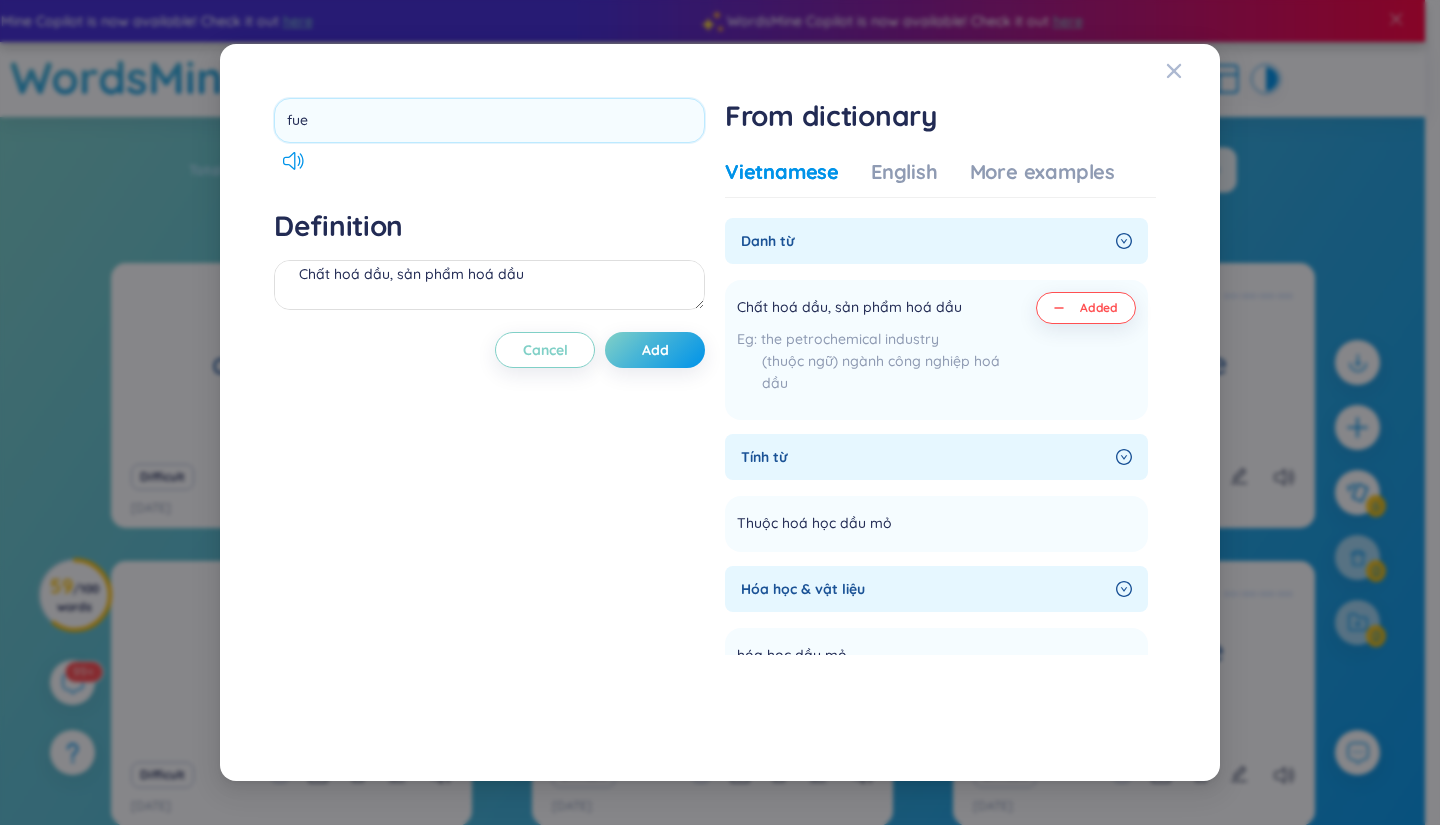 type on "fuel" 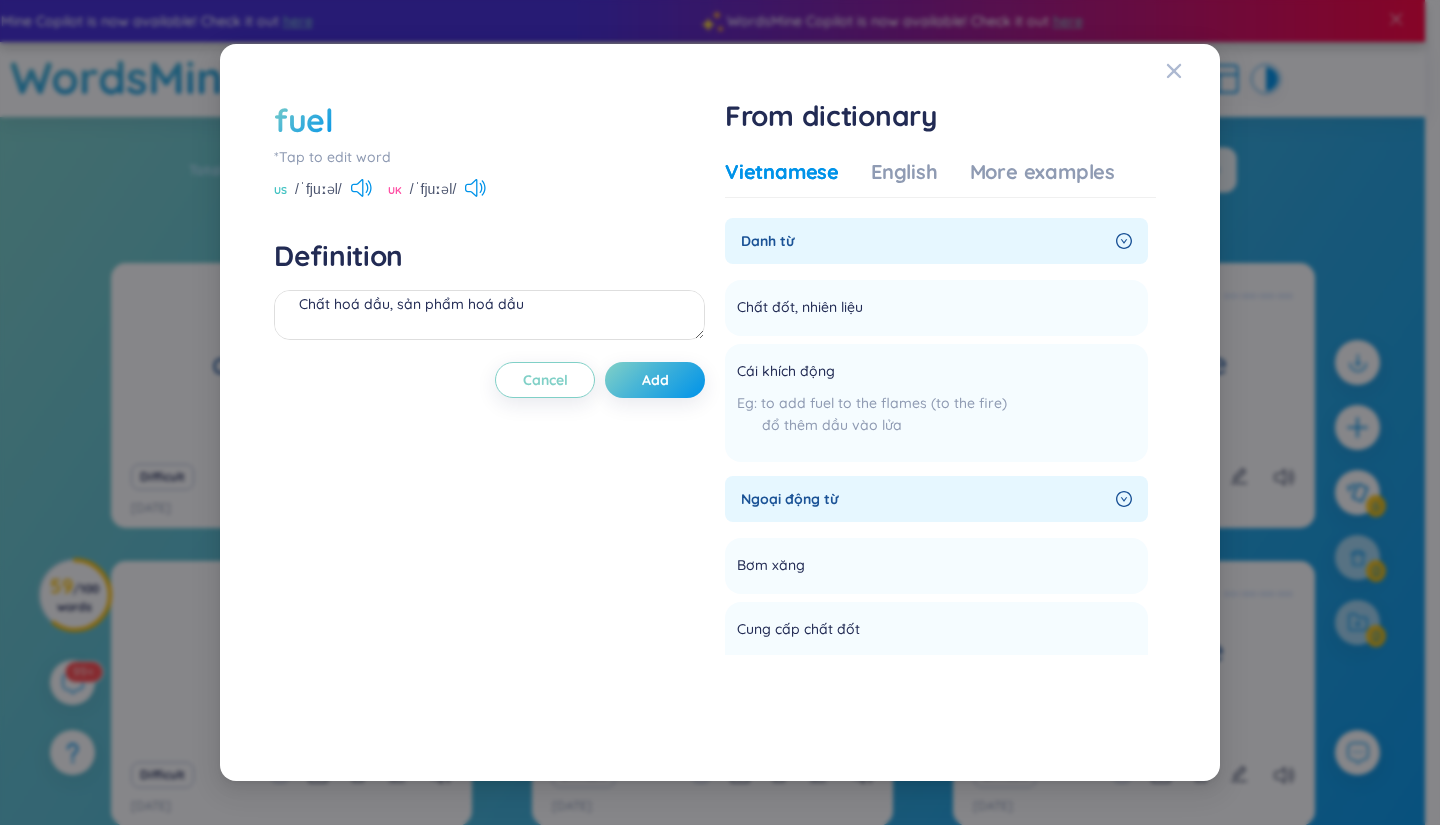 drag, startPoint x: 871, startPoint y: 310, endPoint x: 707, endPoint y: 316, distance: 164.10973 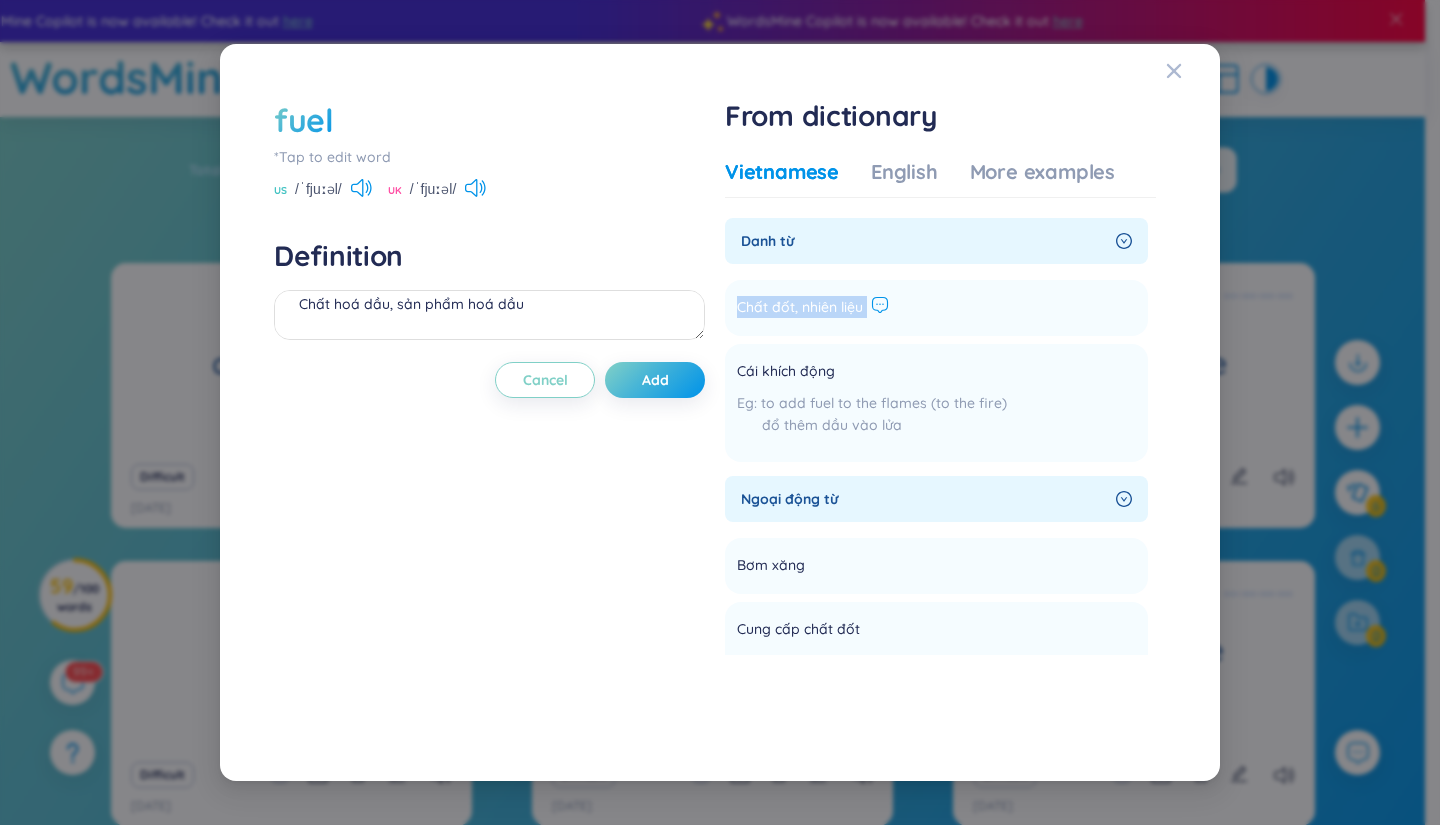 drag, startPoint x: 750, startPoint y: 304, endPoint x: 881, endPoint y: 308, distance: 131.06105 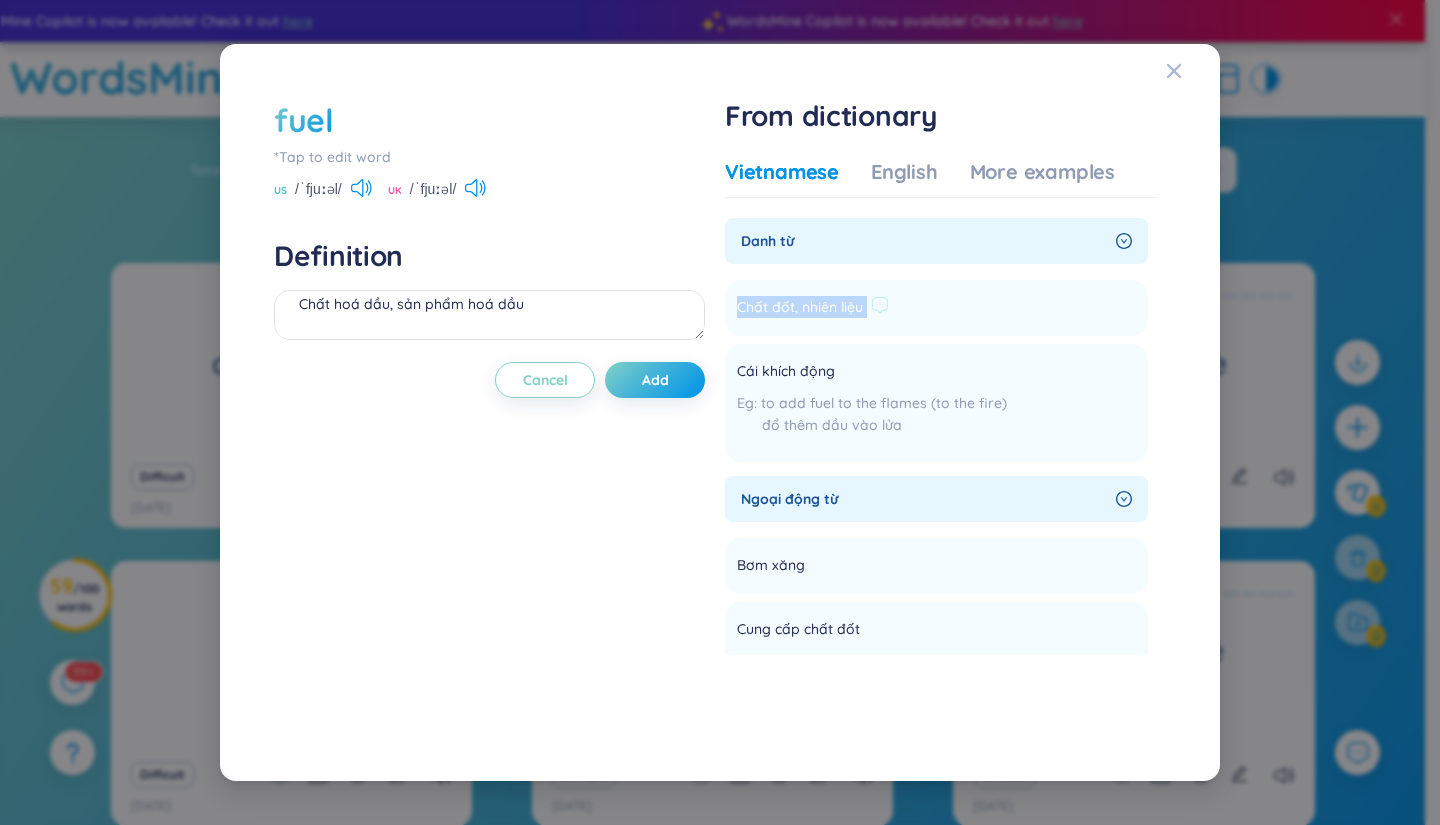 scroll, scrollTop: 36, scrollLeft: 0, axis: vertical 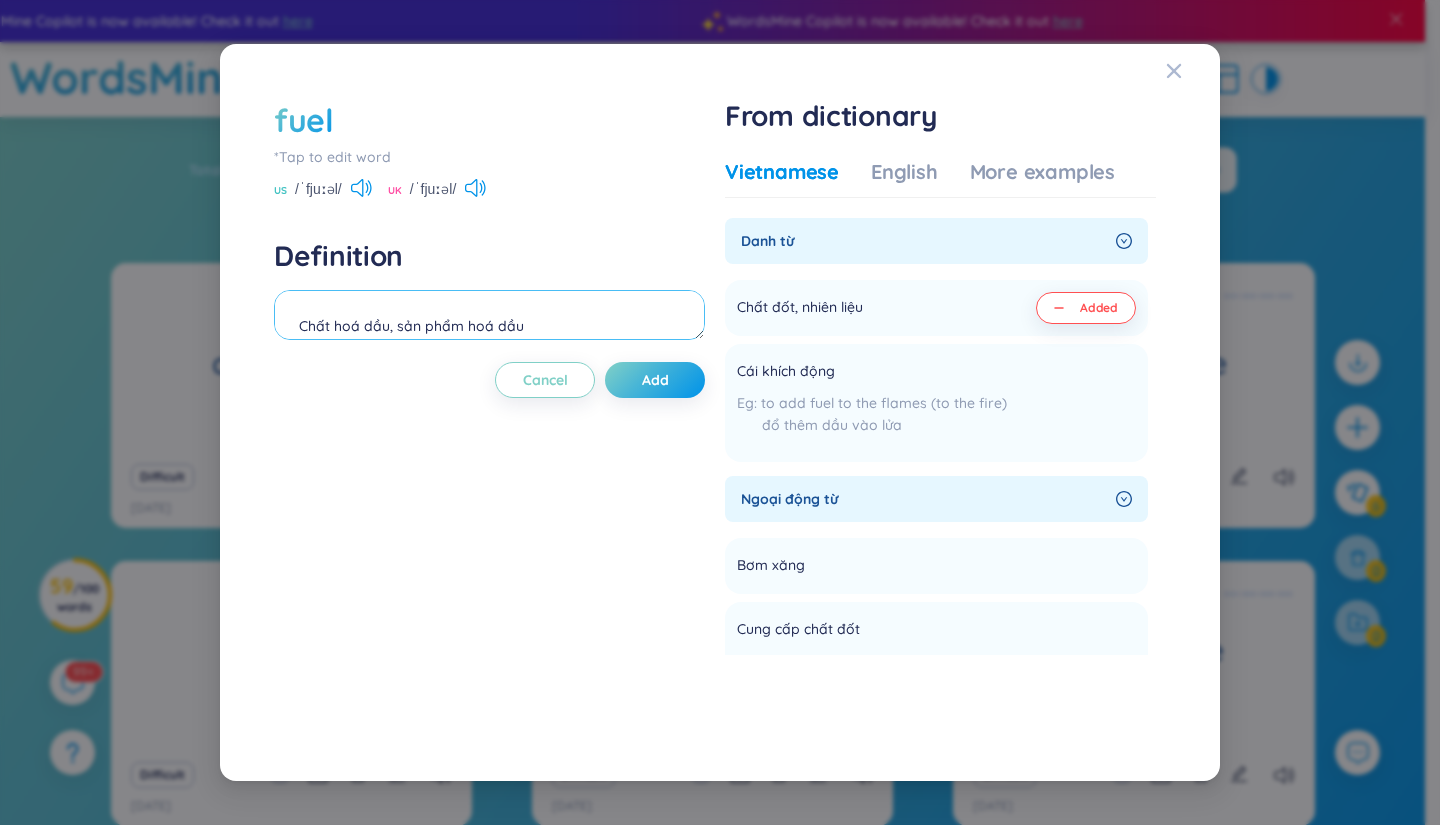 drag, startPoint x: 546, startPoint y: 319, endPoint x: 240, endPoint y: 328, distance: 306.13232 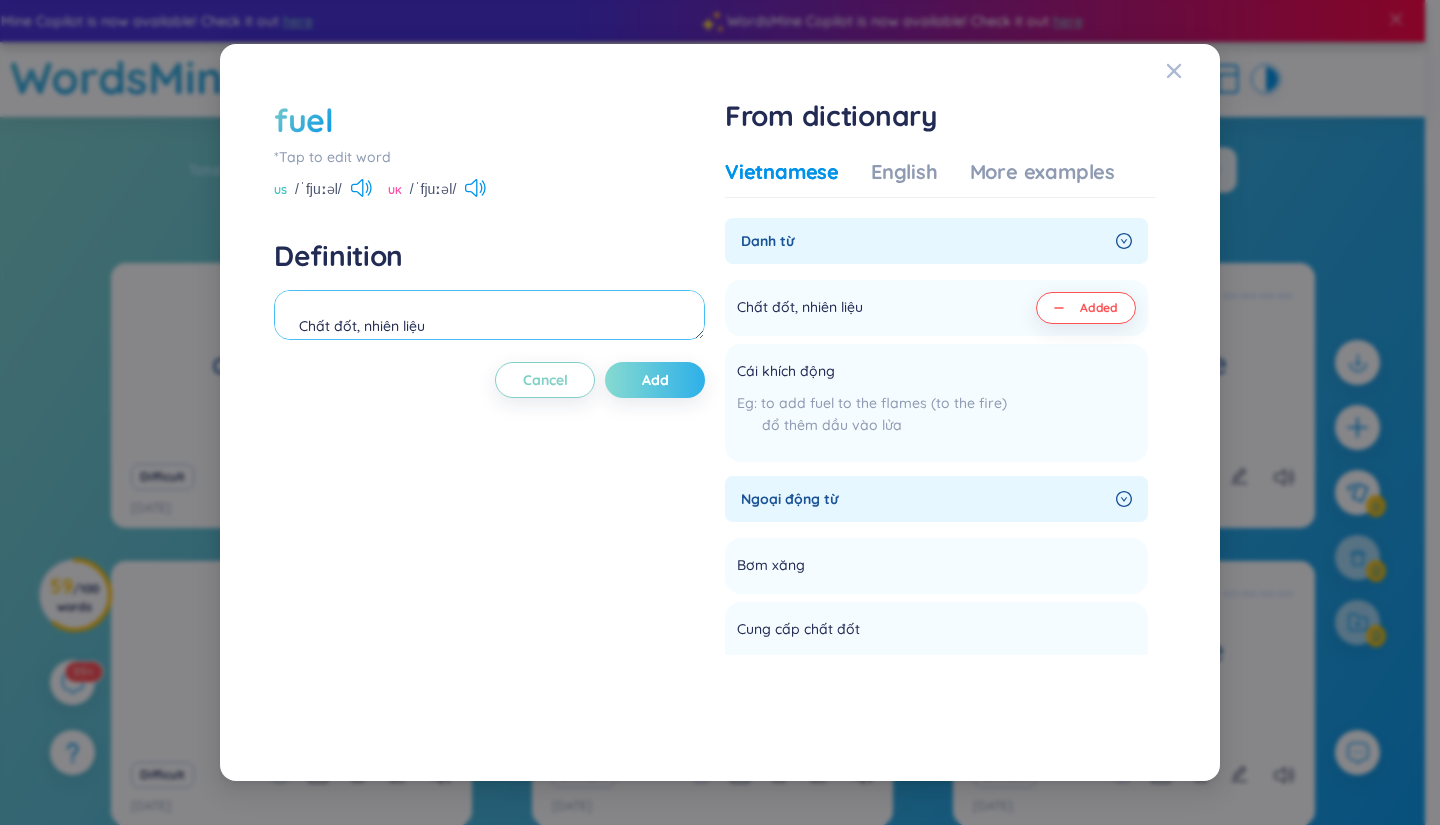 type on "Chất đốt, nhiên liệu" 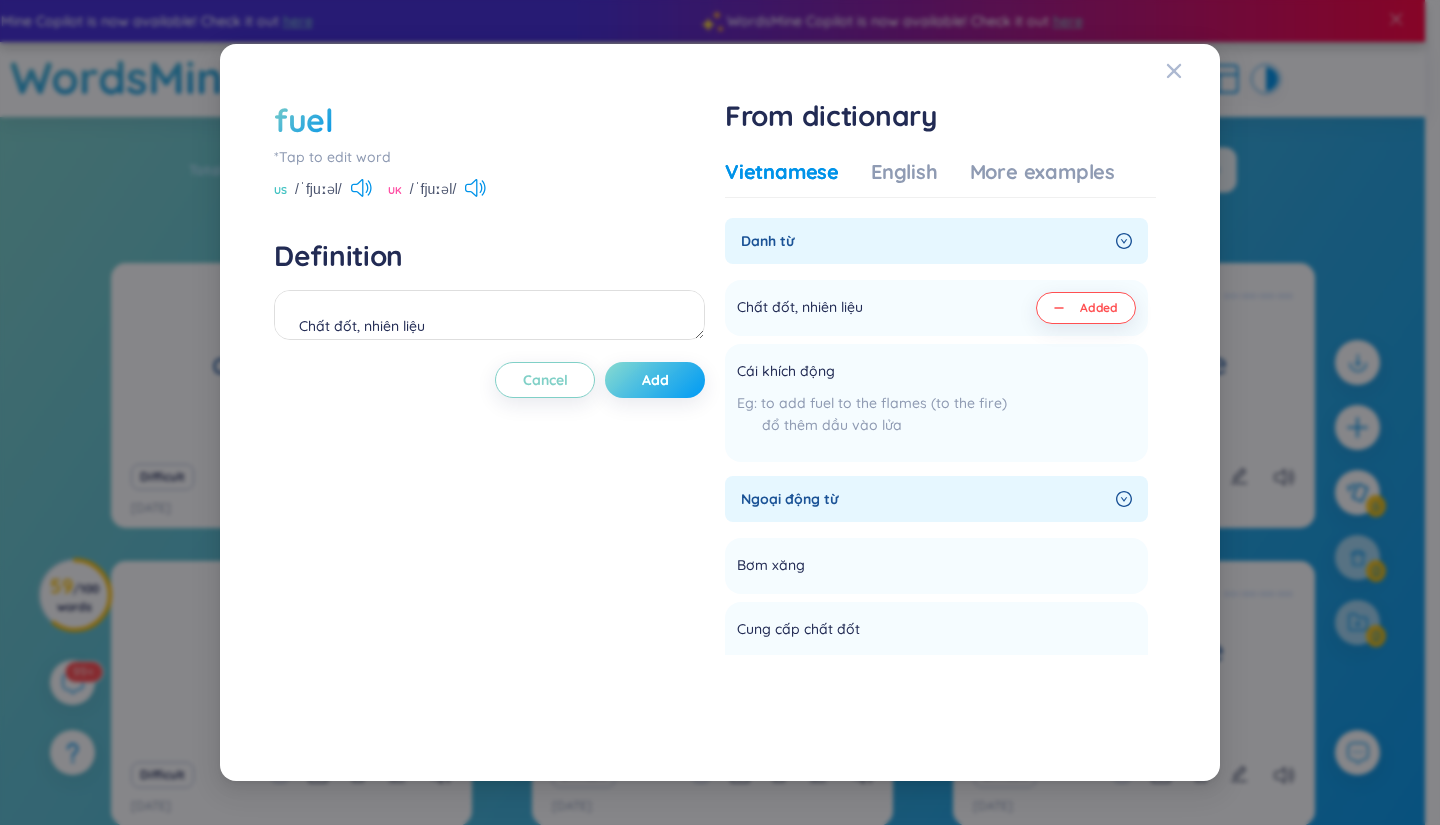 click on "Add" at bounding box center (655, 380) 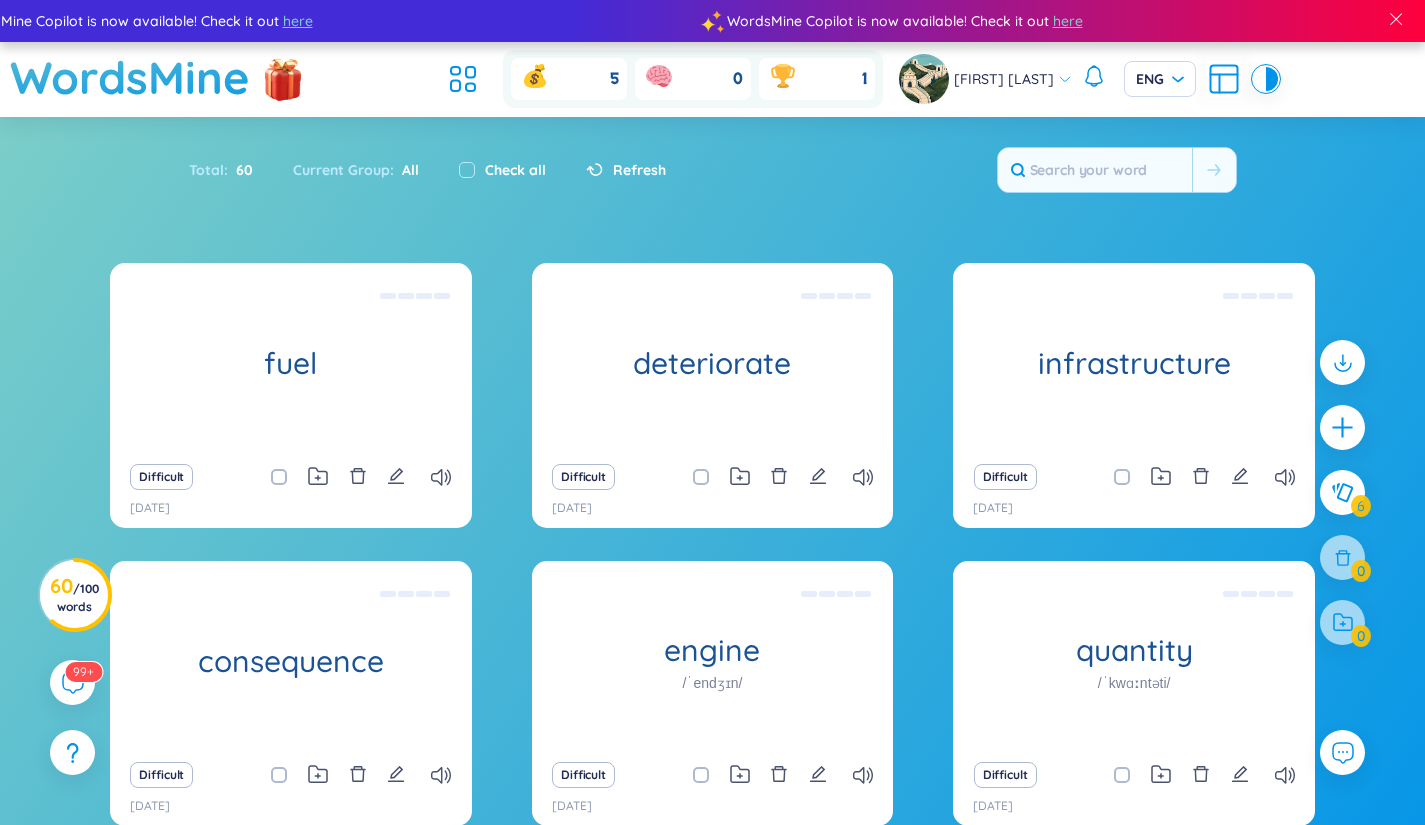 click at bounding box center [1342, 427] 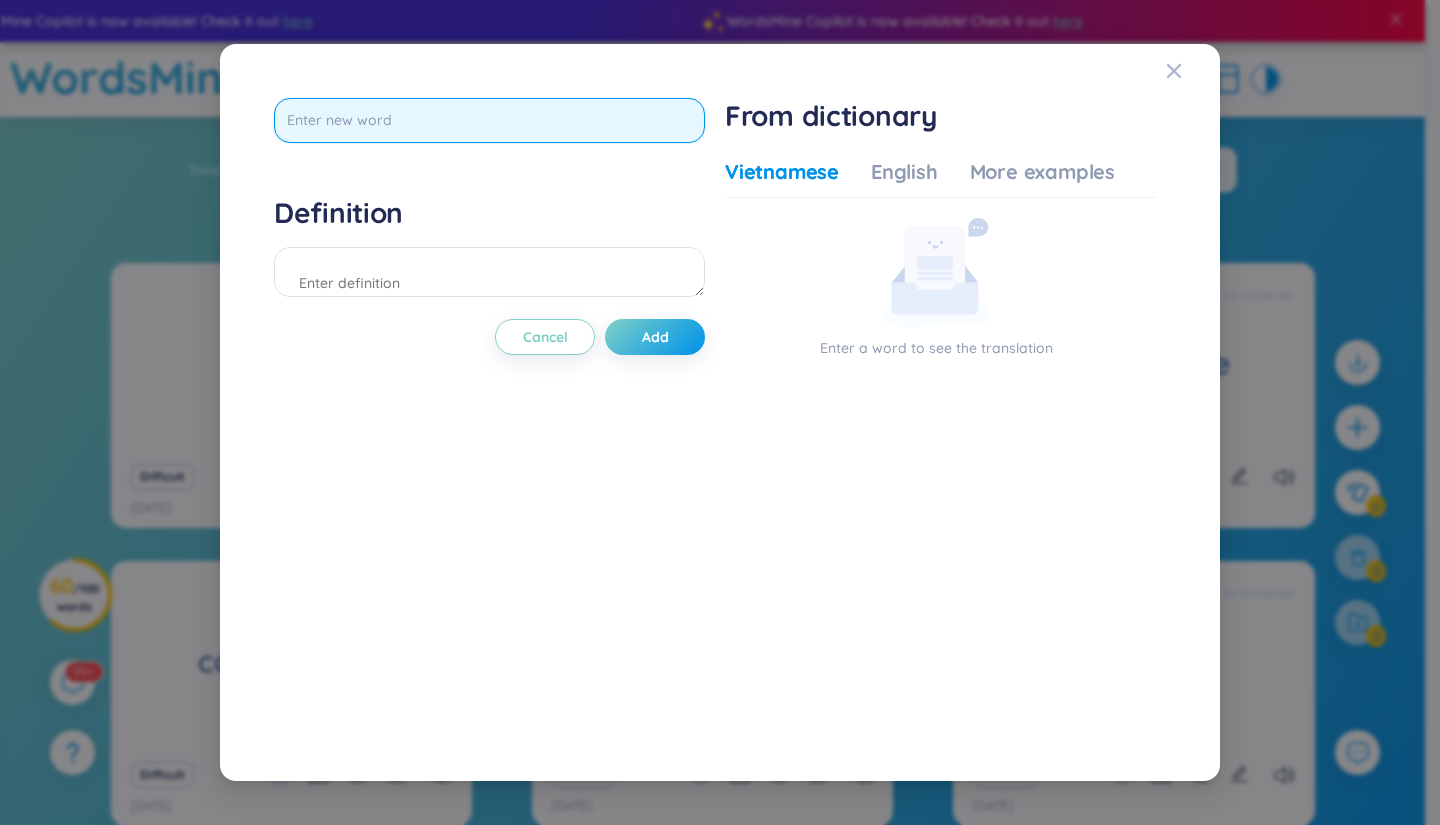 click at bounding box center [489, 120] 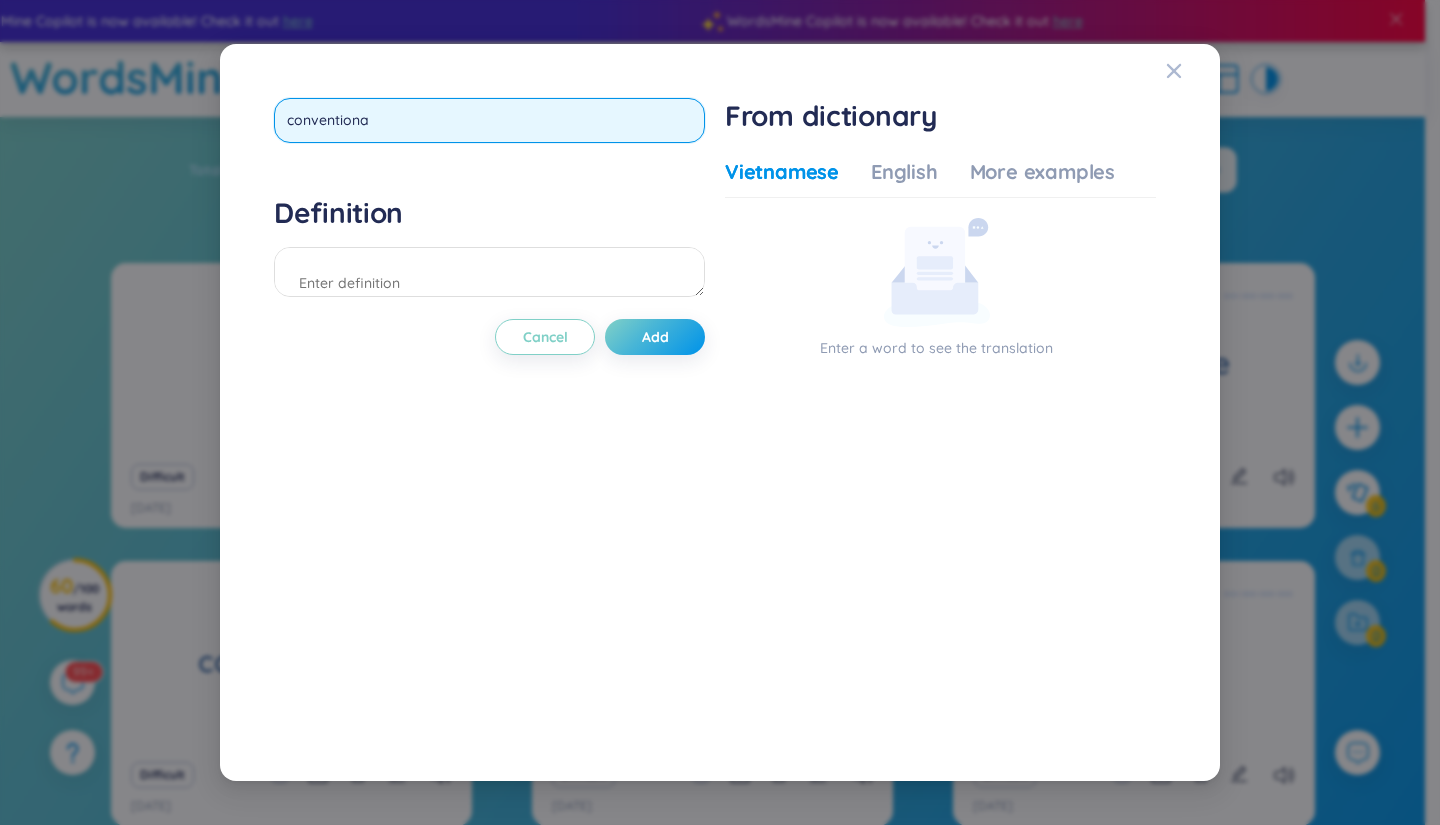 type on "conventional" 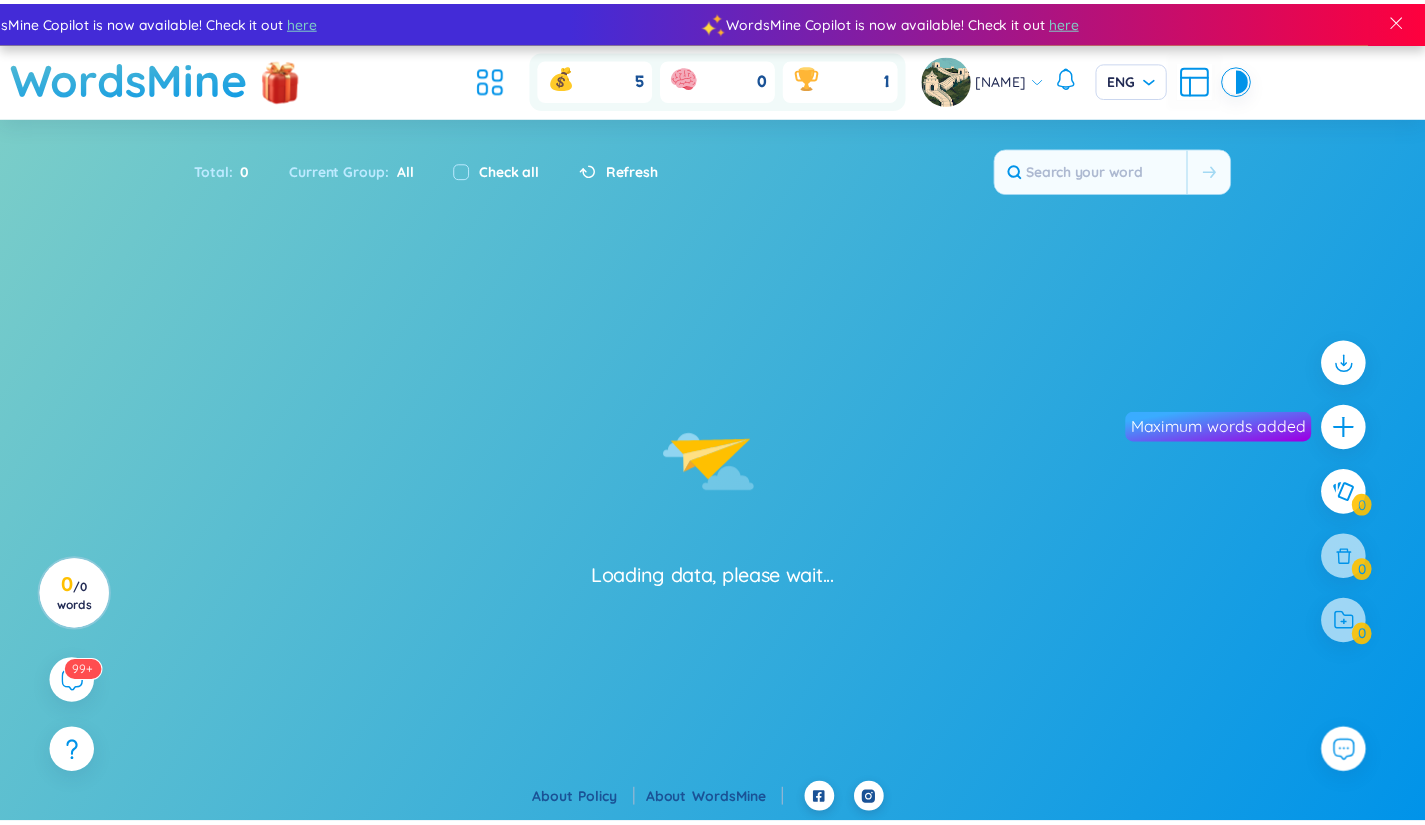 scroll, scrollTop: 0, scrollLeft: 0, axis: both 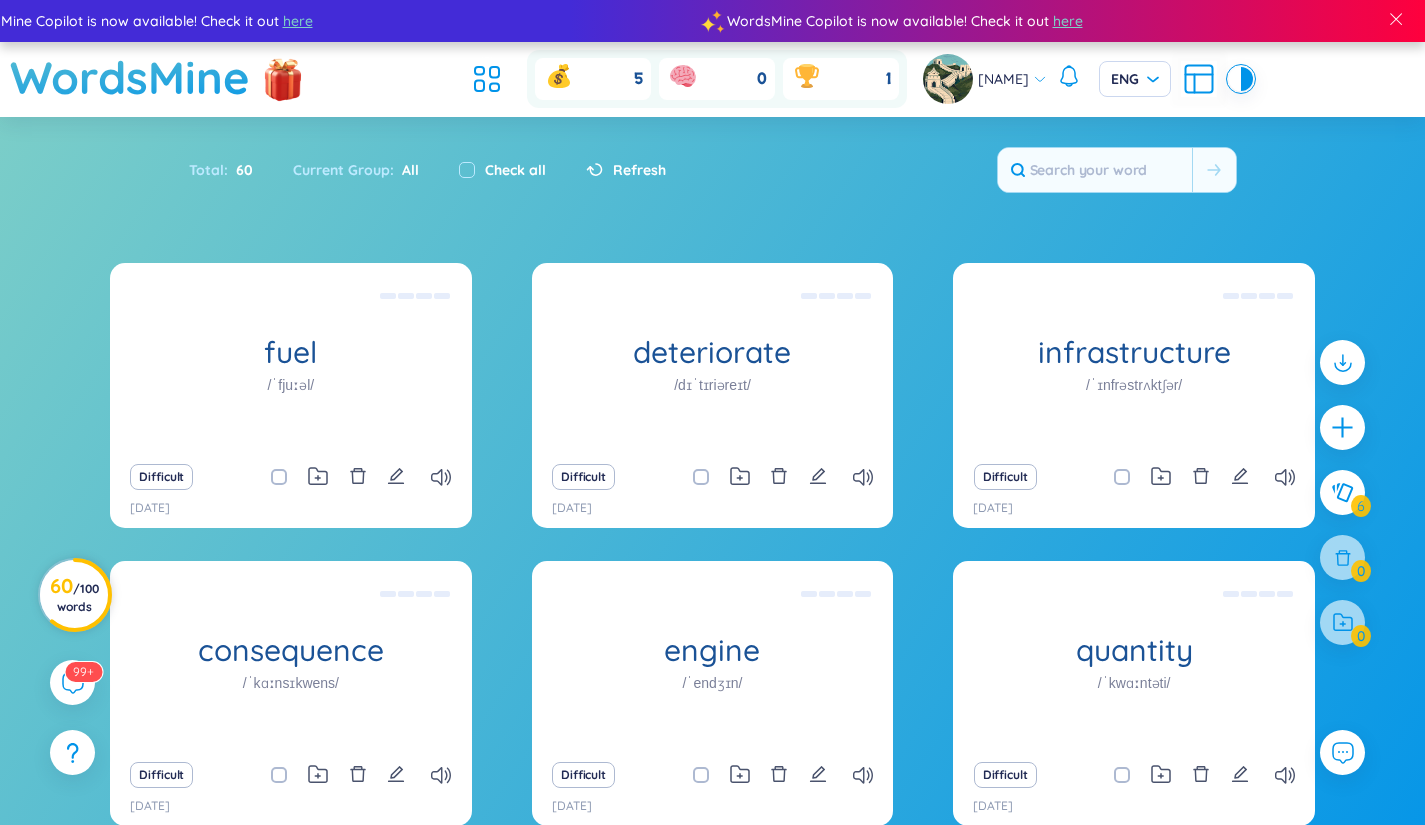 click on "60 / 100   words" at bounding box center (74, 596) 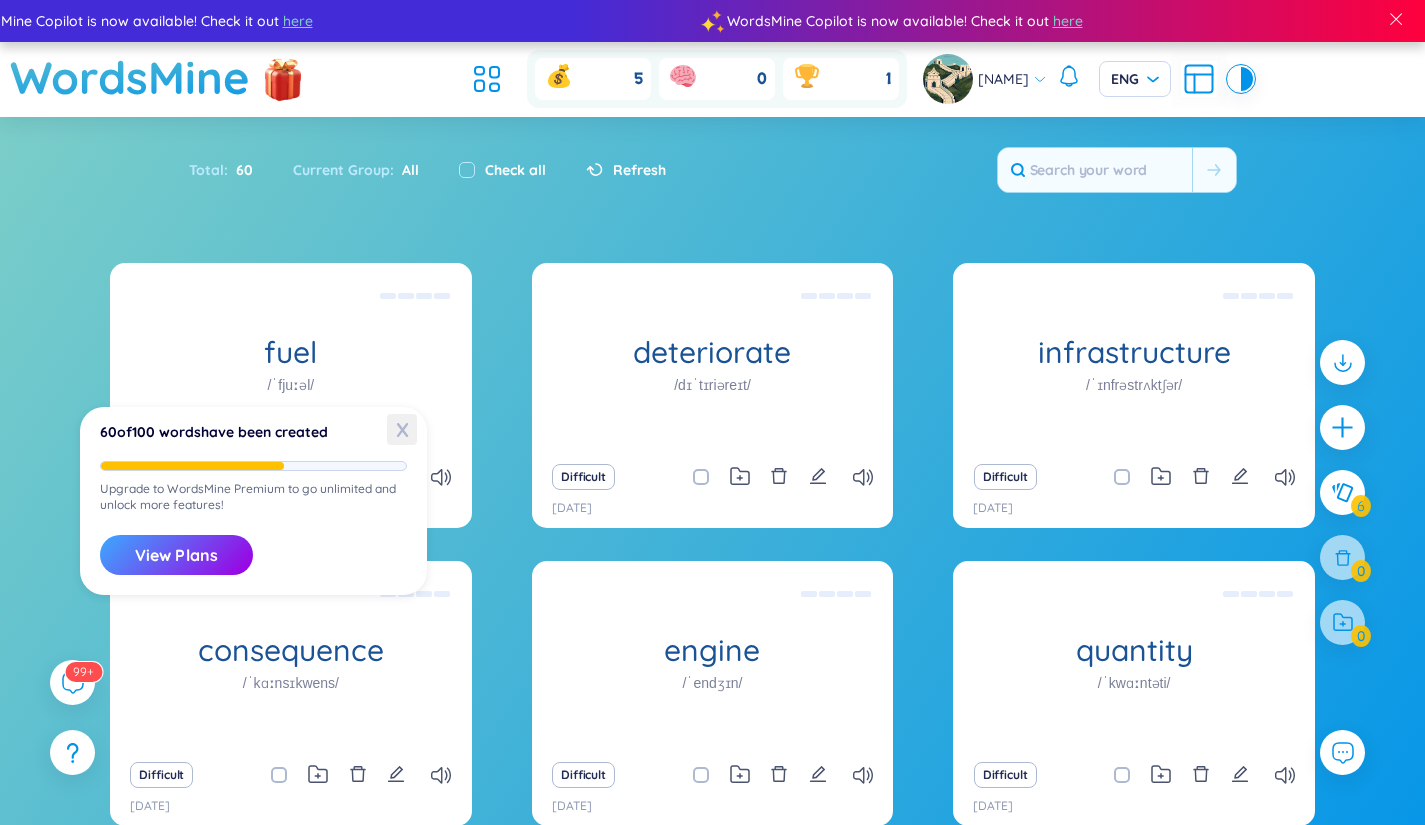 click on "X" at bounding box center [402, 429] 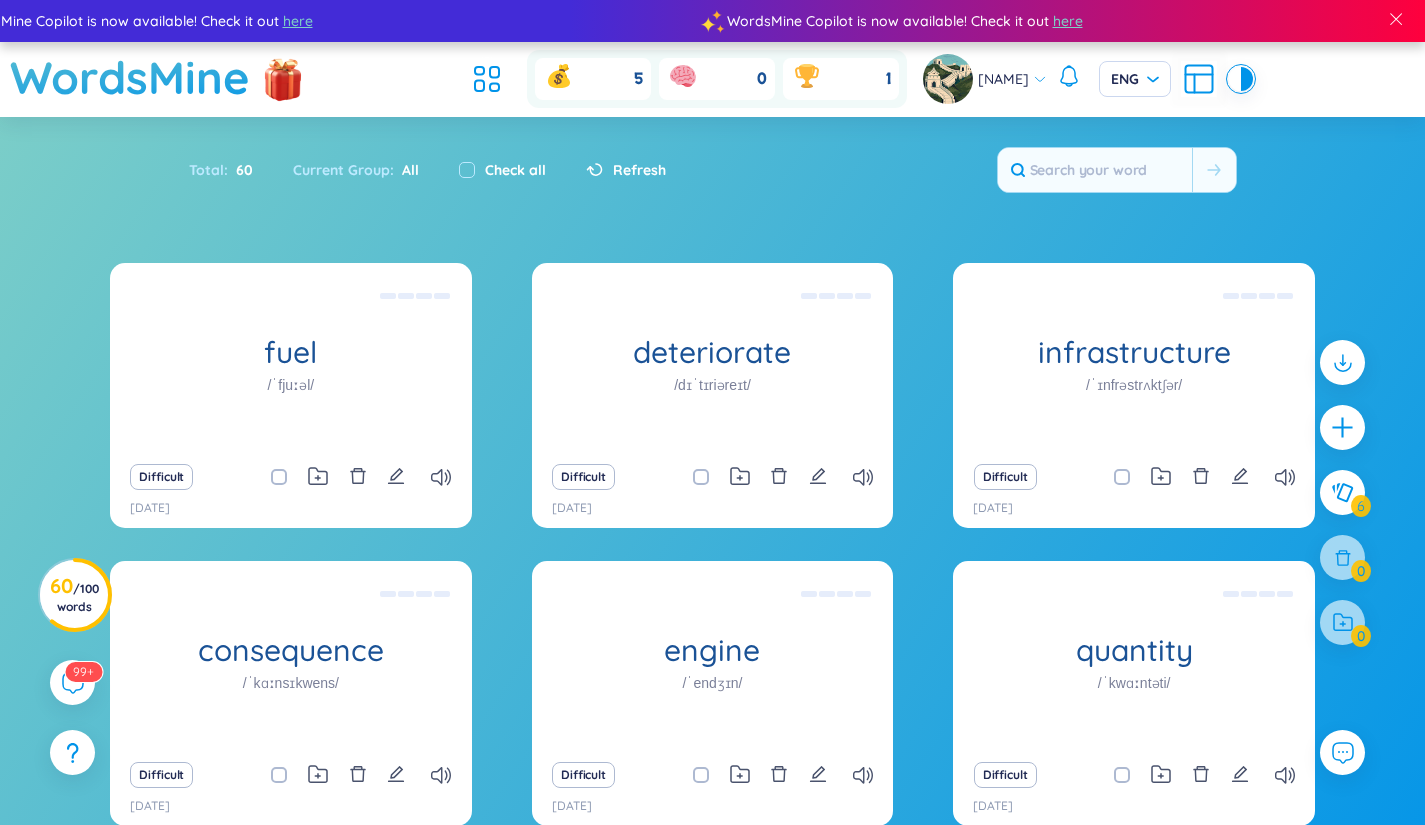 scroll, scrollTop: 6, scrollLeft: 0, axis: vertical 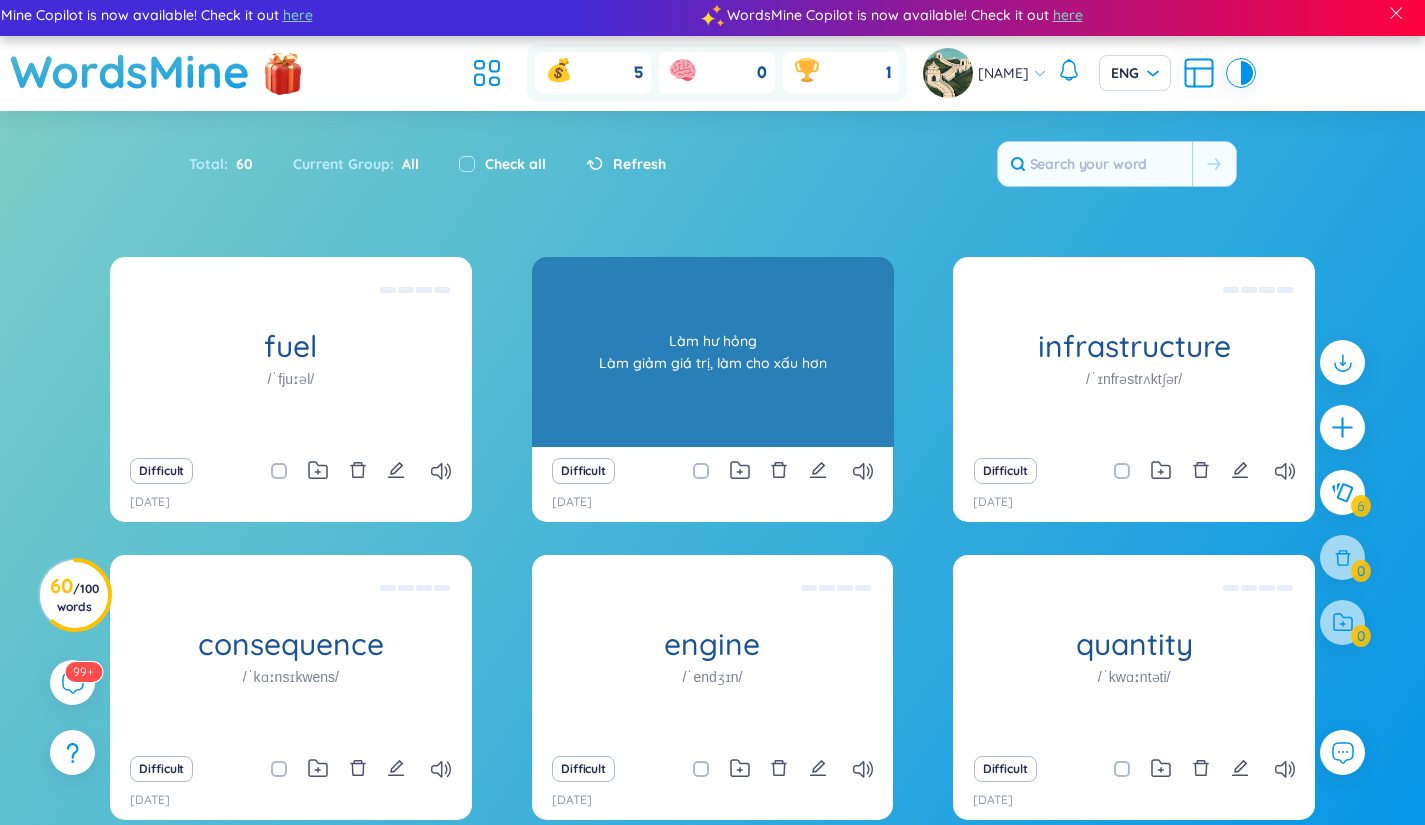 click on "deteriorate /dɪˈtɪriəreɪt/" at bounding box center [713, 352] 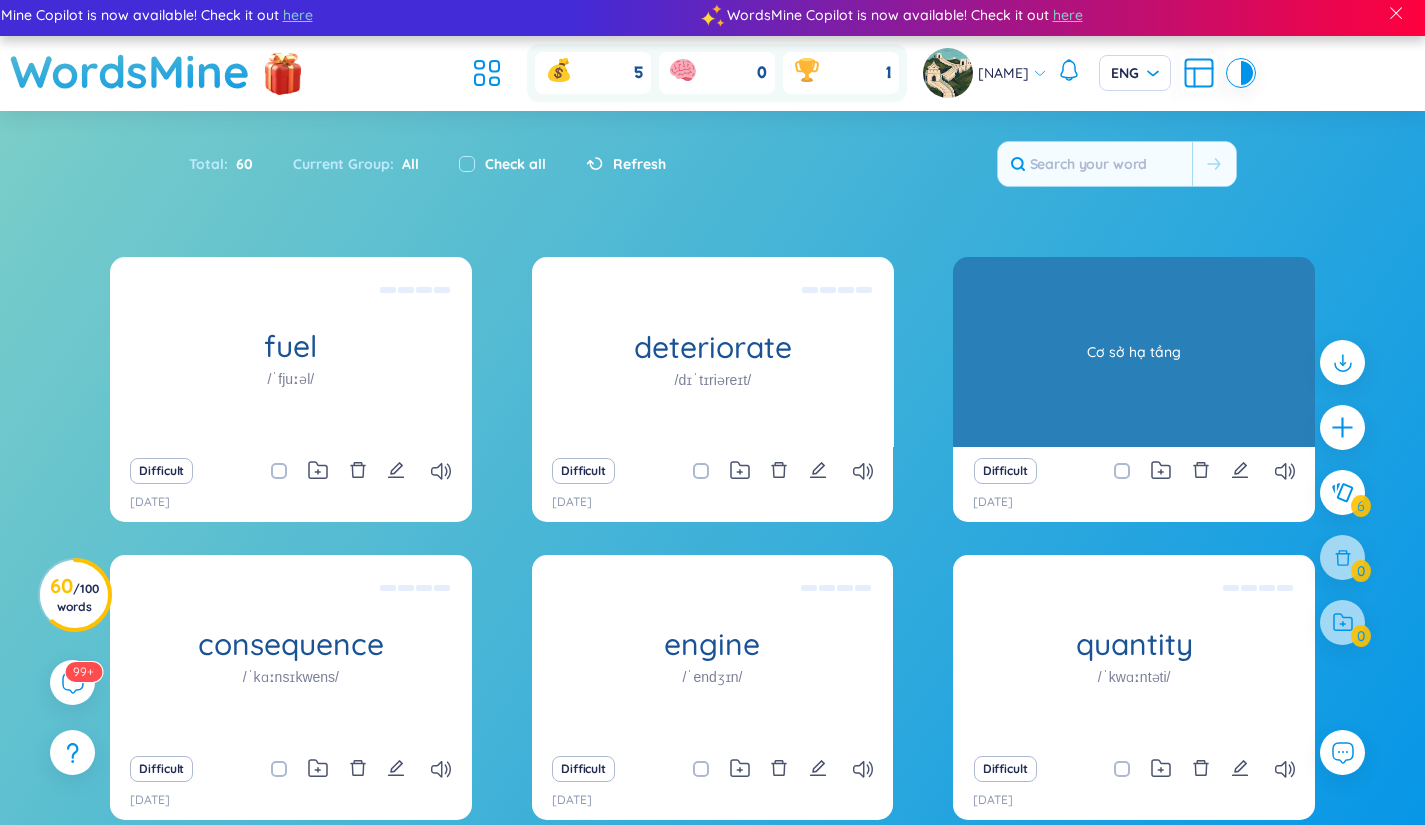 click on "infrastructure /ˈɪnfrəstrʌktʃər/" at bounding box center (1134, 352) 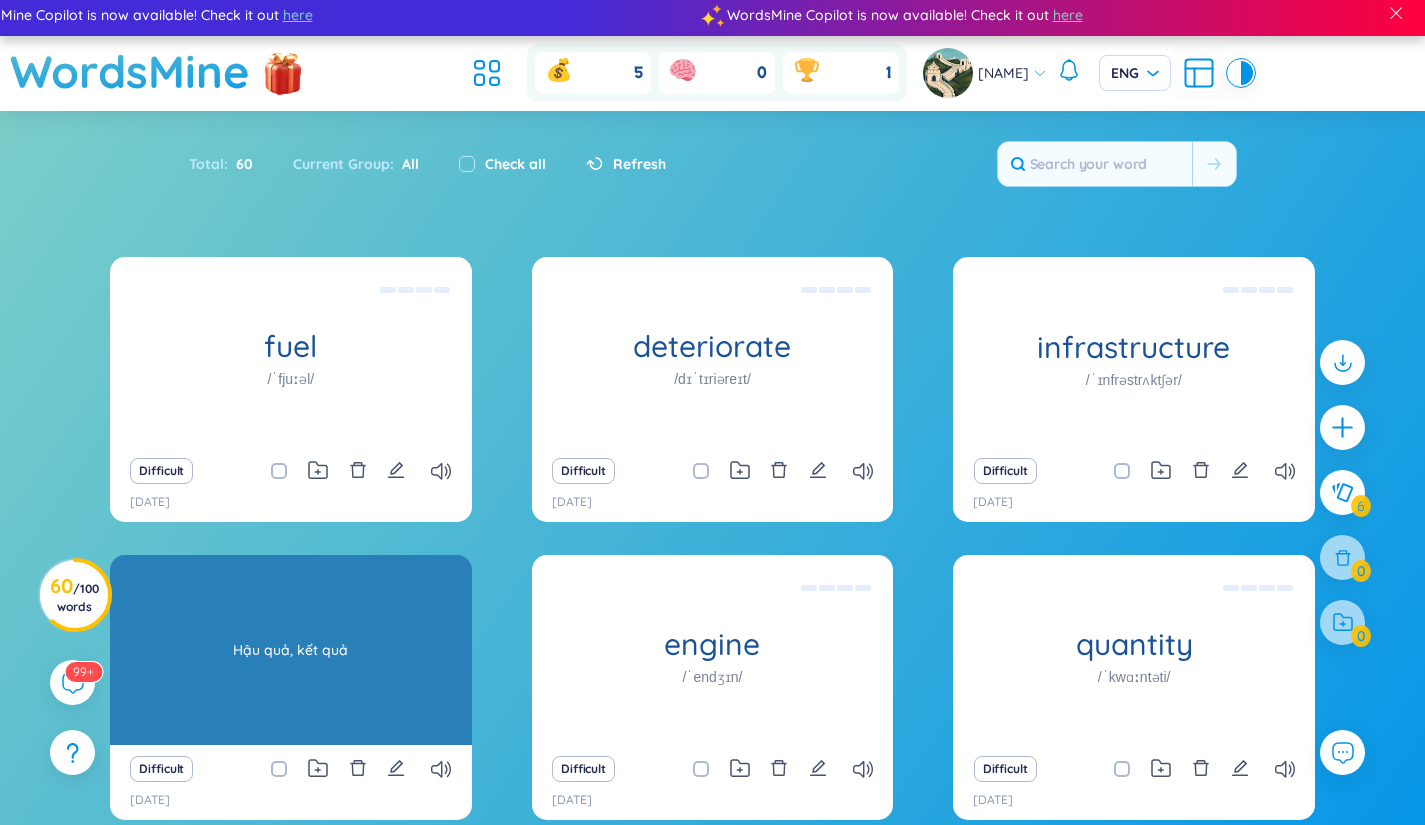 click on "consequence /ˈkɑːnsɪkwens/" at bounding box center (291, 650) 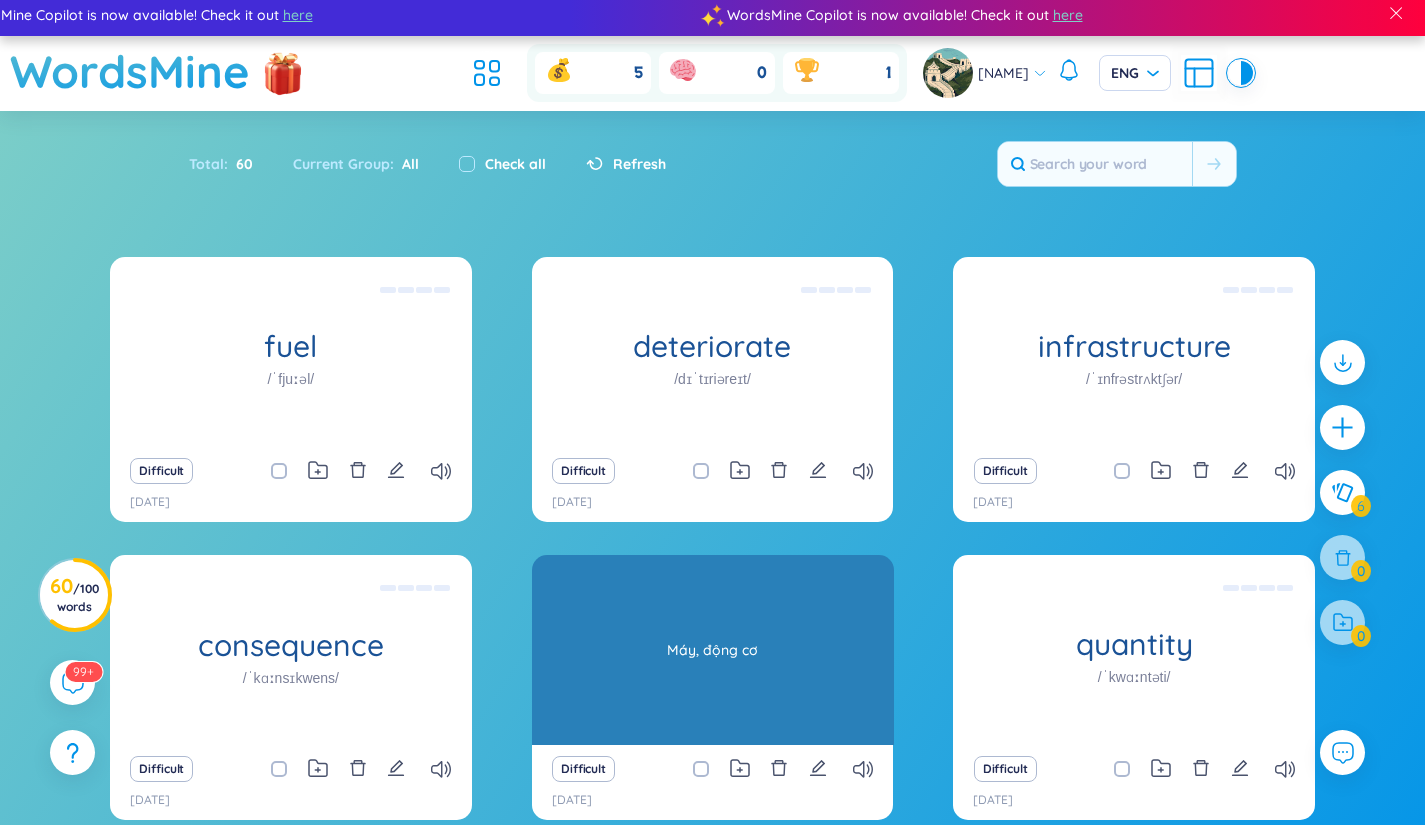 click on "engine" at bounding box center (713, 644) 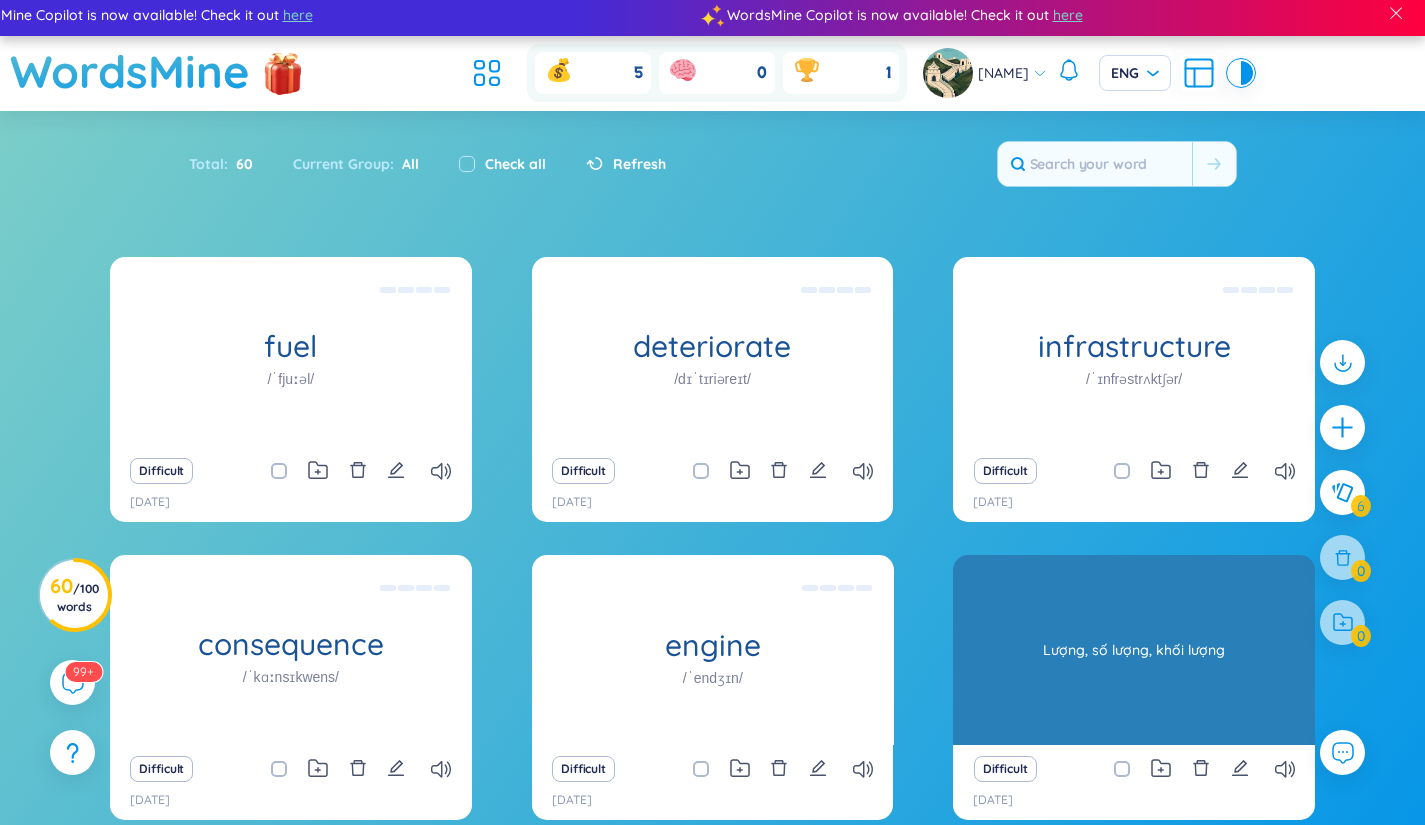 click on "quantity /ˈkwɑːntəti/" at bounding box center [1134, 650] 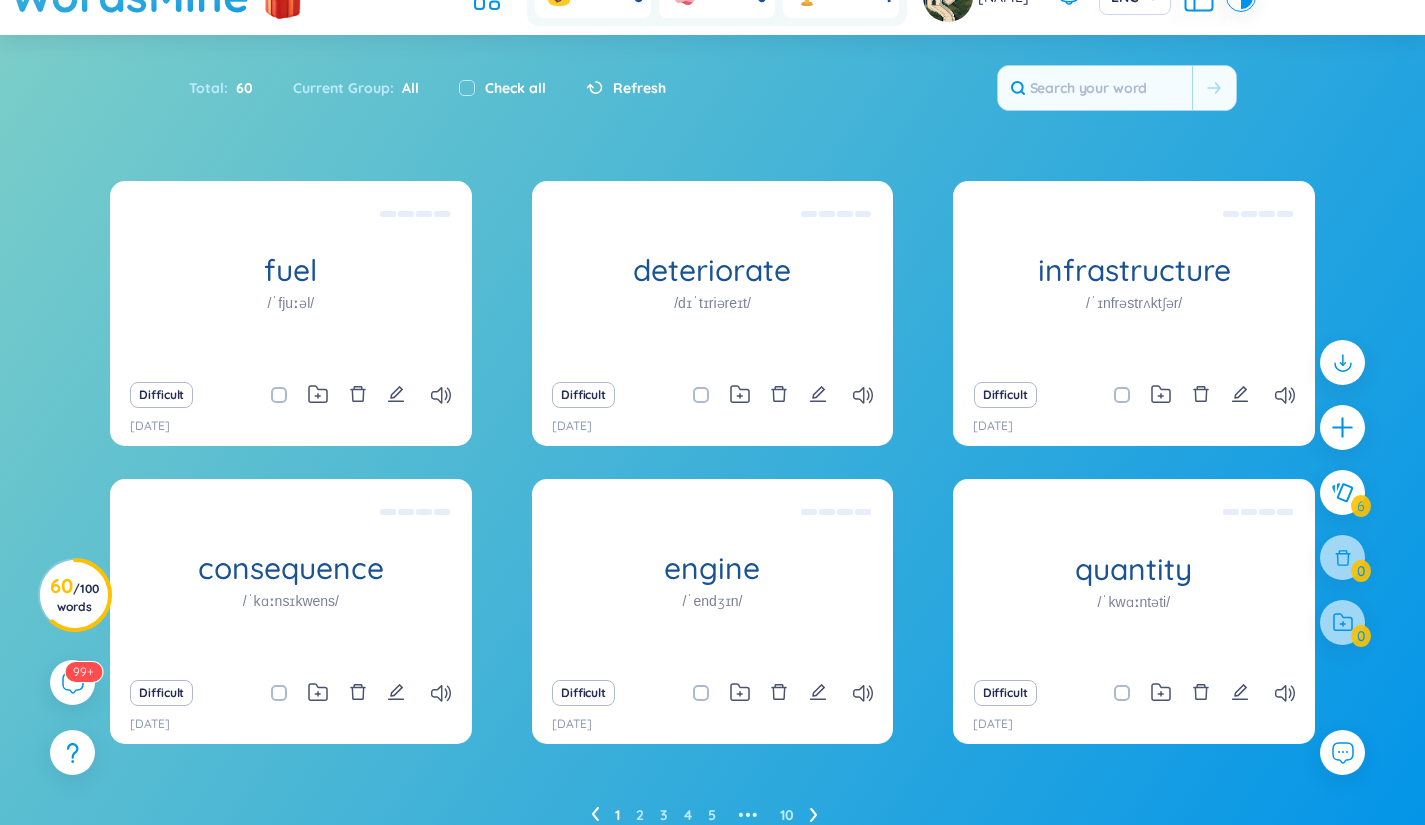 scroll, scrollTop: 106, scrollLeft: 0, axis: vertical 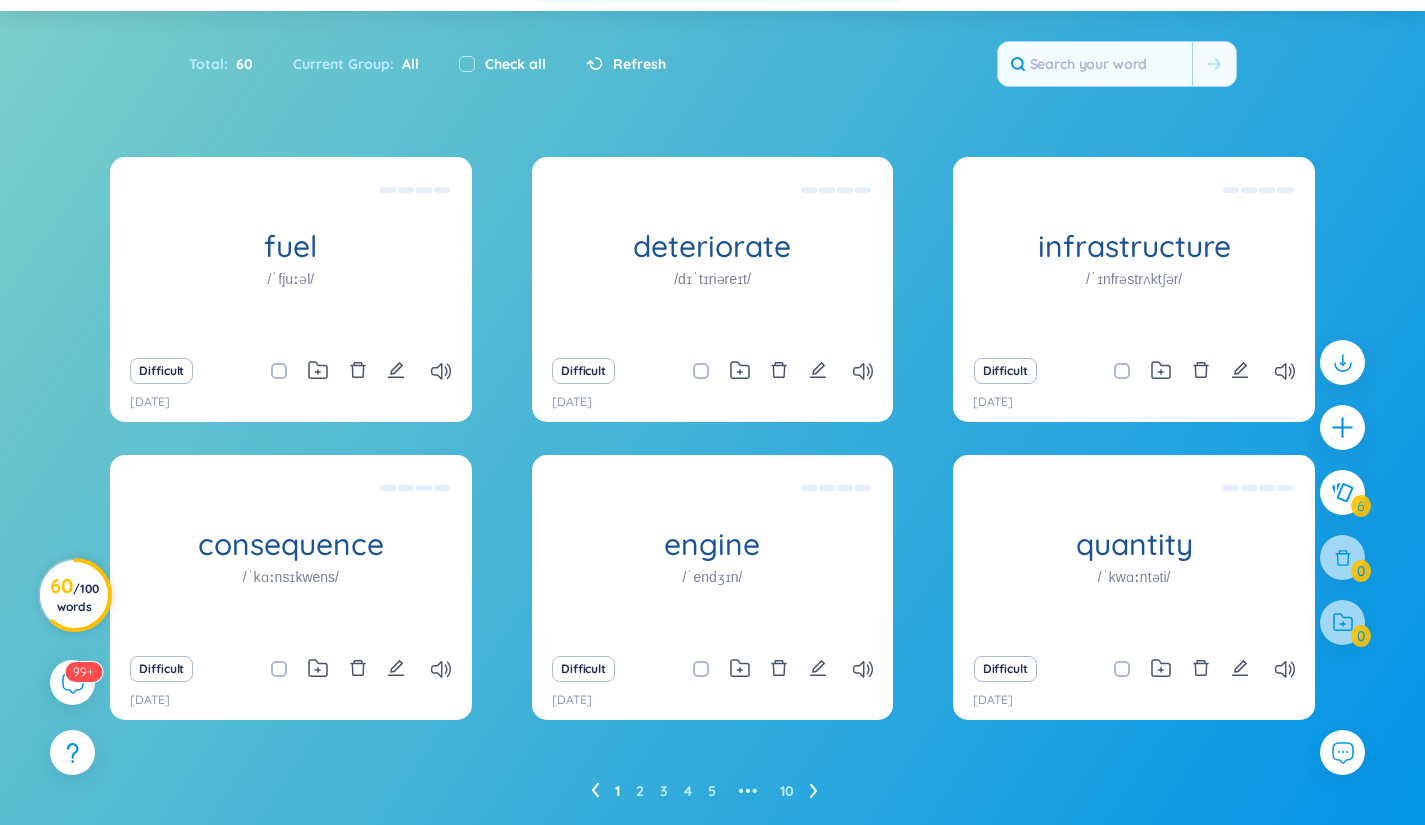click on "60 / 100   words" at bounding box center [74, 596] 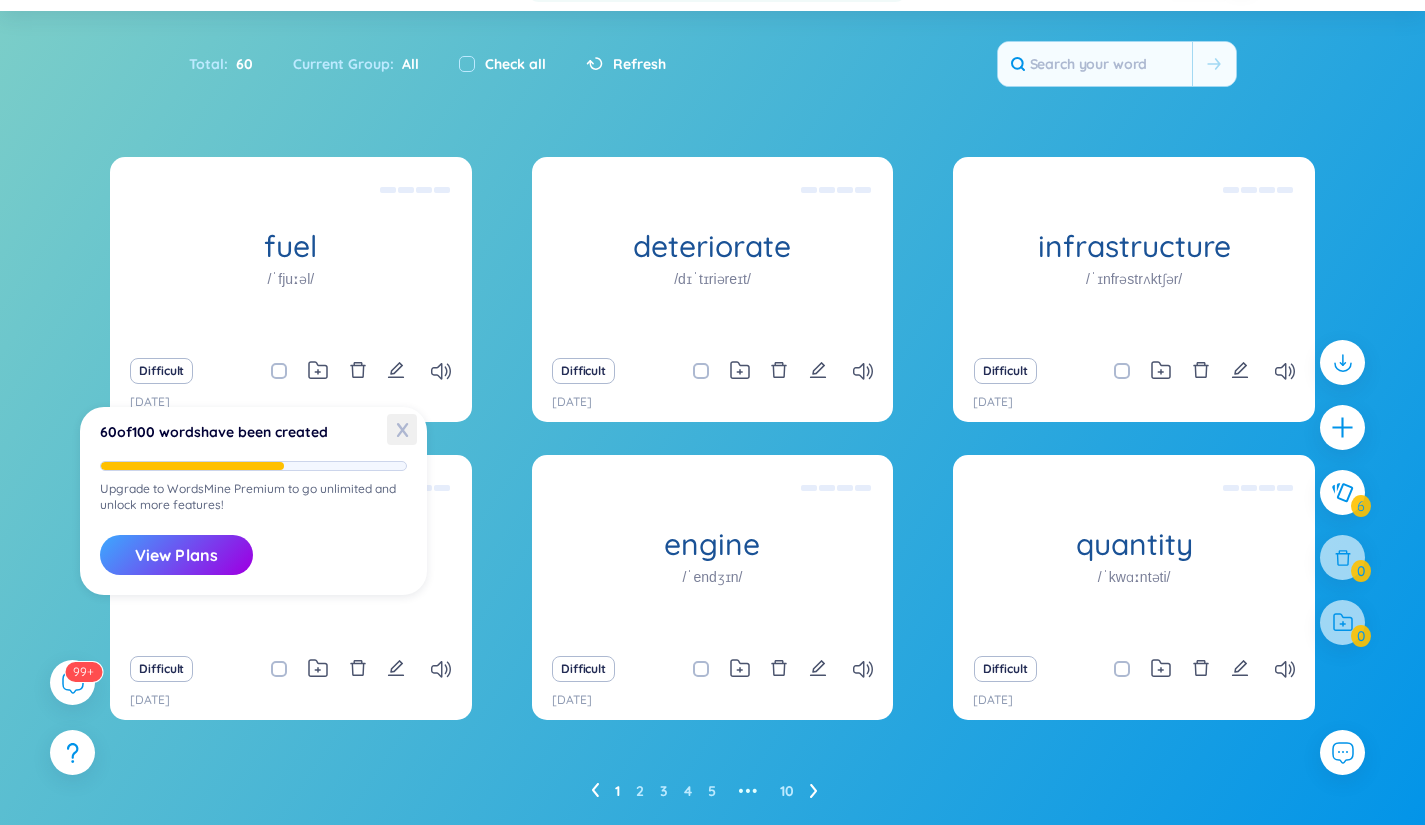 click on "X" at bounding box center (402, 429) 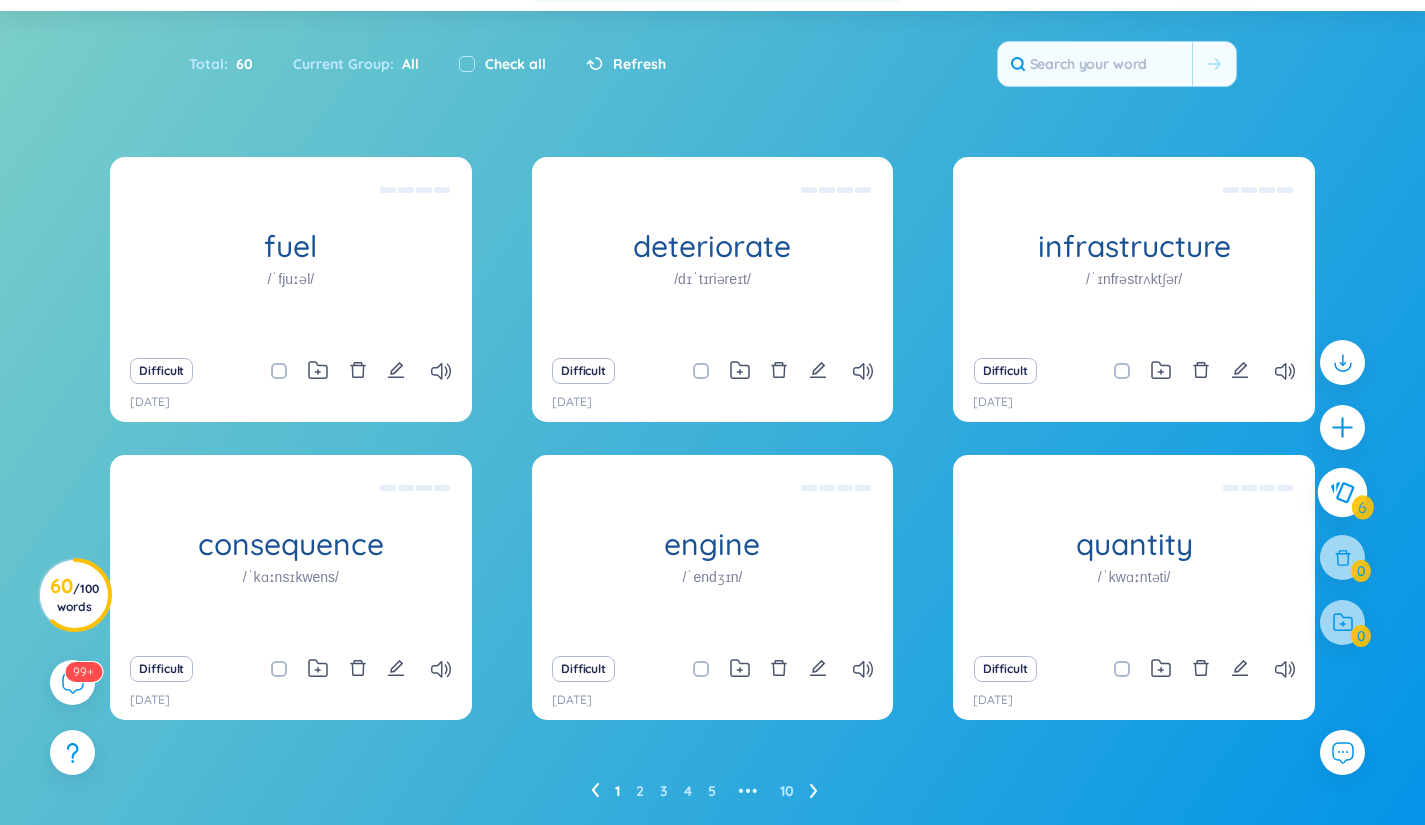 click 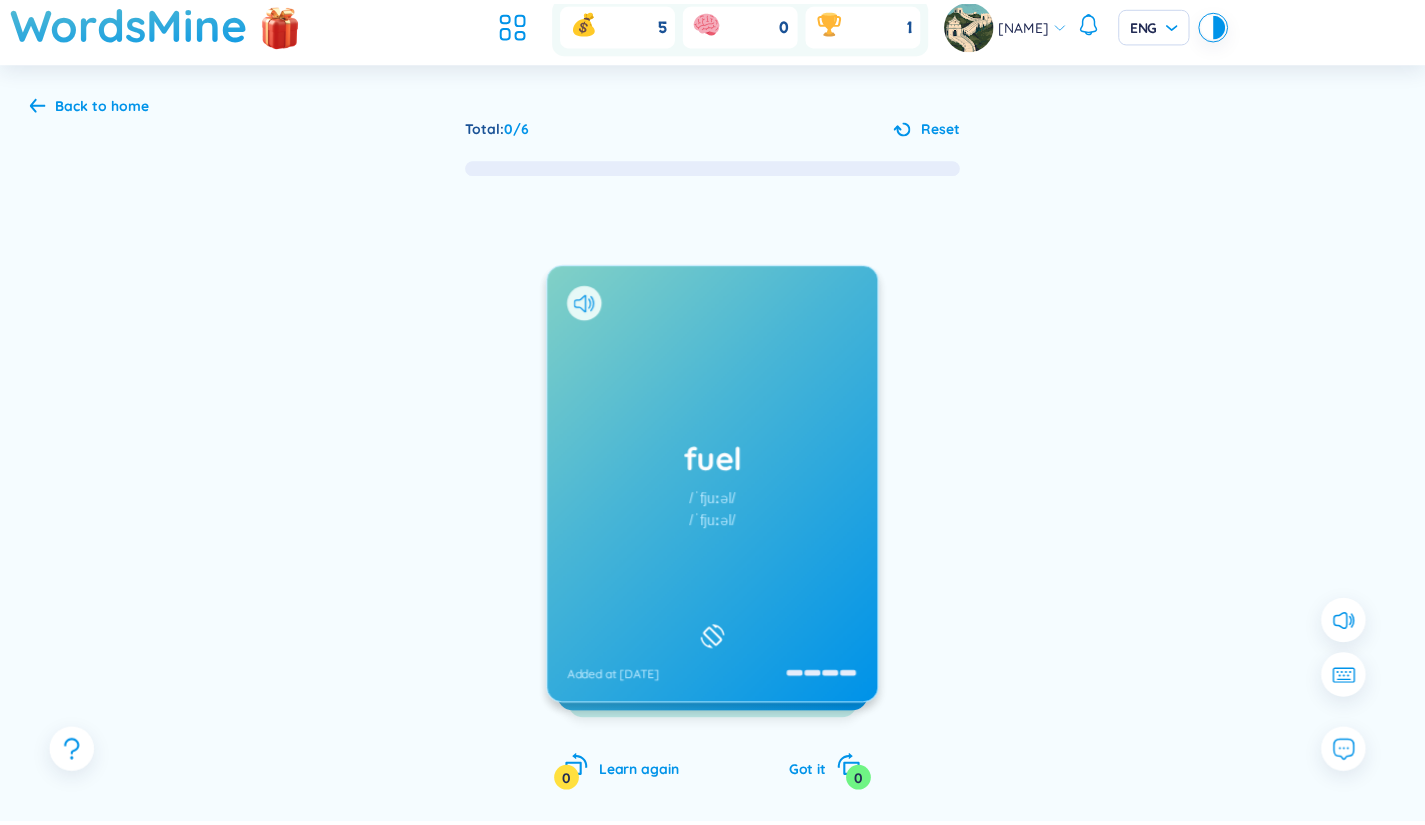 scroll, scrollTop: 0, scrollLeft: 0, axis: both 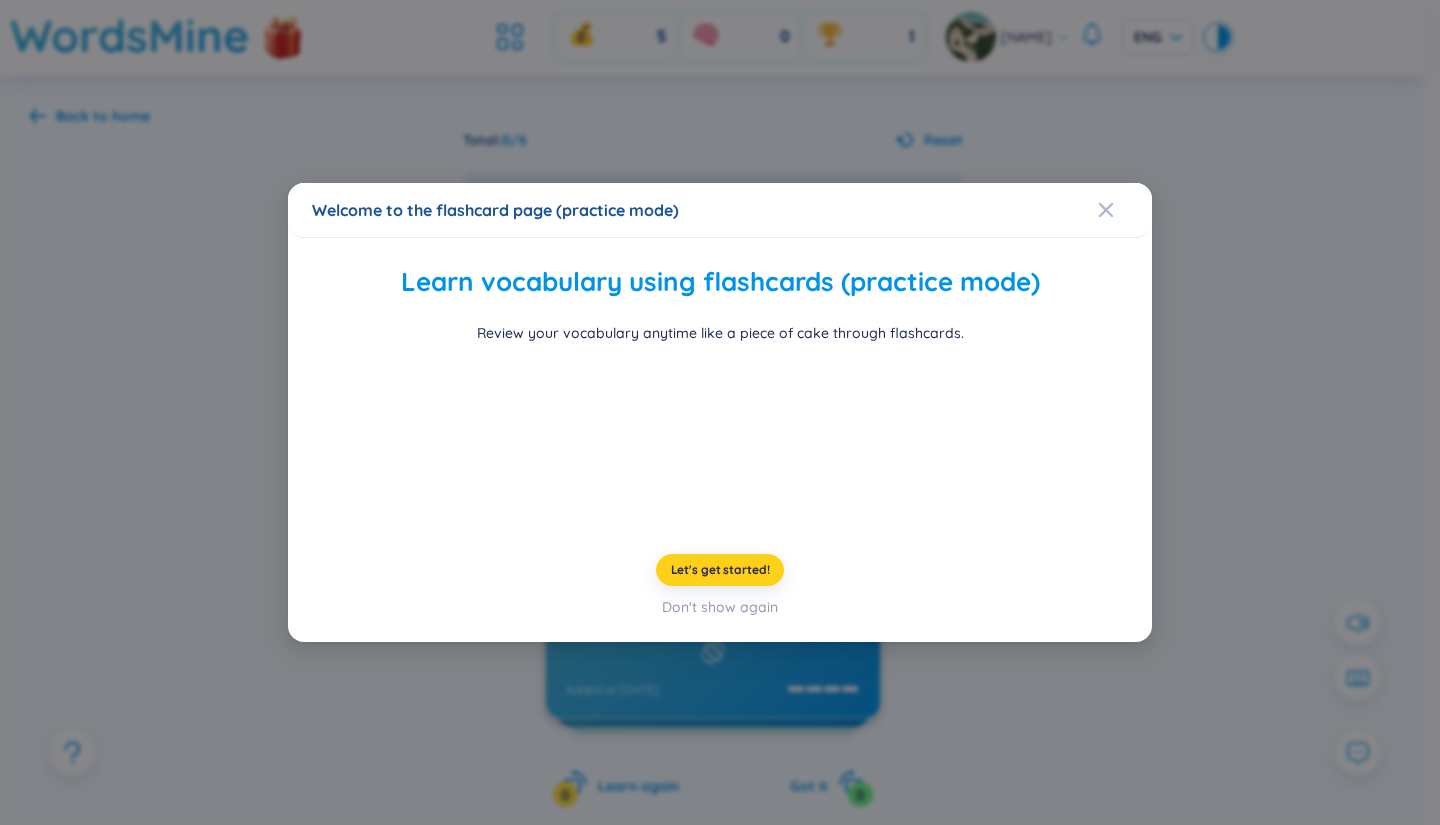 click on "Let's get started!" at bounding box center [720, 570] 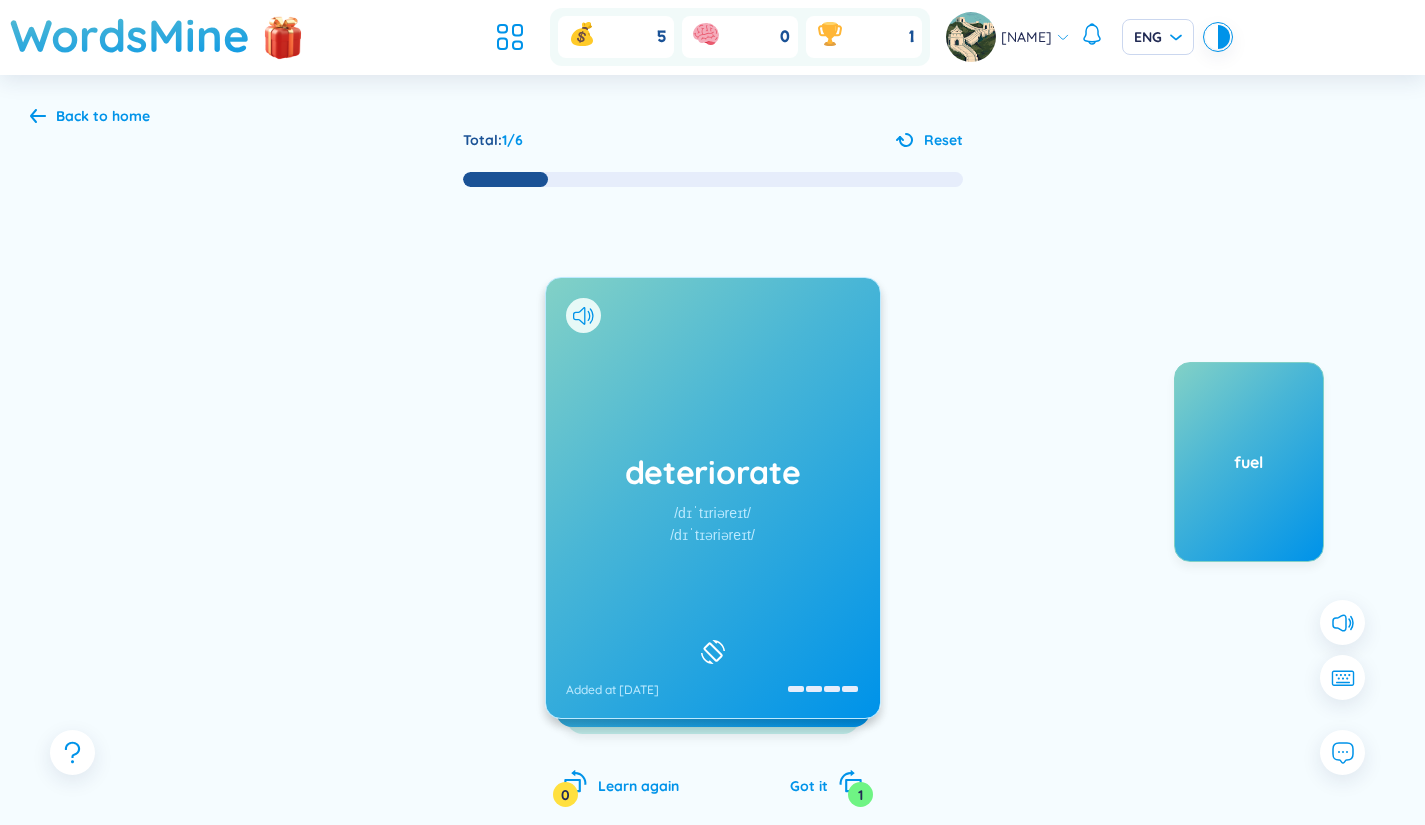 click on "deteriorate" at bounding box center [713, 472] 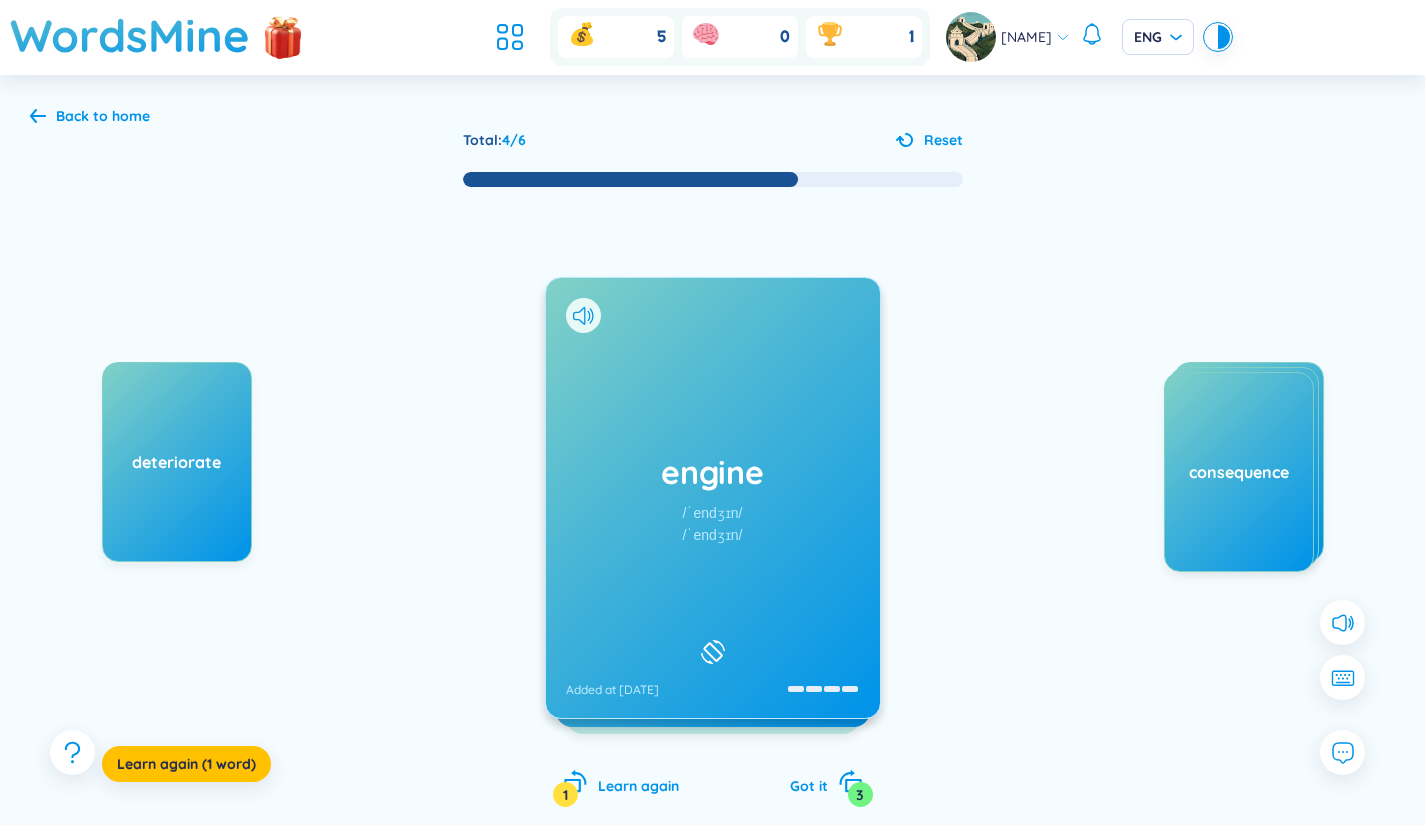 click on "engine /ˈendʒɪn/ /ˈendʒɪn/ Added at 7/8/2025" at bounding box center [713, 498] 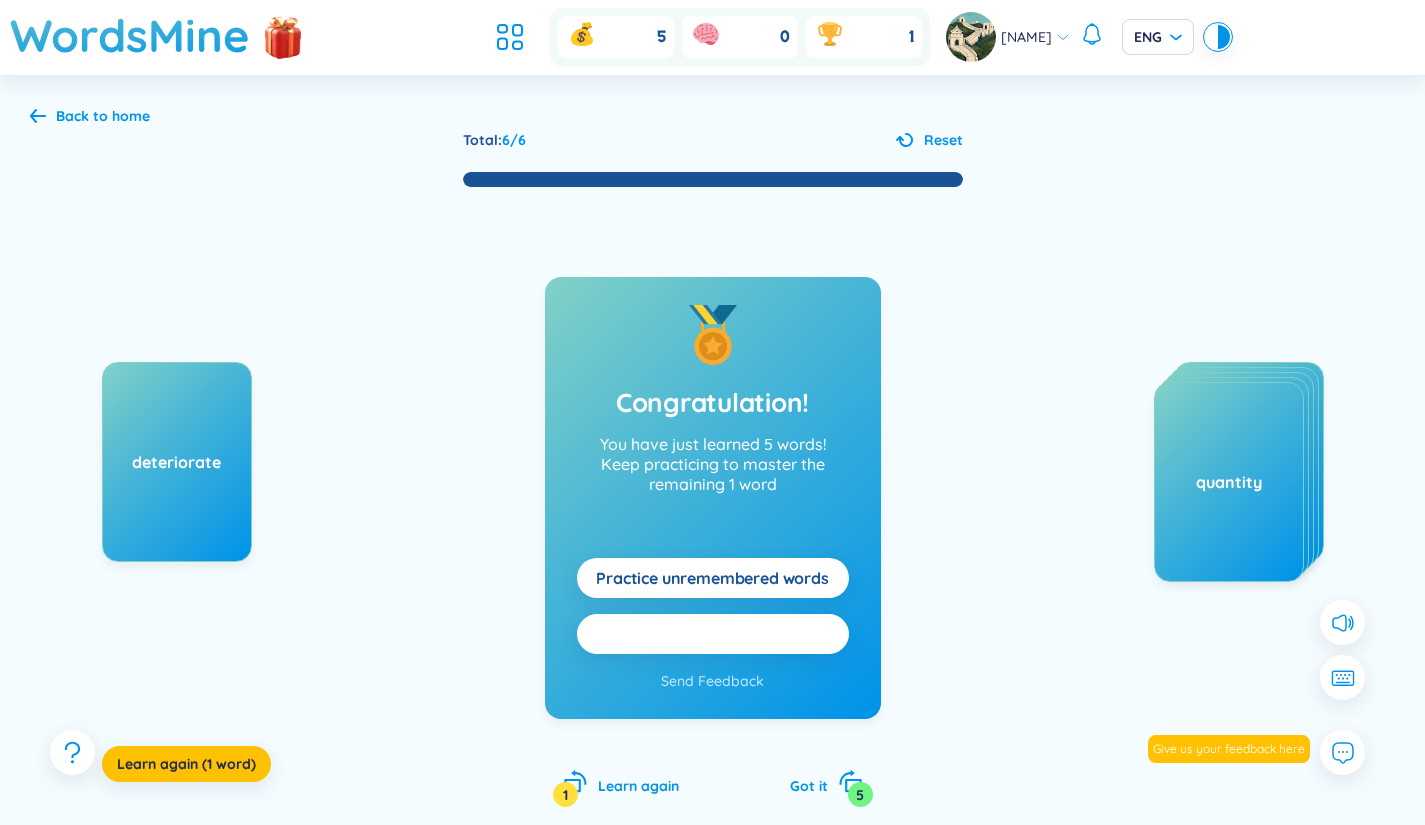 click on "Practice all here" at bounding box center [712, 634] 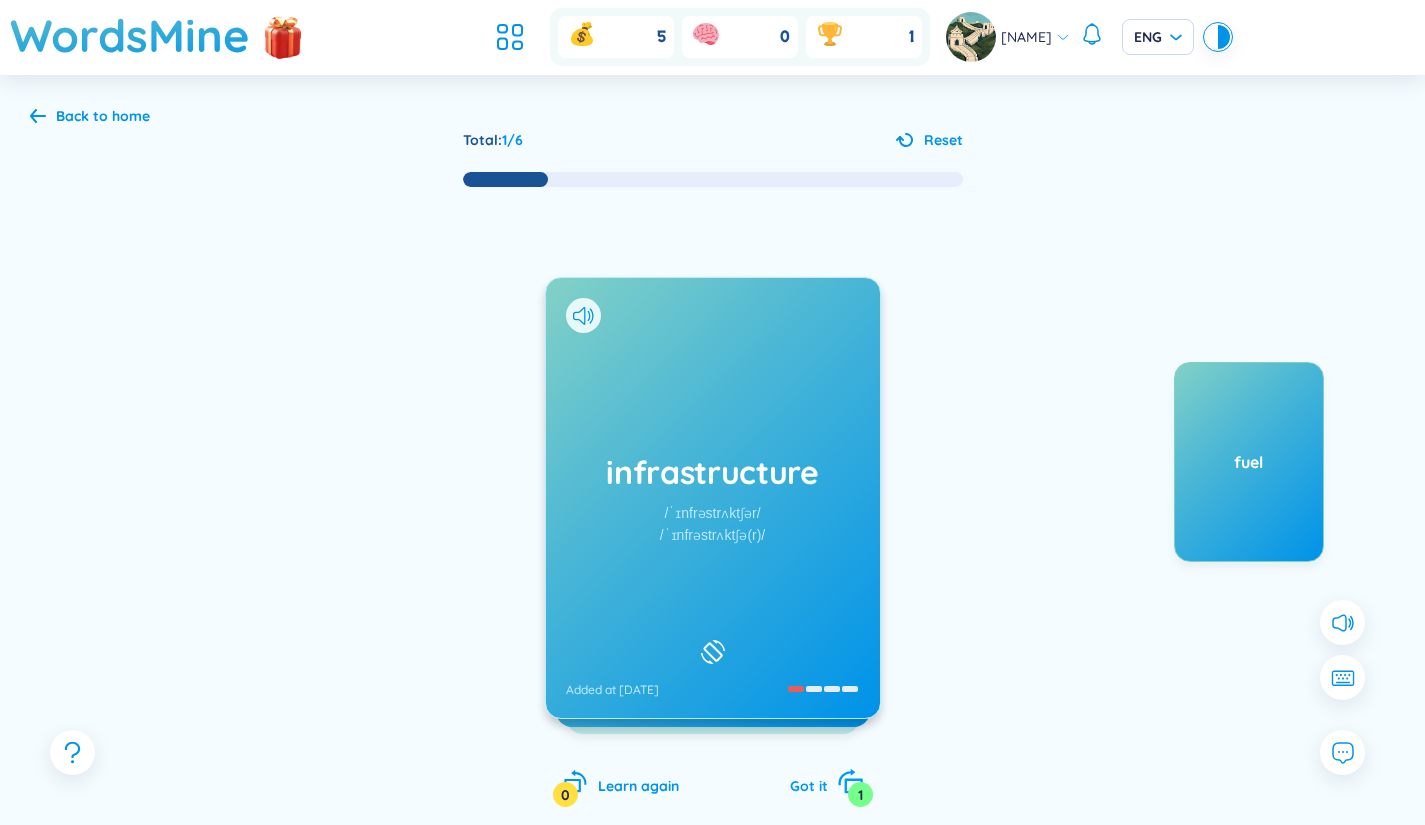 click on "Got it 1" at bounding box center (826, 783) 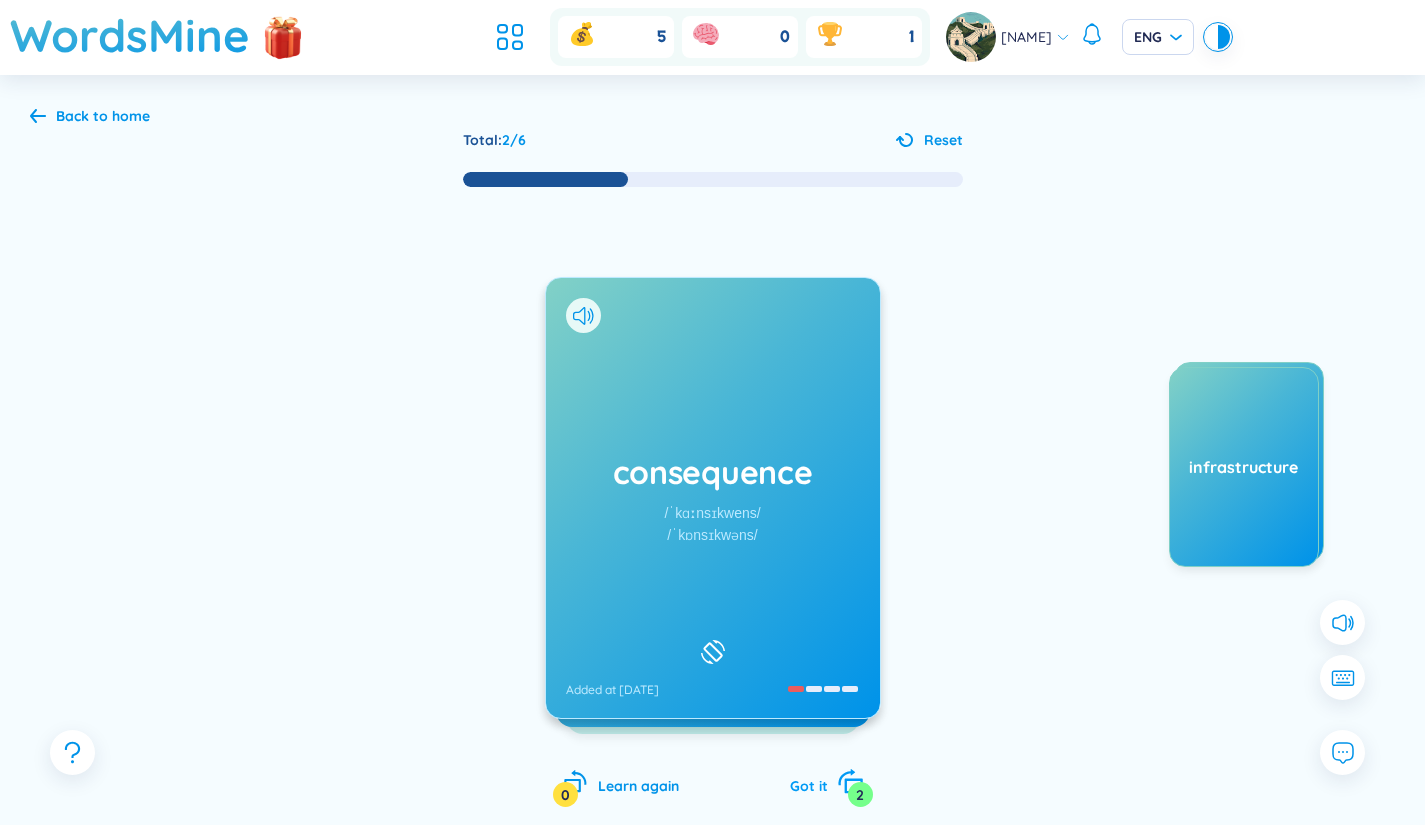 click on "Got it 2" at bounding box center (826, 783) 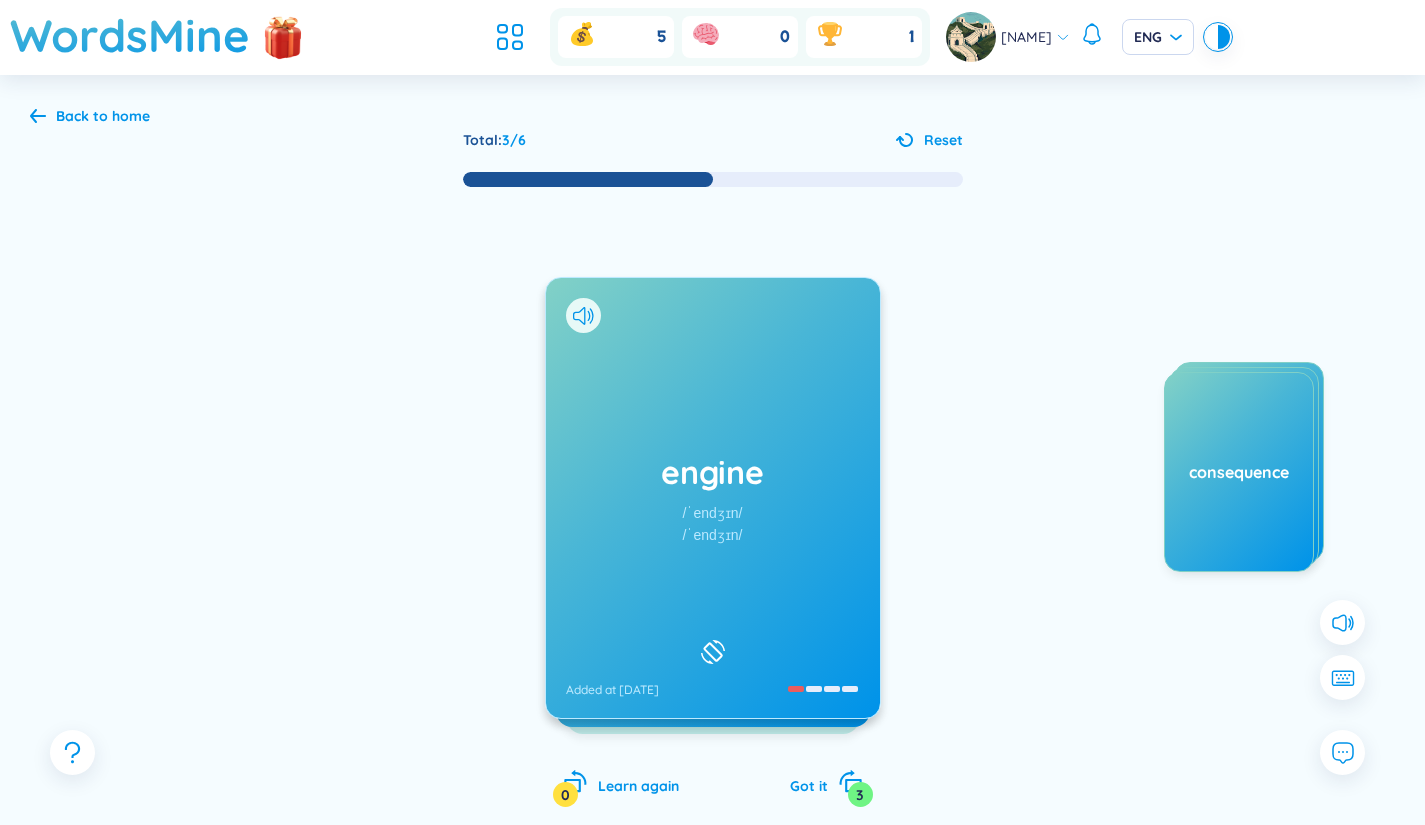 click on "consequence" at bounding box center [1239, 472] 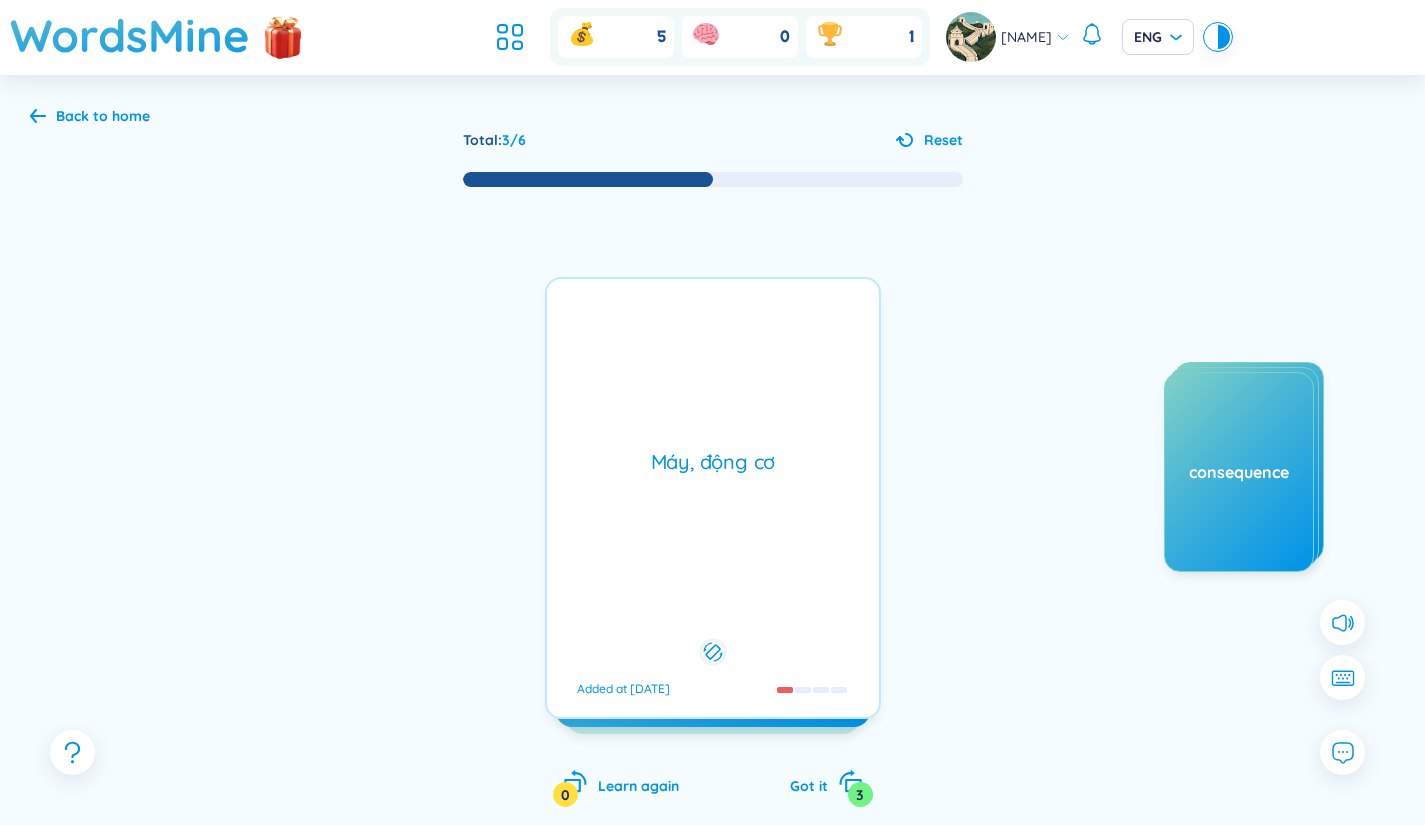 drag, startPoint x: 839, startPoint y: 761, endPoint x: 826, endPoint y: 779, distance: 22.203604 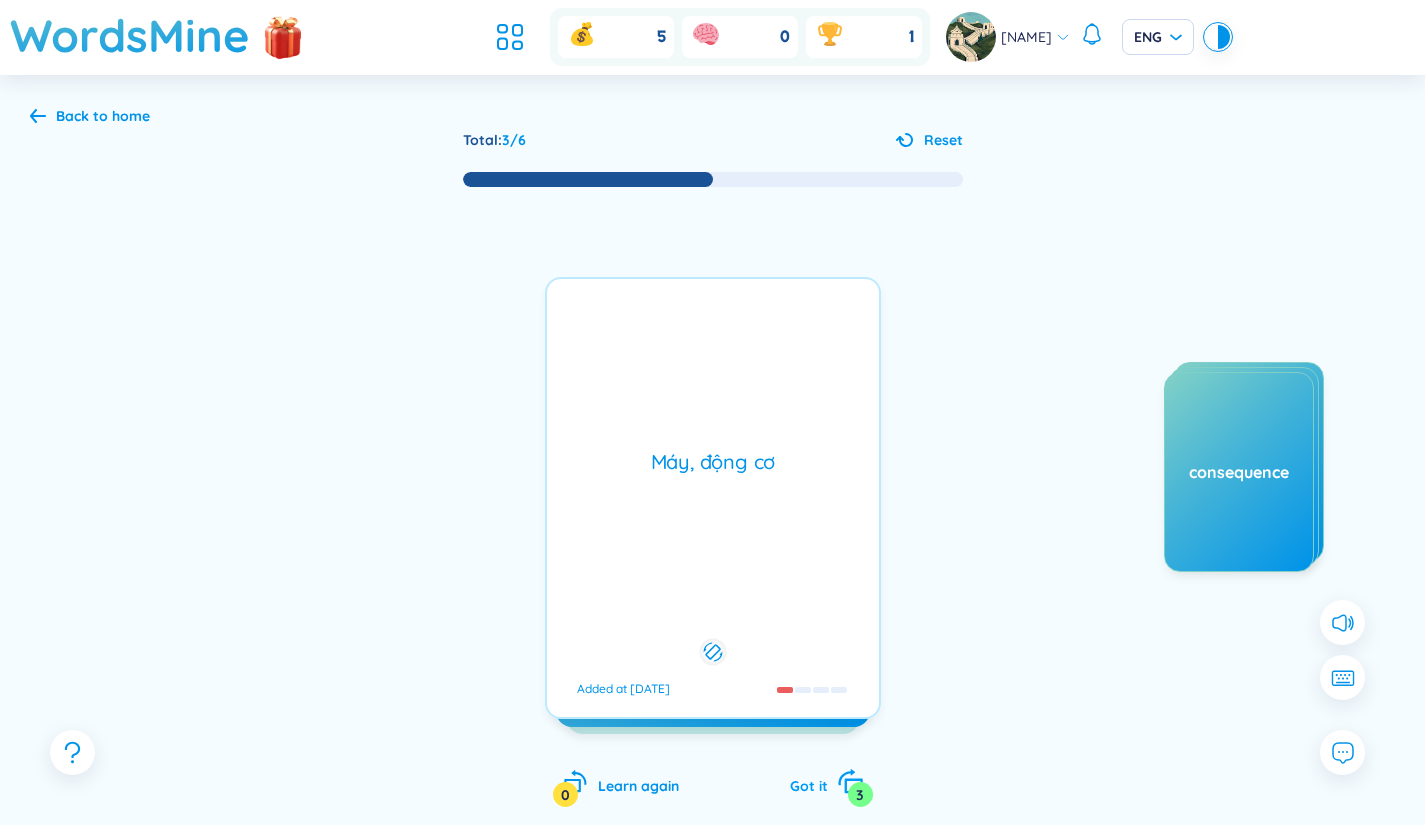 click on "Got it" at bounding box center [809, 786] 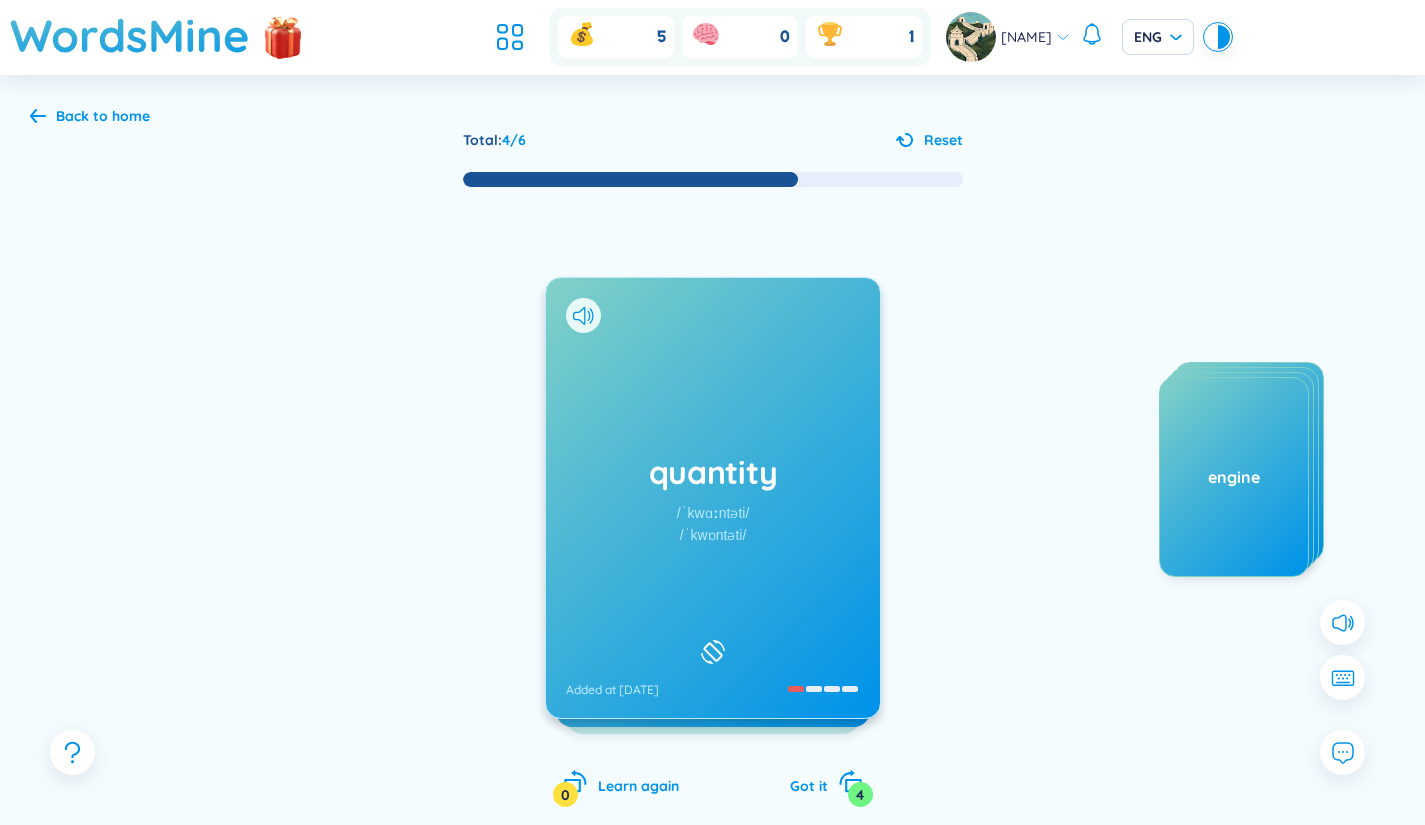 click on "quantity /ˈkwɑːntəti/ /ˈkwɒntəti/ Added at 7/8/2025" at bounding box center [713, 498] 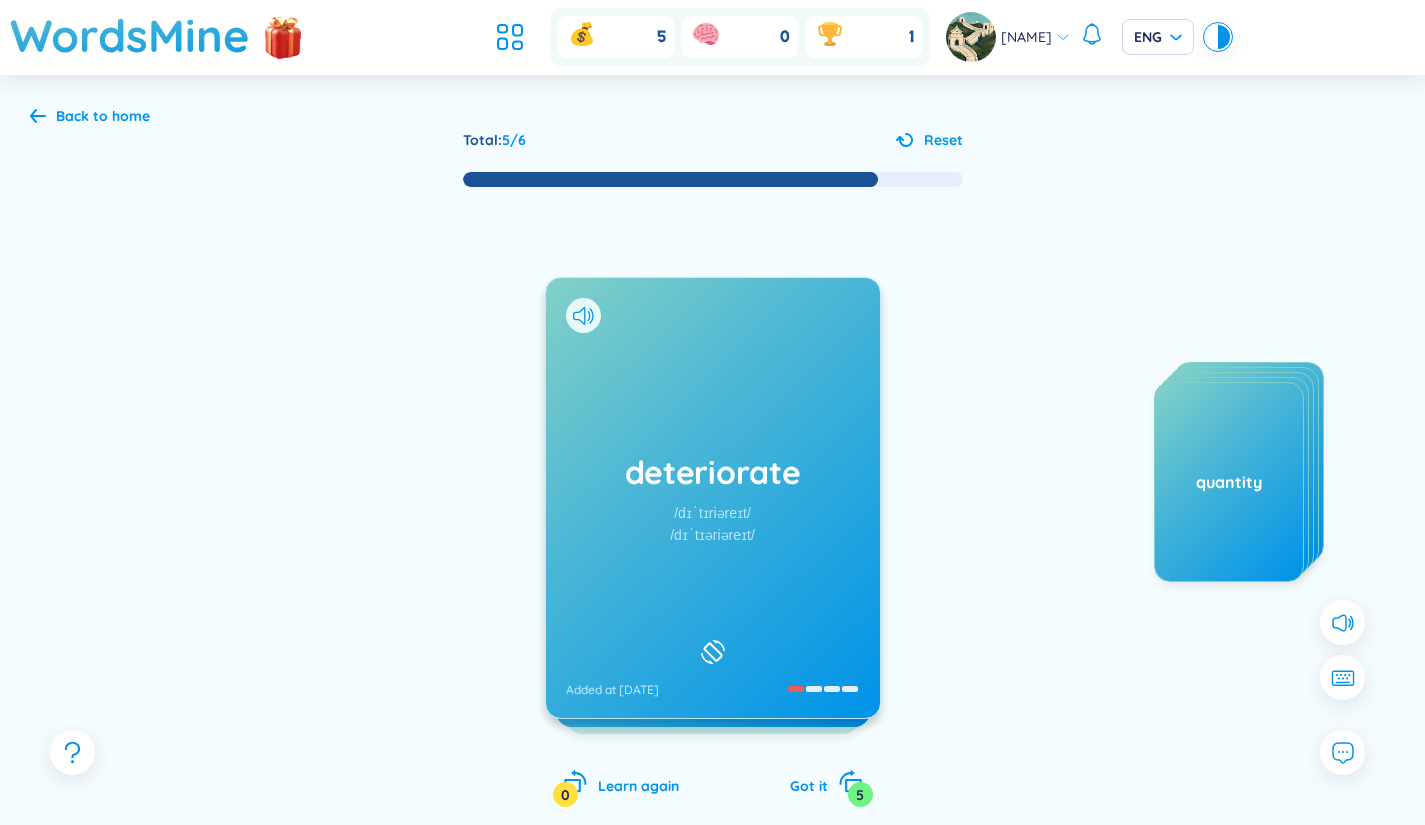 click on "deteriorate /dɪˈtɪriəreɪt/ /dɪˈtɪəriəreɪt/ Added at 8/8/2025" at bounding box center (713, 498) 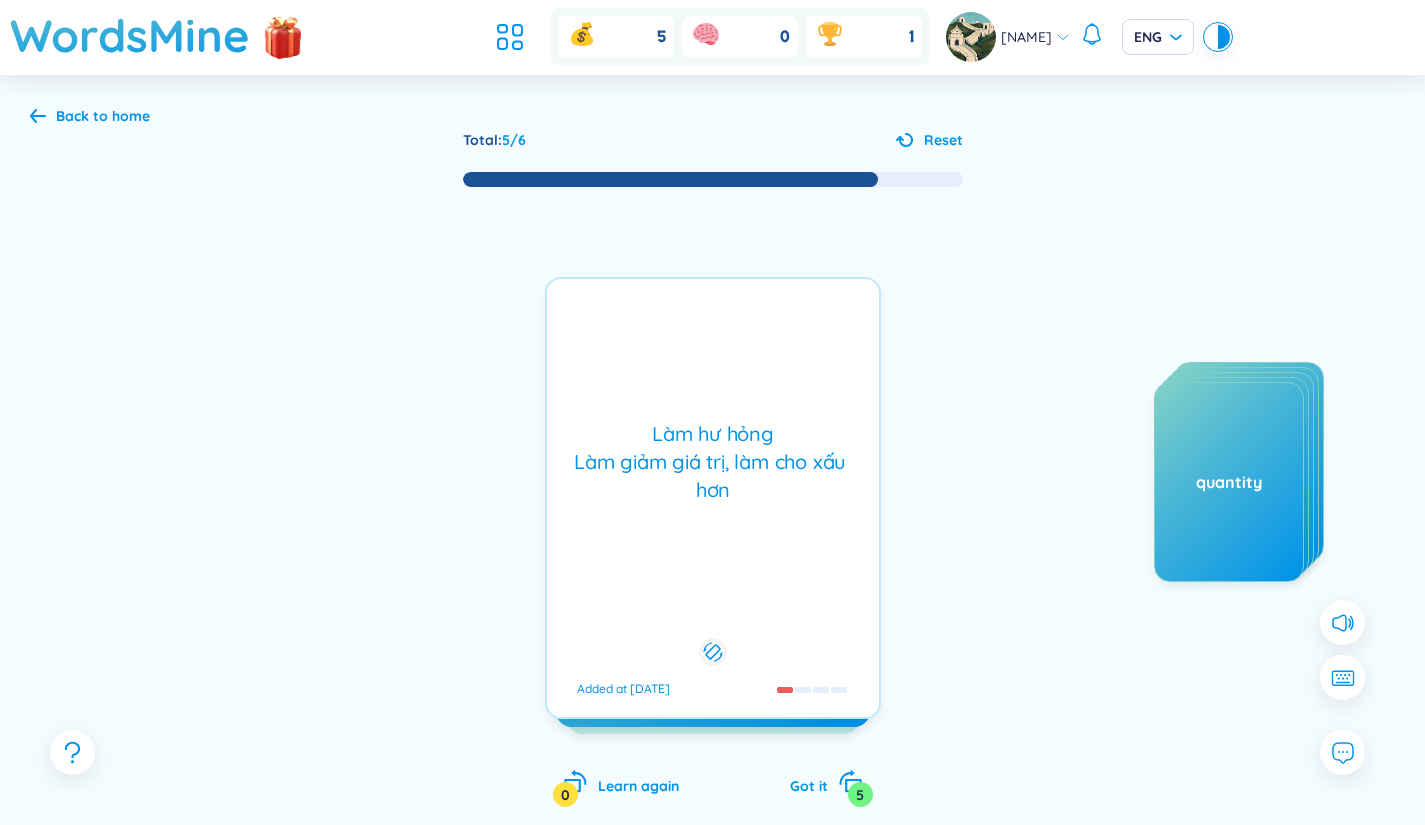 click on "Làm hư hỏng
Làm giảm giá trị, làm cho xấu hơn
Added at 8/8/2025" at bounding box center (713, 498) 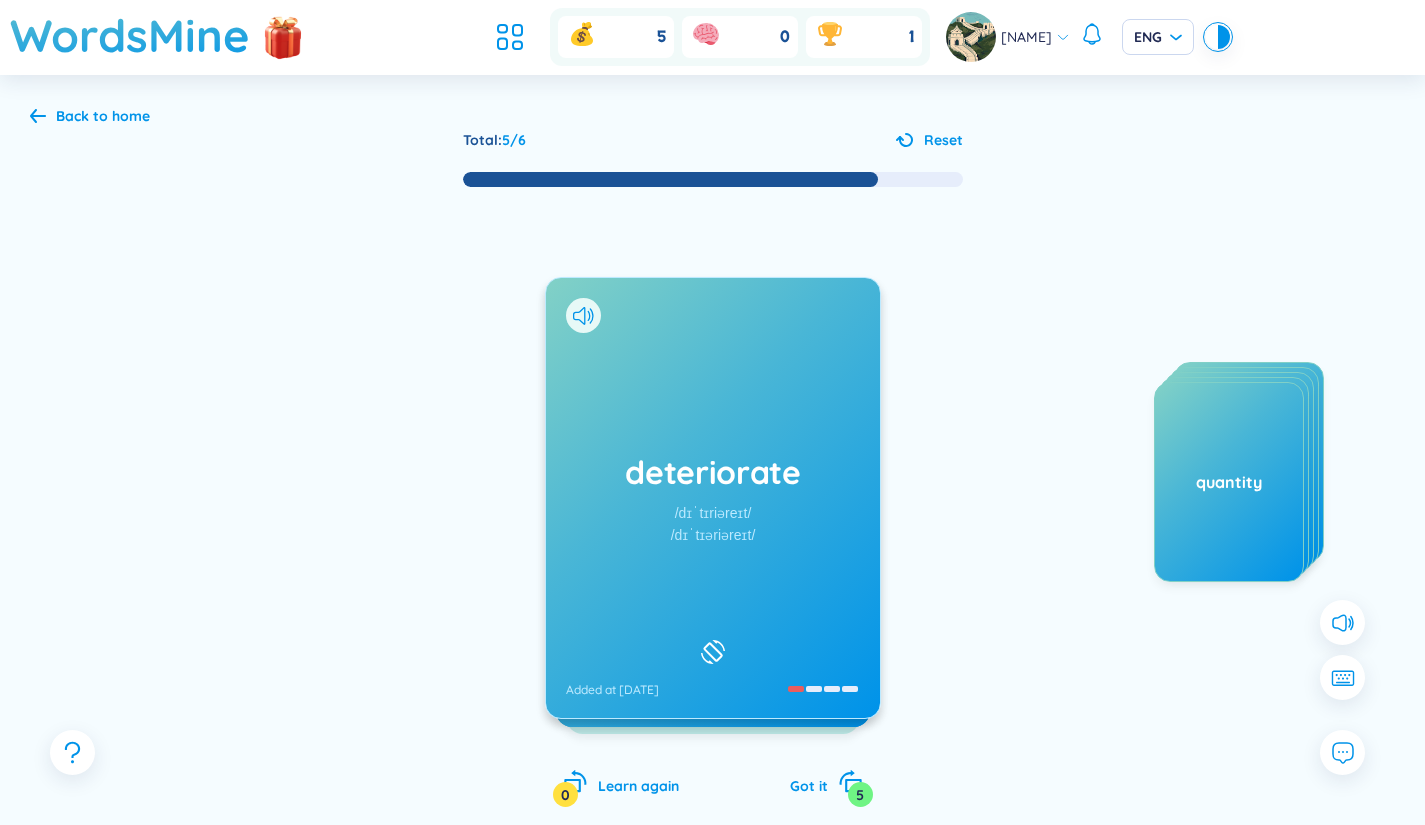 click 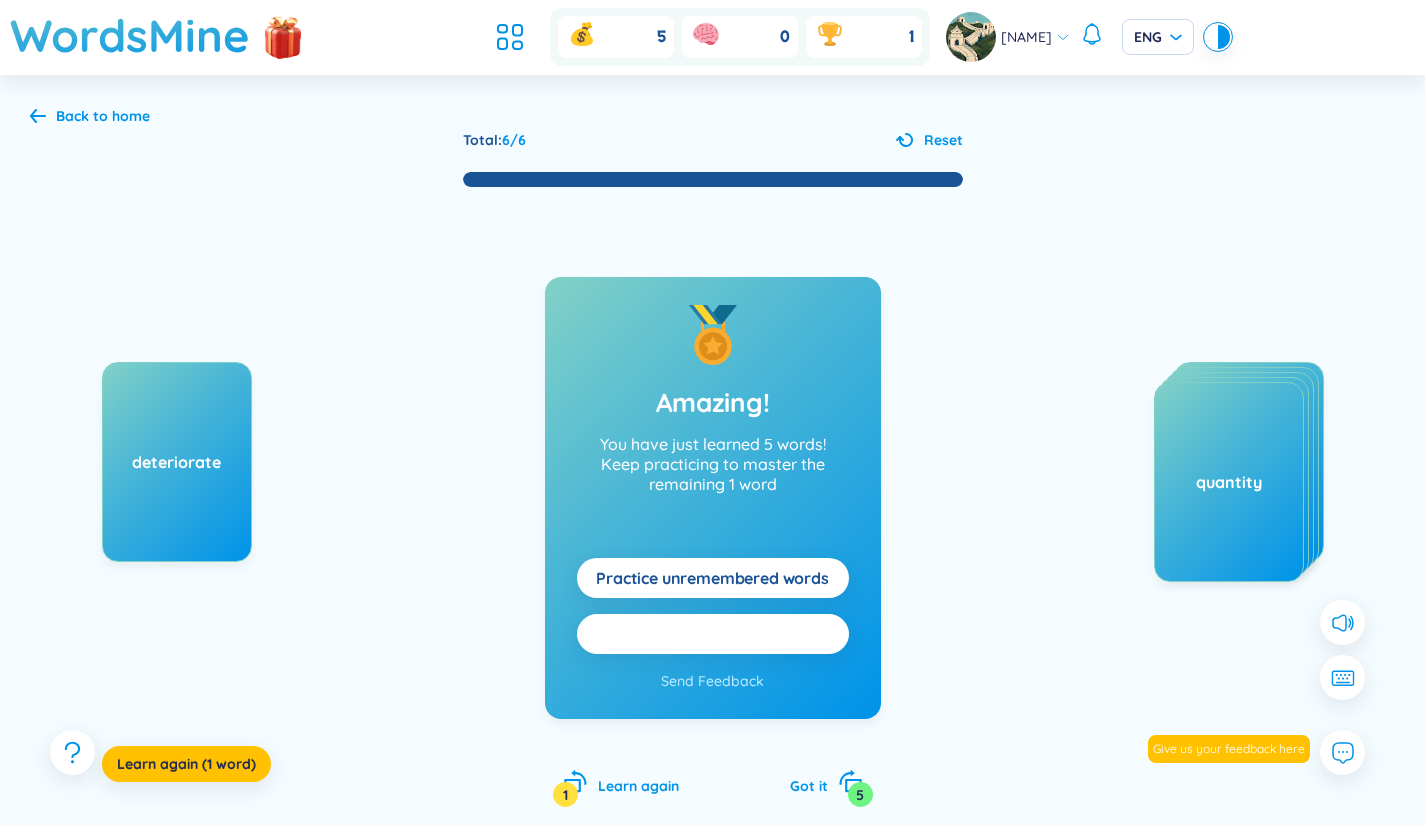 click on "Practice all here" at bounding box center [712, 634] 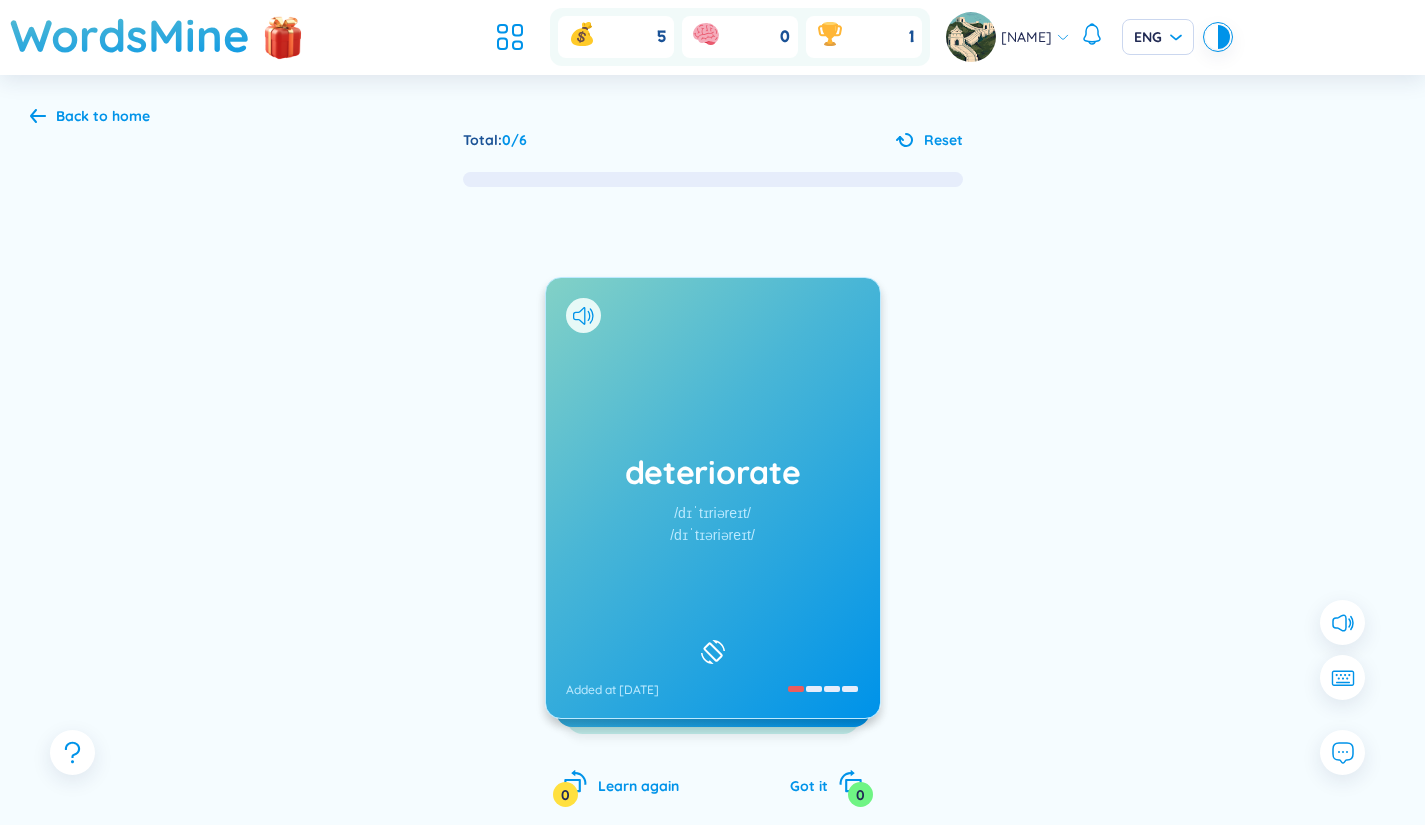 click on "deteriorate /dɪˈtɪriəreɪt/ /dɪˈtɪəriəreɪt/ Added at 8/8/2025" at bounding box center [713, 498] 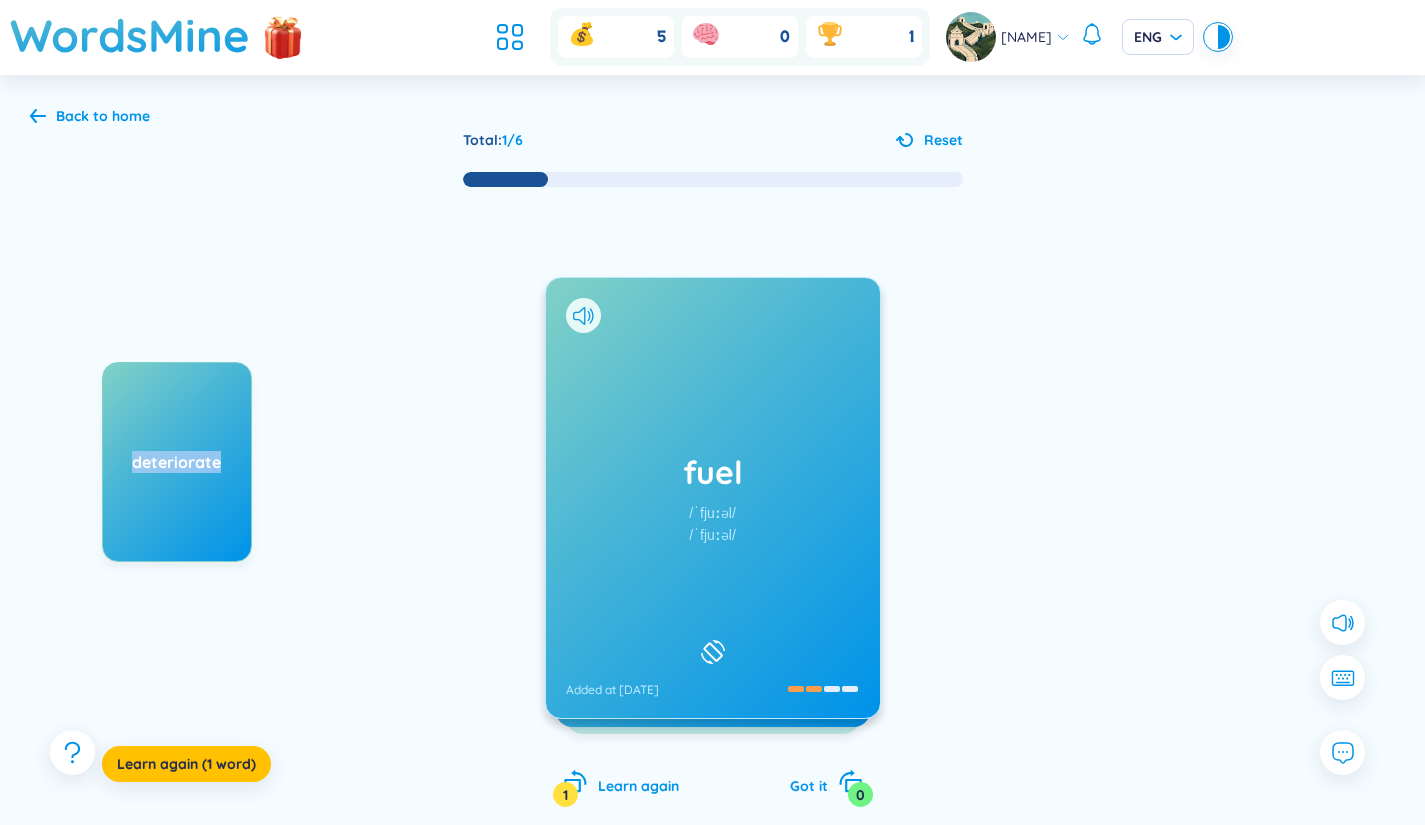 drag, startPoint x: 243, startPoint y: 558, endPoint x: 257, endPoint y: 544, distance: 19.79899 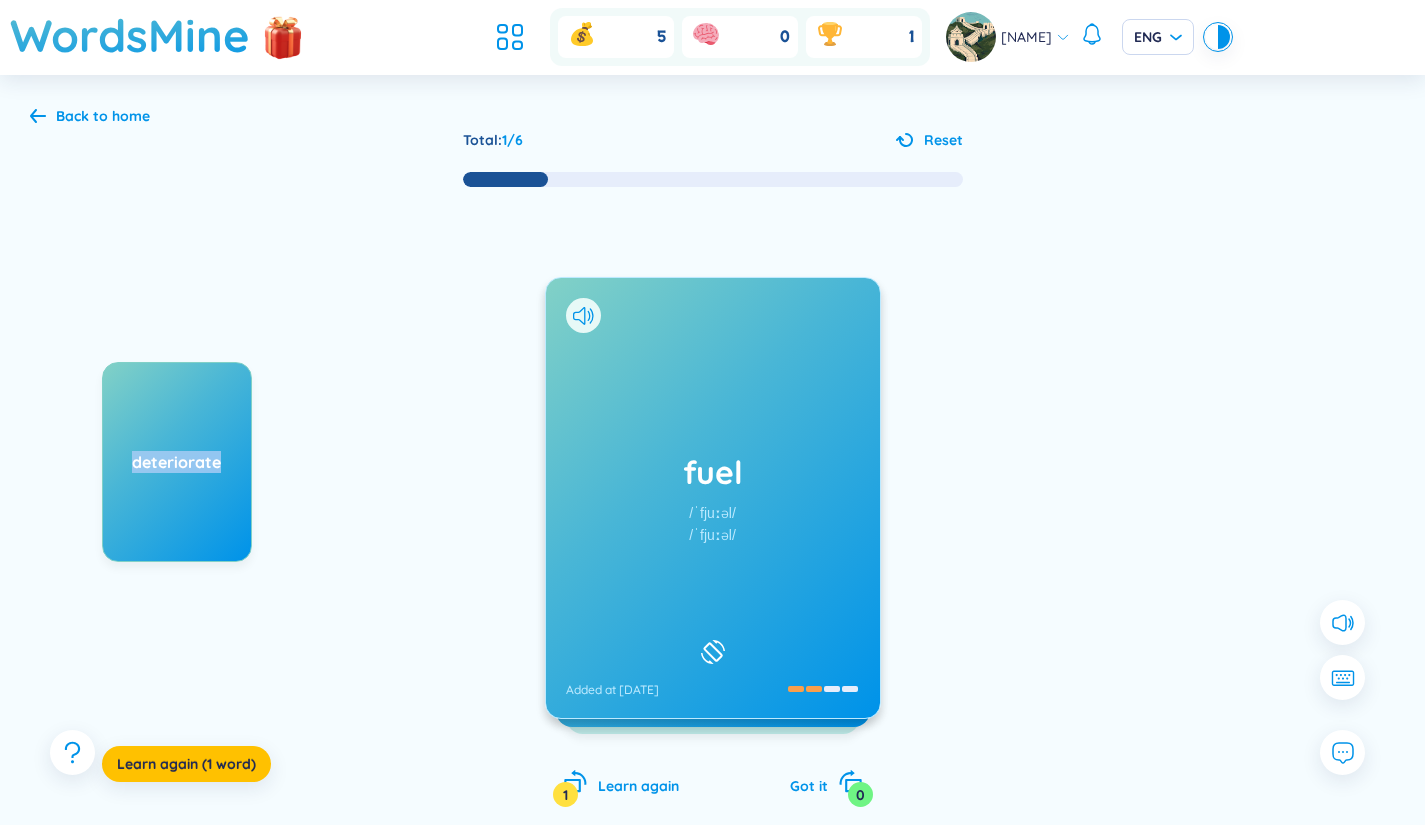 click on "deteriorate Learn again (1 word)" at bounding box center (252, 562) 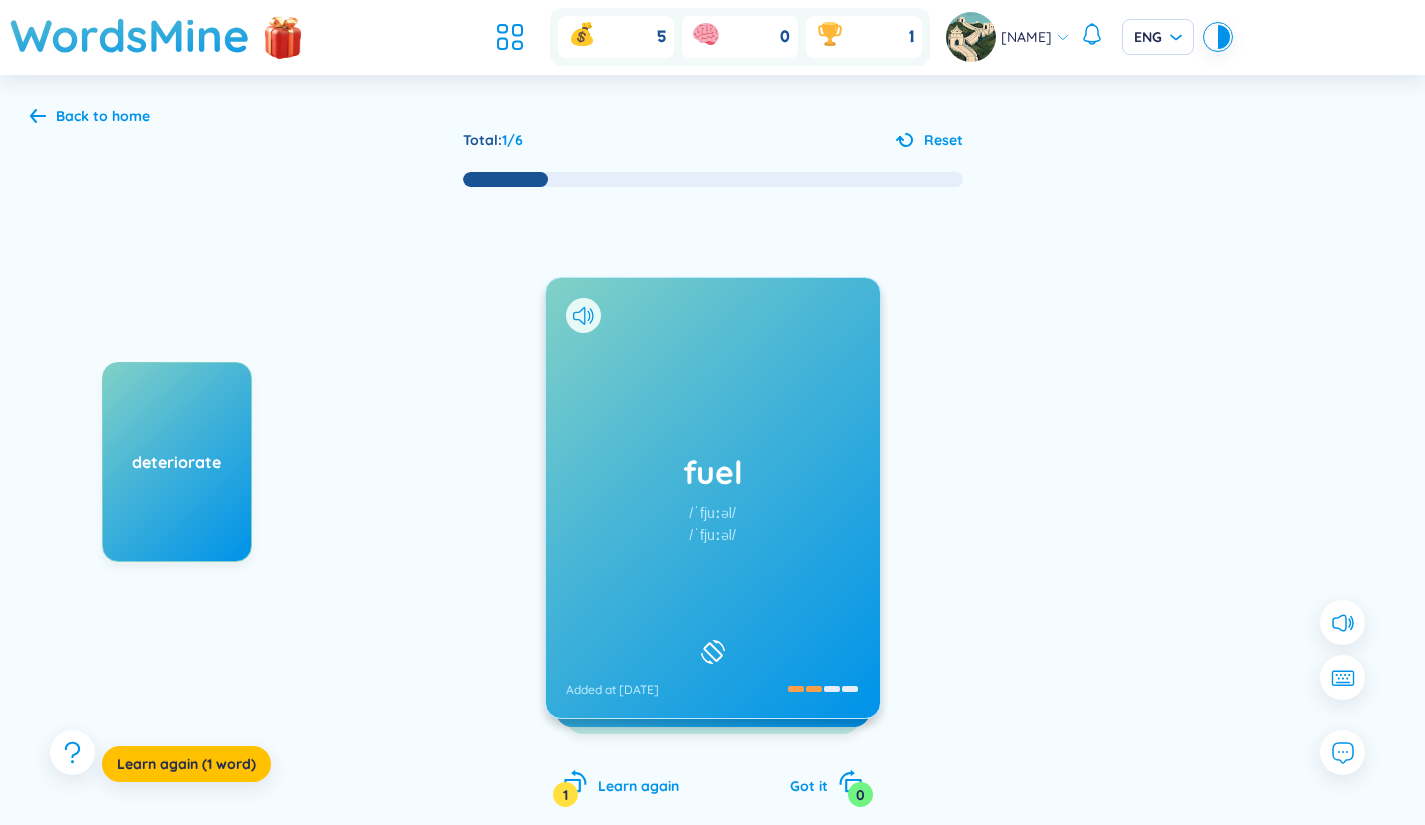 click on "deteriorate Learn again (1 word)" at bounding box center (252, 562) 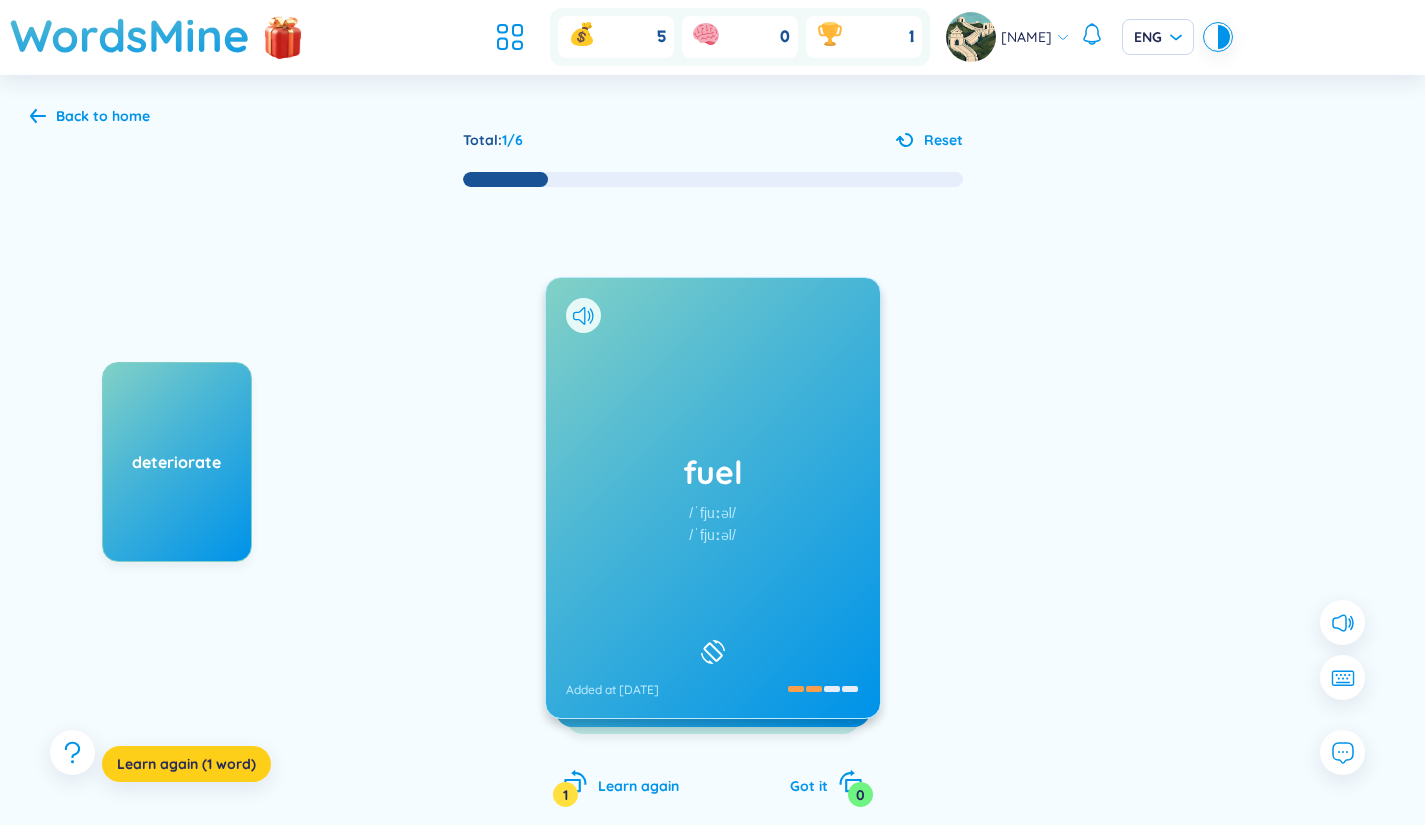 click on "Learn again (1 word)" at bounding box center (186, 764) 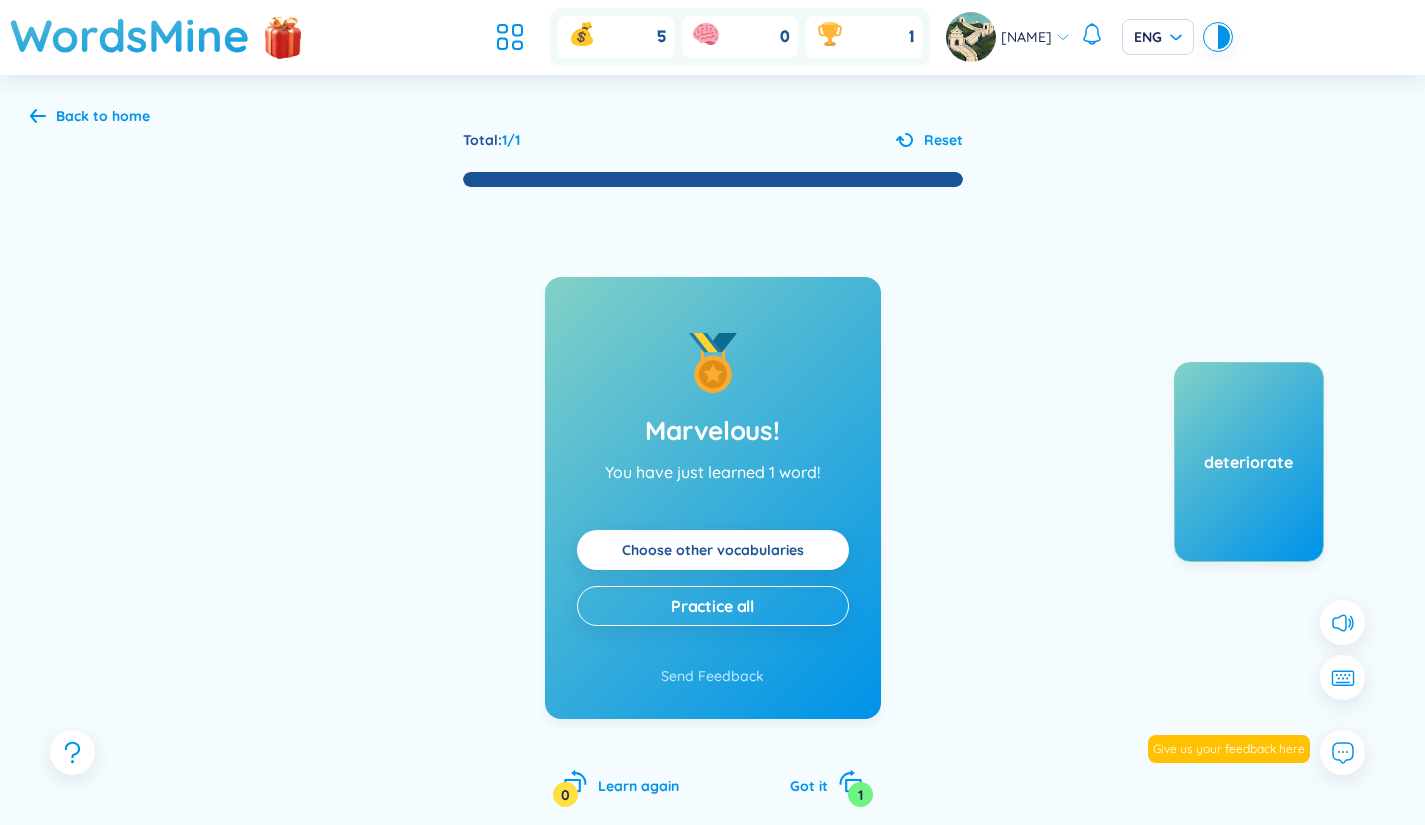 click on "Marvelous! You have just learned 1 word! Choose other vocabularies Practice all Send Feedback Superior! You have just learned 1 word! Choose other vocabularies Practice all Send Feedback Learn again 0 Got it 1 deteriorate" at bounding box center [712, 518] 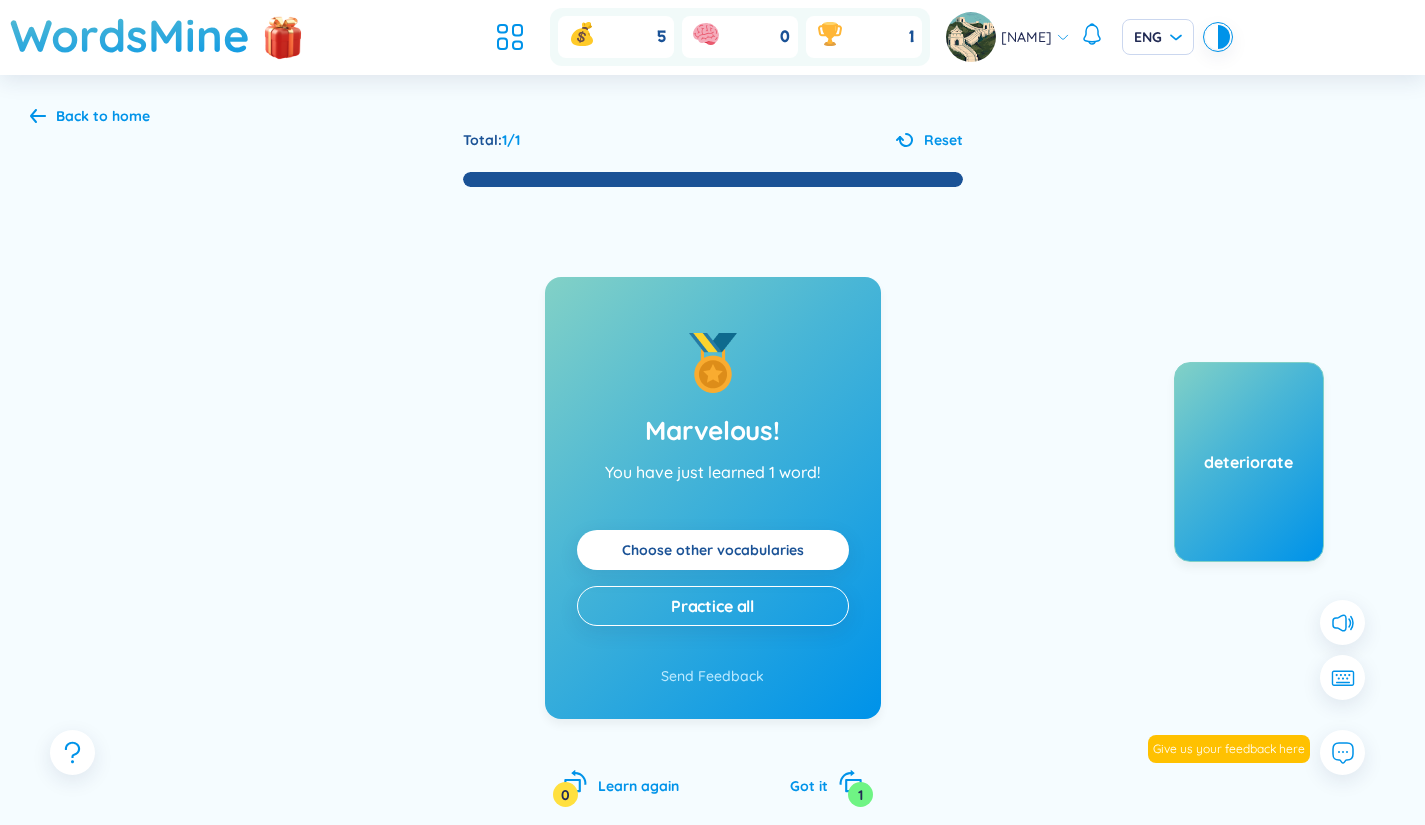 click on "Reset" at bounding box center (943, 140) 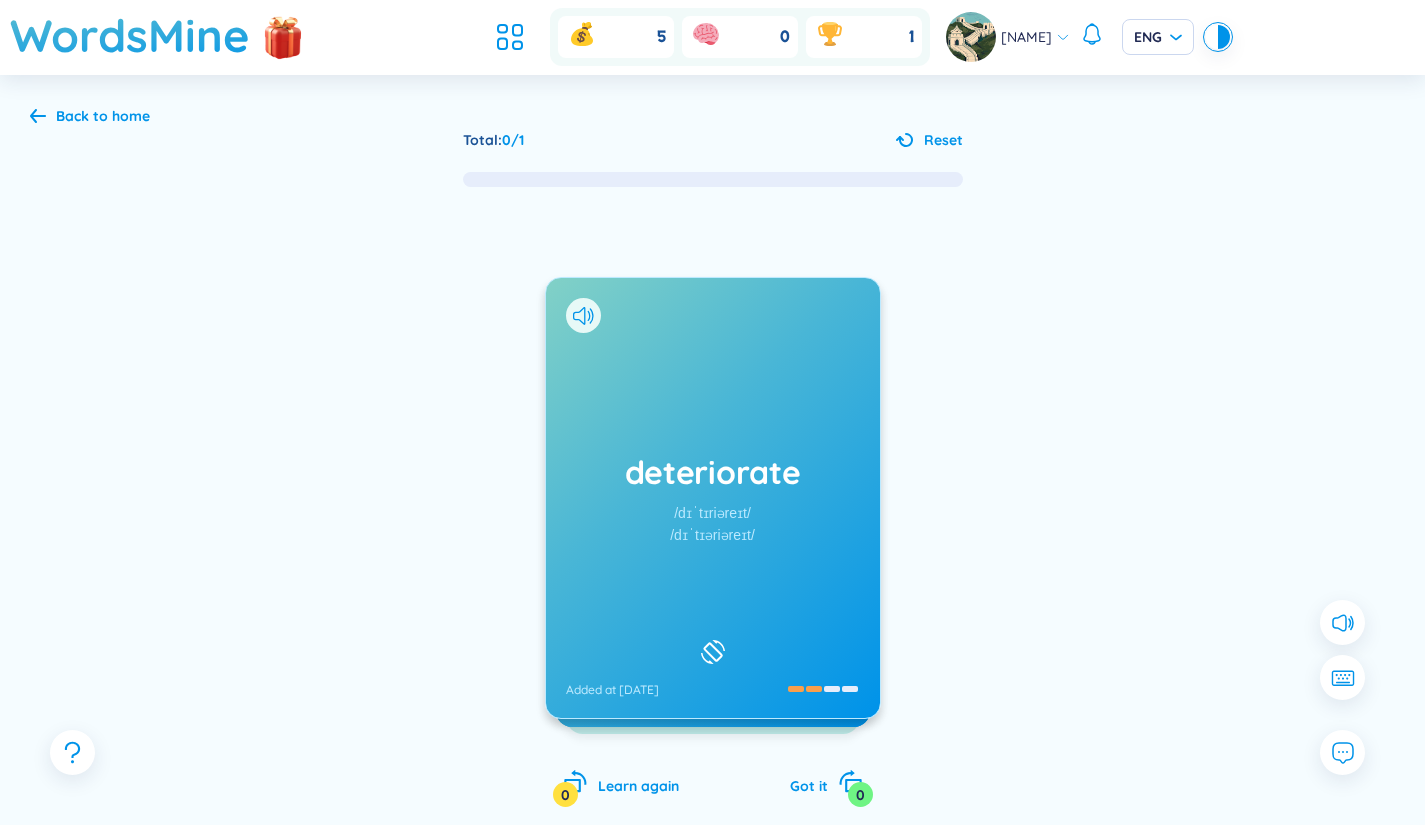 click on "deteriorate /dɪˈtɪriəreɪt/ /dɪˈtɪəriəreɪt/ Added at 8/8/2025" at bounding box center [713, 498] 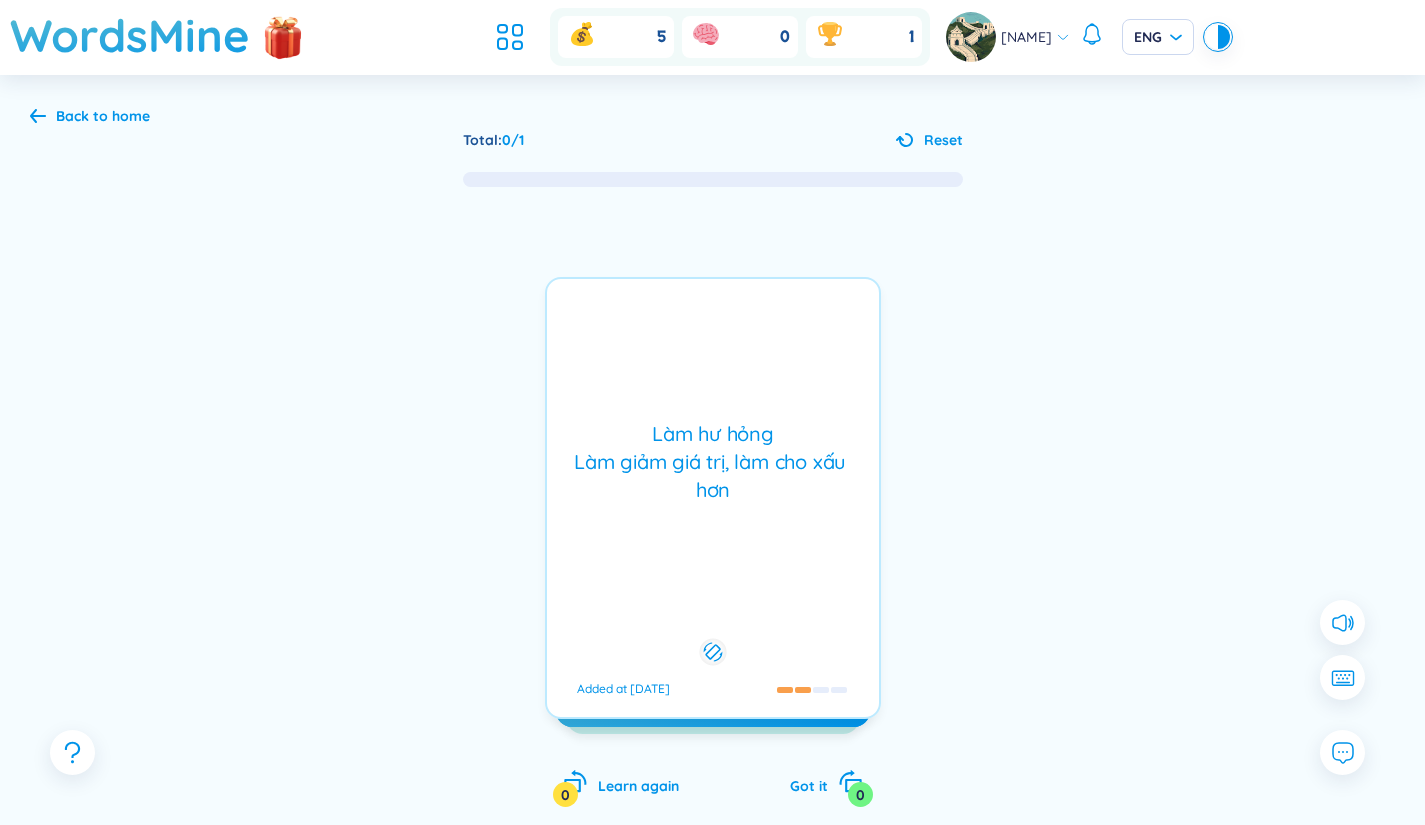 click on "deteriorate /dɪˈtɪriəreɪt/ /dɪˈtɪəriəreɪt/ Added at 8/8/2025 Làm hư hỏng
Làm giảm giá trị, làm cho xấu hơn
Added at 8/8/2025" at bounding box center [713, 498] 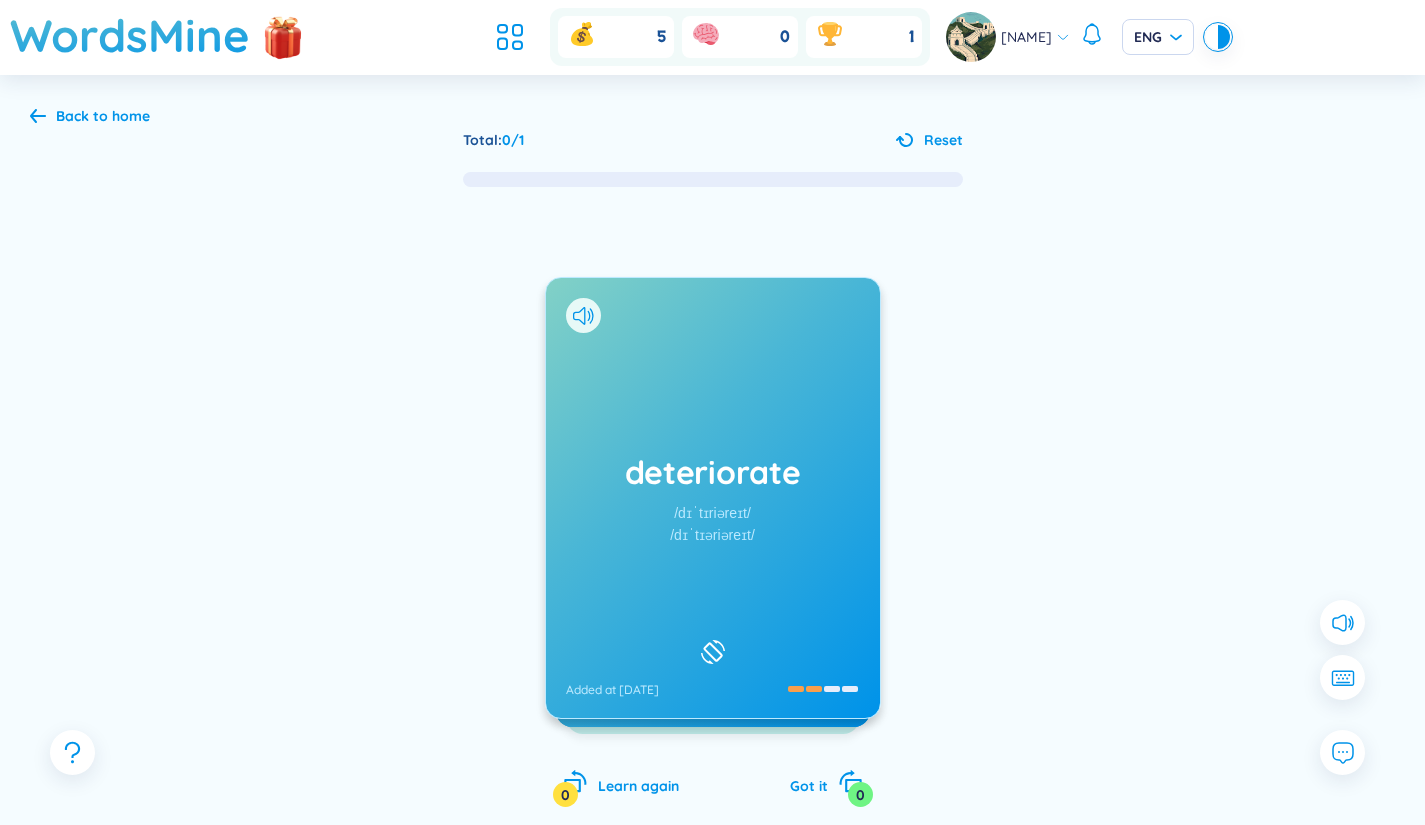 click on "deteriorate /dɪˈtɪriəreɪt/ /dɪˈtɪəriəreɪt/ Added at 8/8/2025" at bounding box center (713, 498) 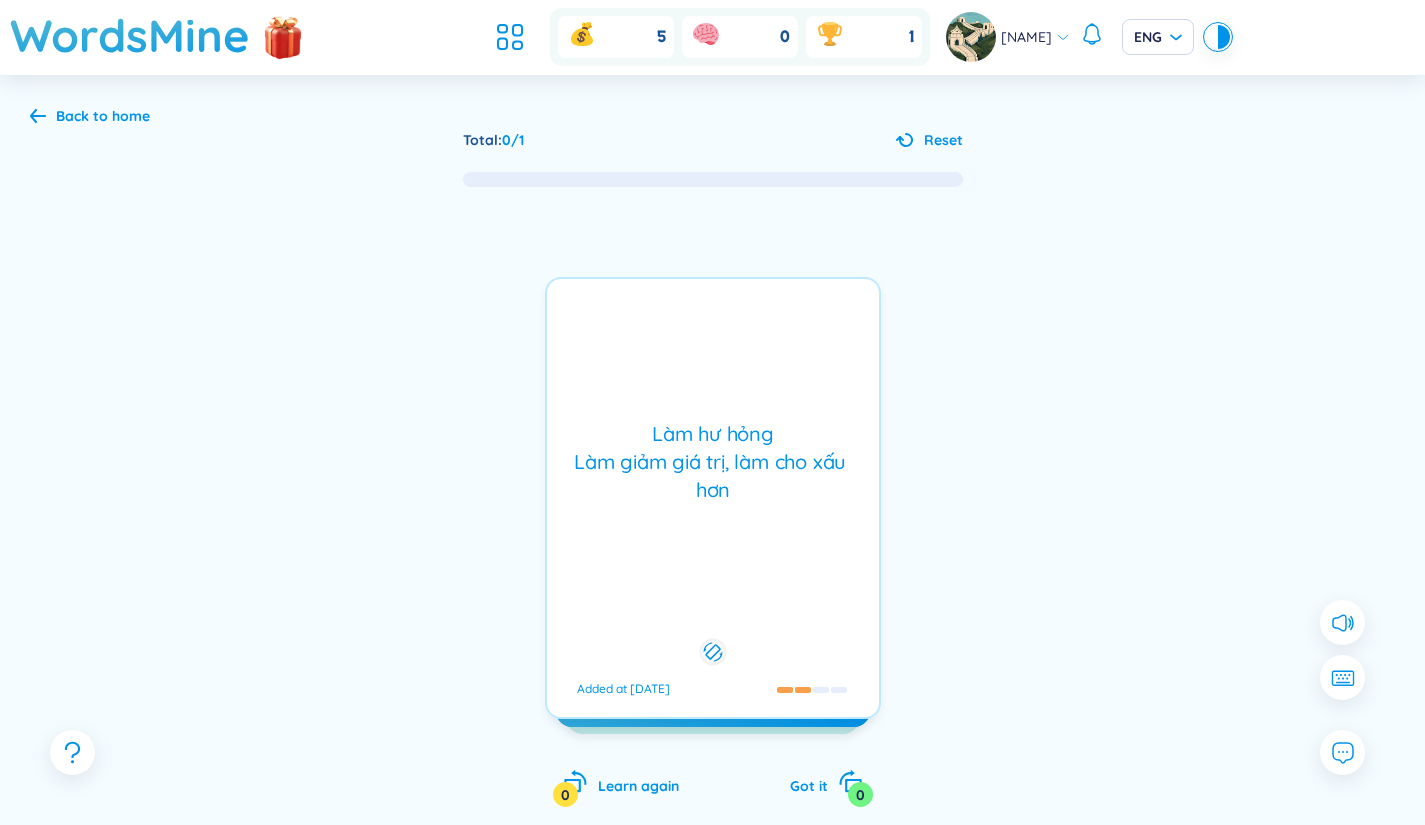 click on "deteriorate /dɪˈtɪriəreɪt/ /dɪˈtɪəriəreɪt/ Added at 8/8/2025 Làm hư hỏng
Làm giảm giá trị, làm cho xấu hơn
Added at 8/8/2025" at bounding box center (713, 498) 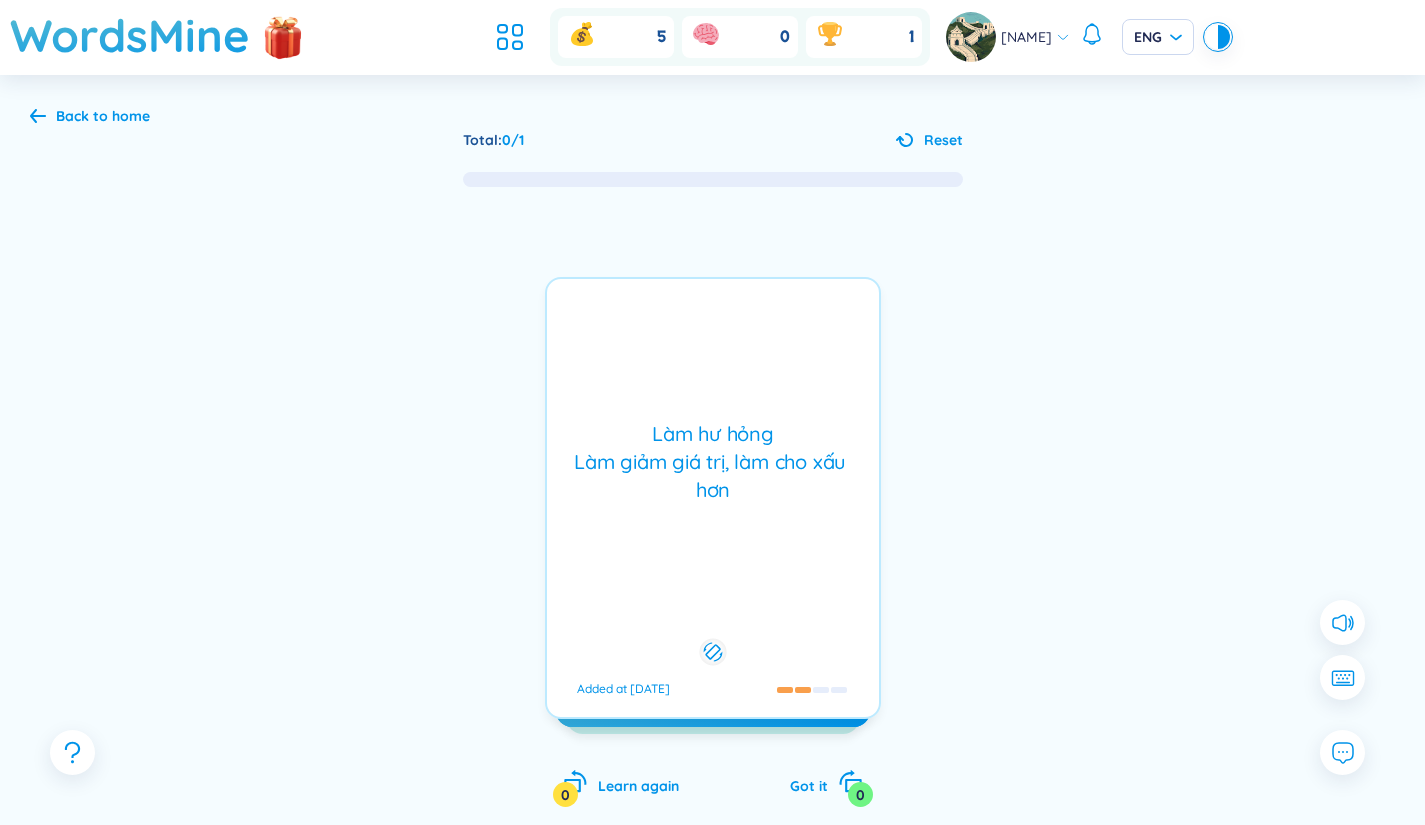 click on "deteriorate /dɪˈtɪriəreɪt/ /dɪˈtɪəriəreɪt/ Added at 8/8/2025 Làm hư hỏng
Làm giảm giá trị, làm cho xấu hơn
Added at 8/8/2025" at bounding box center (713, 498) 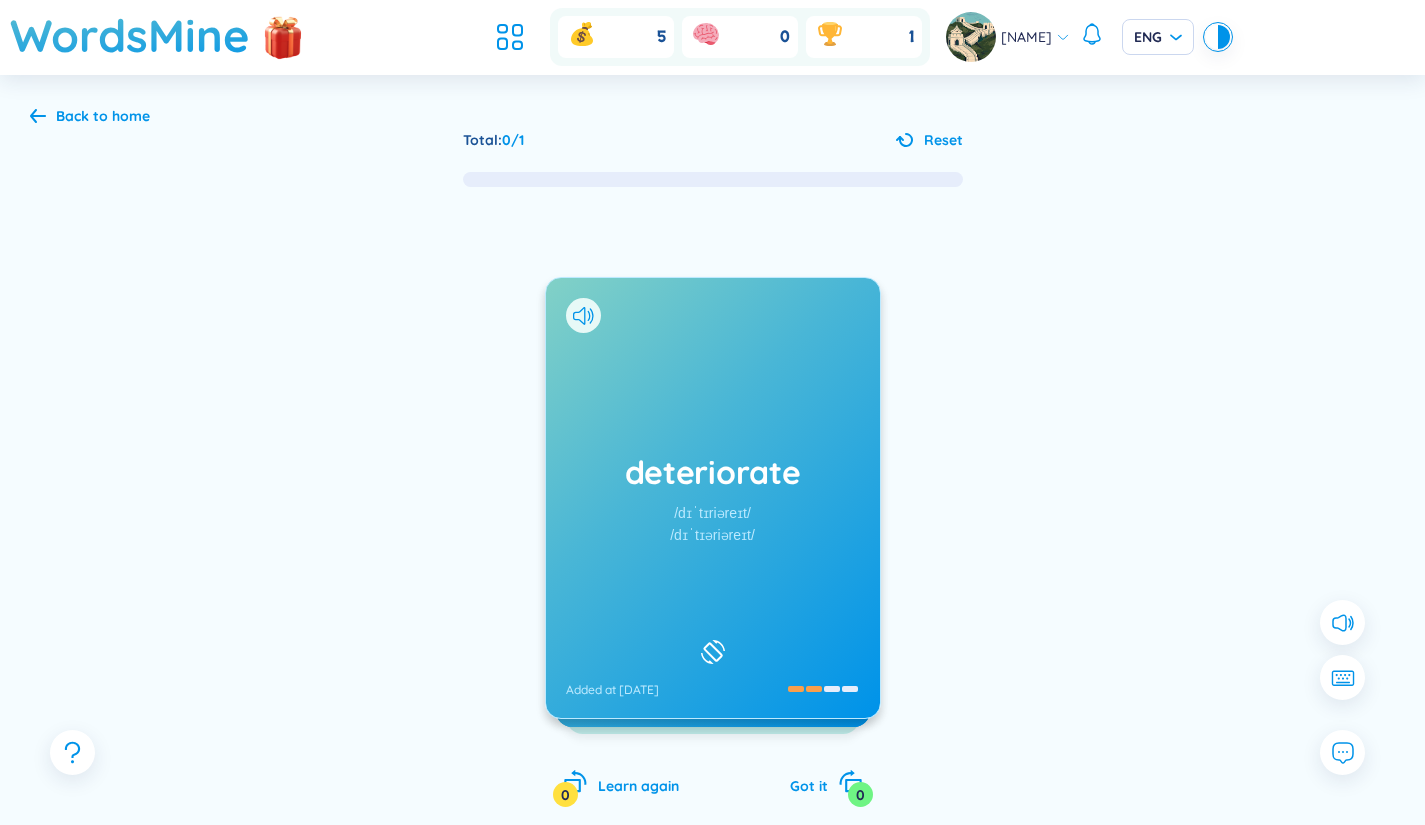 click on "deteriorate /dɪˈtɪriəreɪt/ /dɪˈtɪəriəreɪt/ Added at 8/8/2025 Làm hư hỏng
Làm giảm giá trị, làm cho xấu hơn
Added at 8/8/2025" at bounding box center (713, 498) 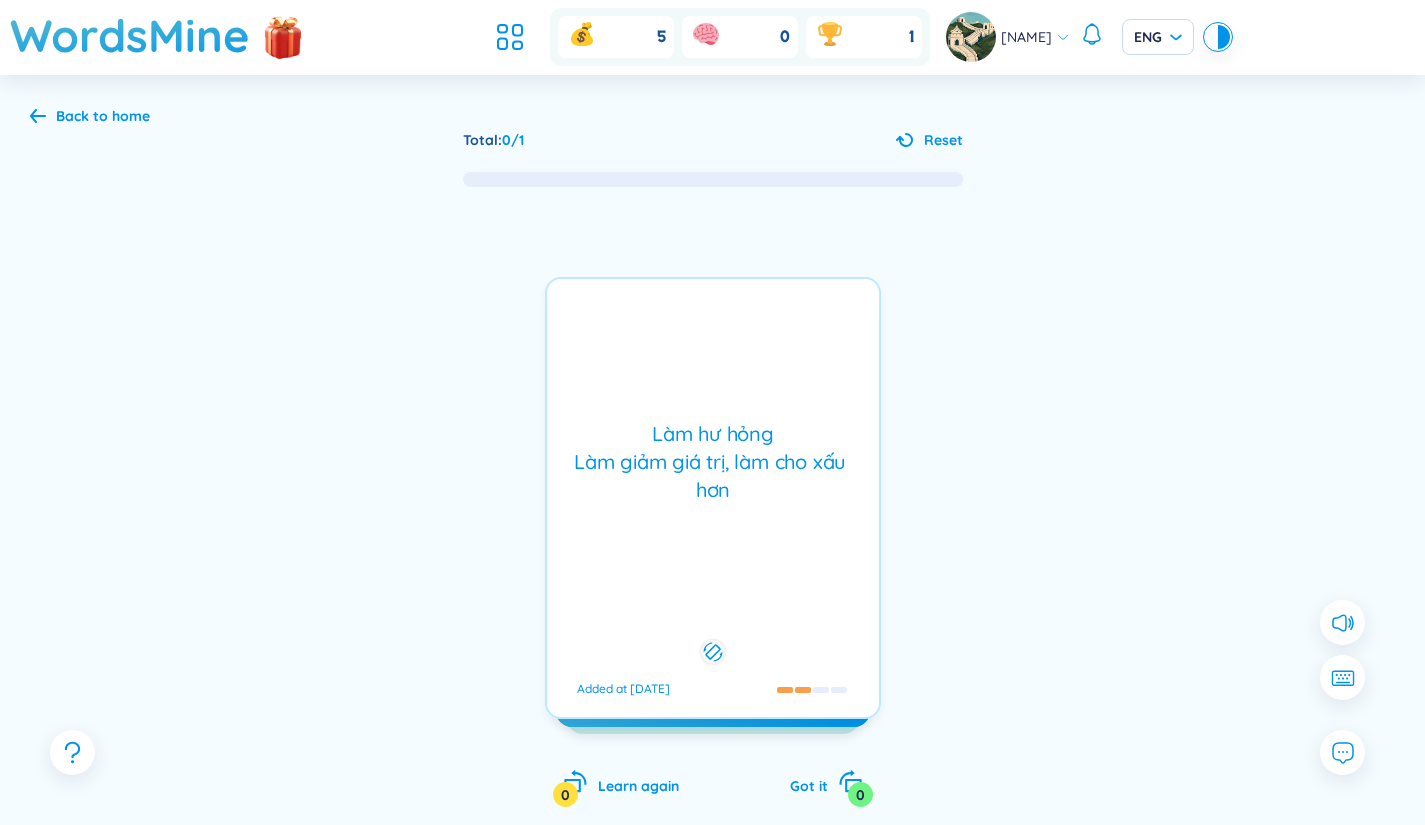 click on "deteriorate /dɪˈtɪriəreɪt/ /dɪˈtɪəriəreɪt/ Added at 8/8/2025 Làm hư hỏng
Làm giảm giá trị, làm cho xấu hơn
Added at 8/8/2025" at bounding box center [713, 498] 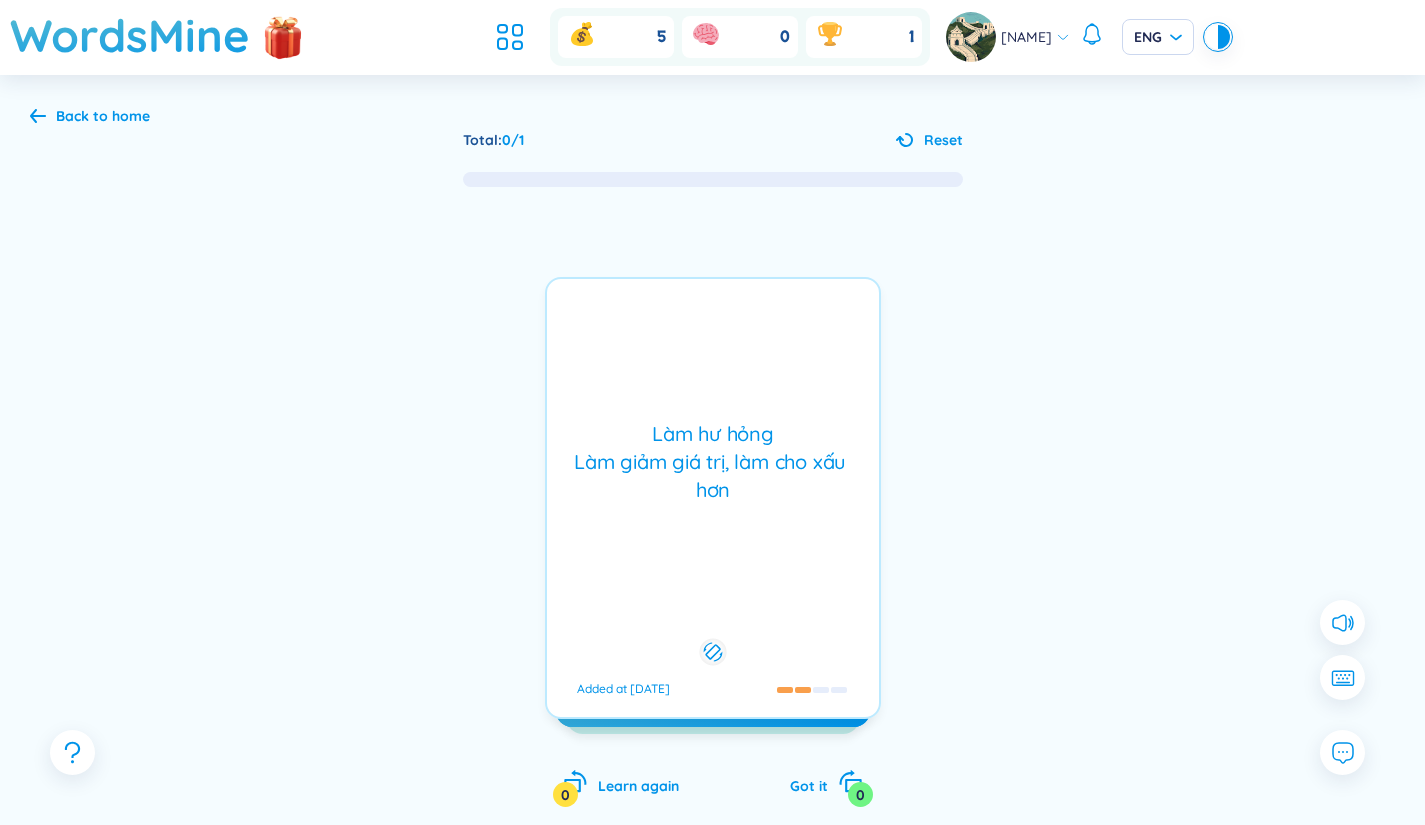 click on "deteriorate /dɪˈtɪriəreɪt/ /dɪˈtɪəriəreɪt/ Added at 8/8/2025 Làm hư hỏng
Làm giảm giá trị, làm cho xấu hơn
Added at 8/8/2025" at bounding box center [713, 498] 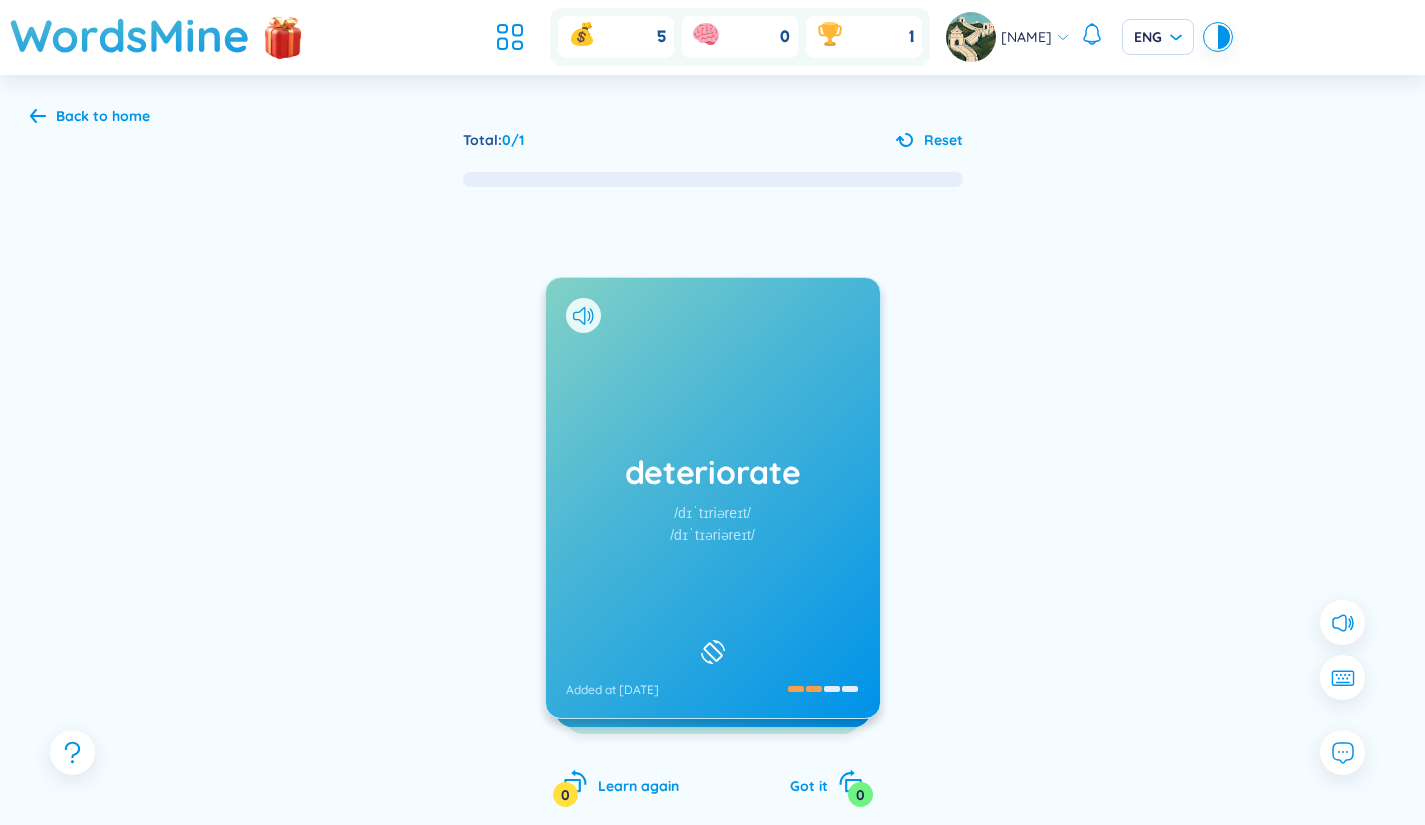 click on "deteriorate /dɪˈtɪriəreɪt/ /dɪˈtɪəriəreɪt/ Added at 8/8/2025 Làm hư hỏng
Làm giảm giá trị, làm cho xấu hơn
Added at 8/8/2025" at bounding box center [713, 498] 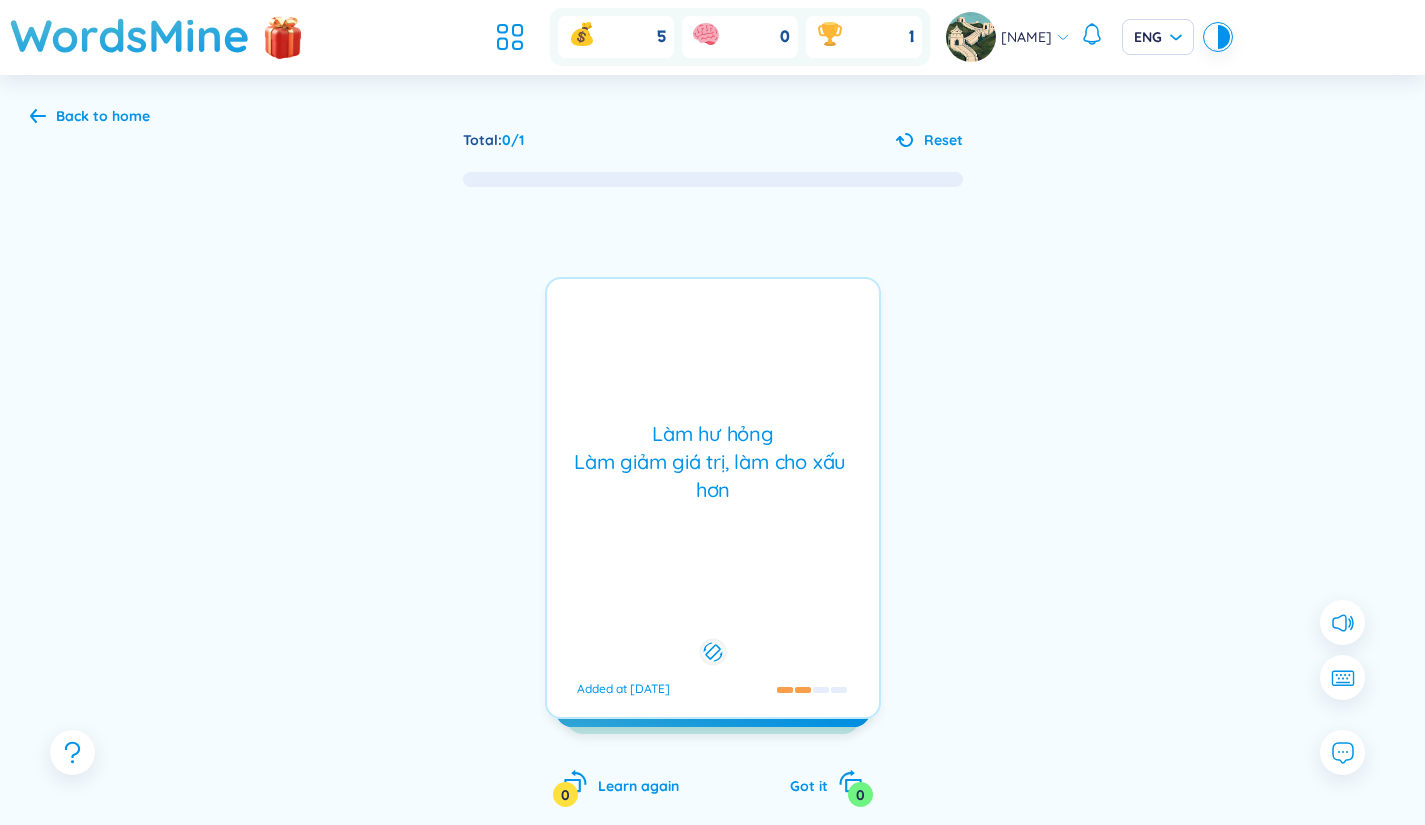 click on "deteriorate /dɪˈtɪriəreɪt/ /dɪˈtɪəriəreɪt/ Added at 8/8/2025 Làm hư hỏng
Làm giảm giá trị, làm cho xấu hơn
Added at 8/8/2025" at bounding box center (713, 498) 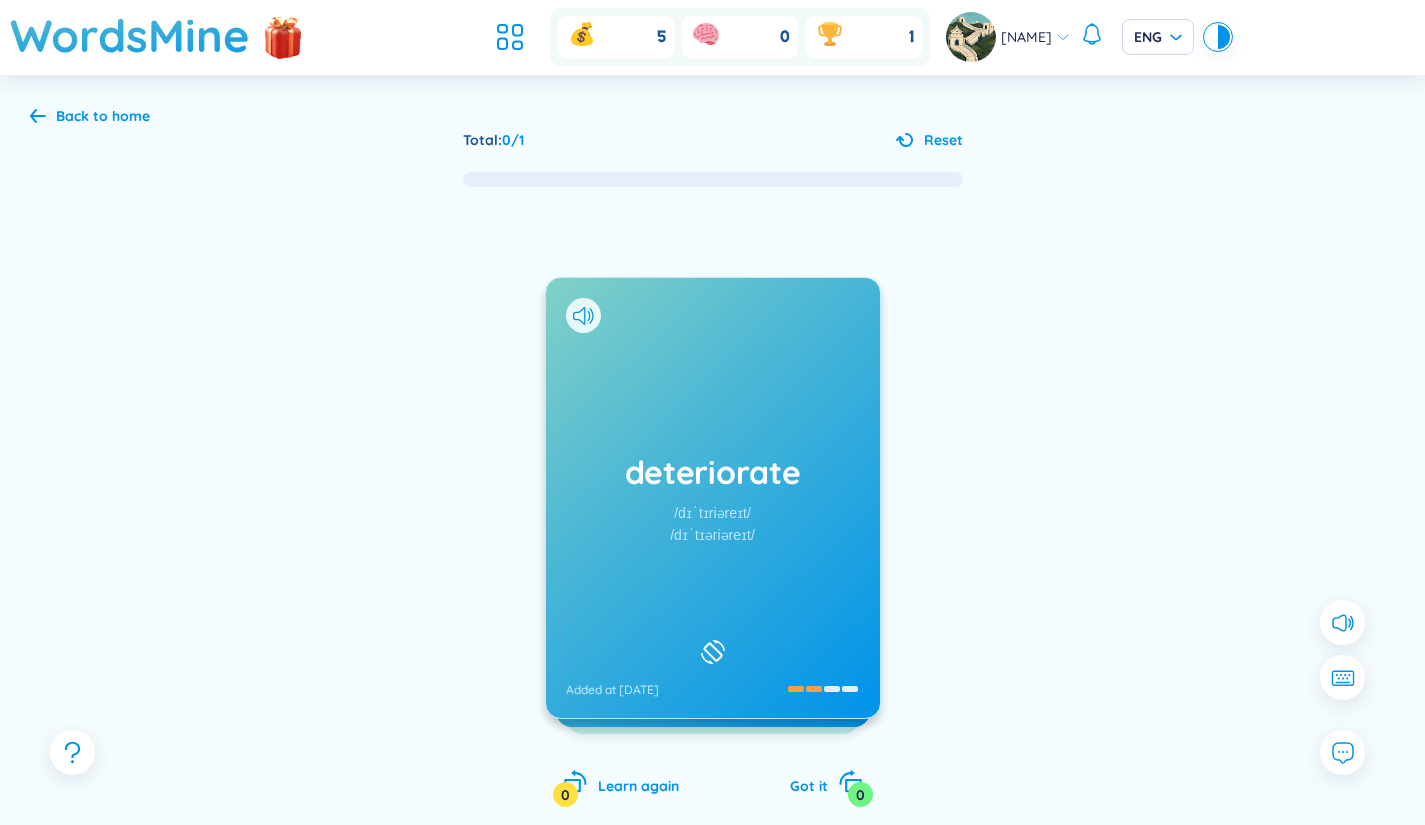 click on "Back to home" at bounding box center (103, 116) 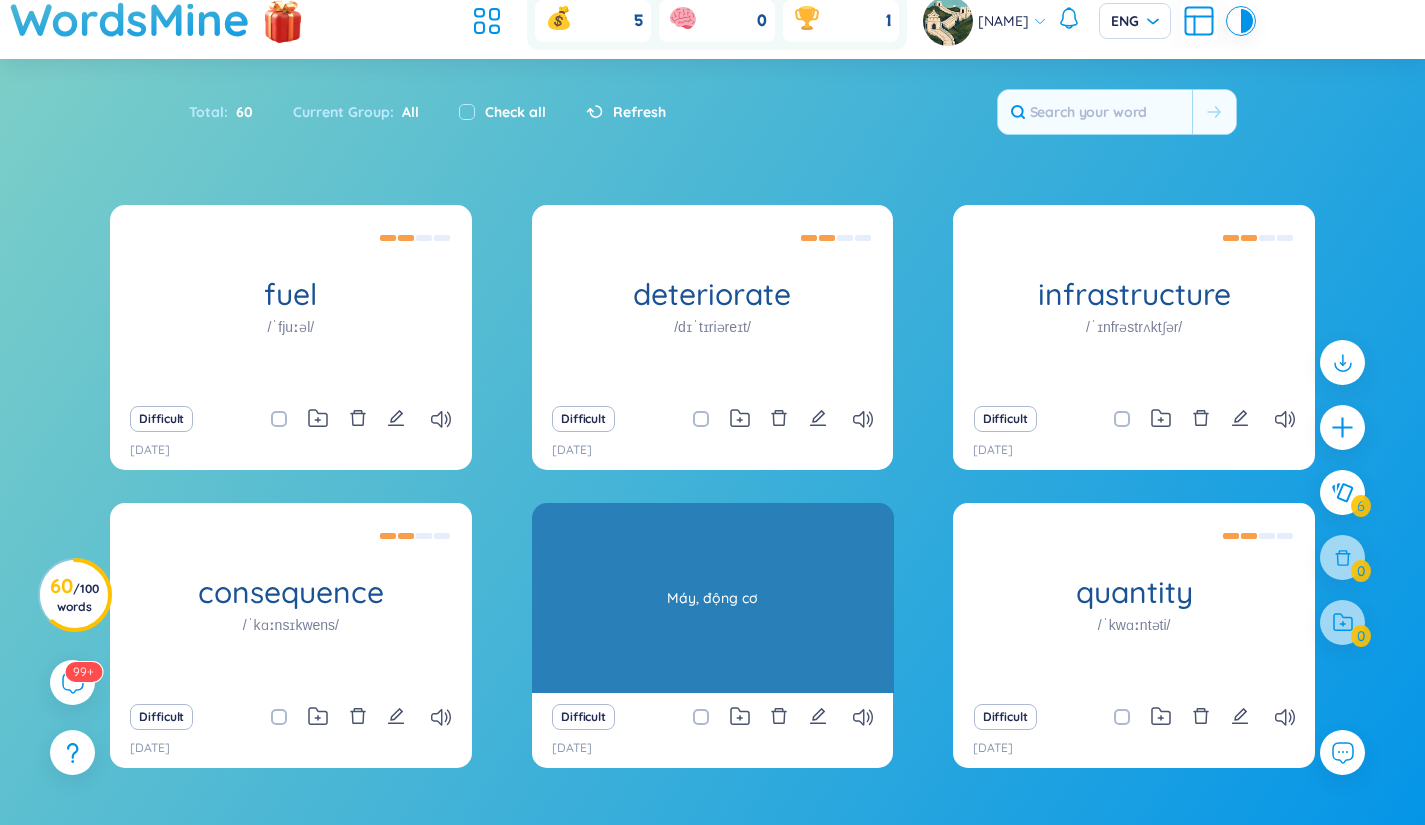 scroll, scrollTop: 100, scrollLeft: 0, axis: vertical 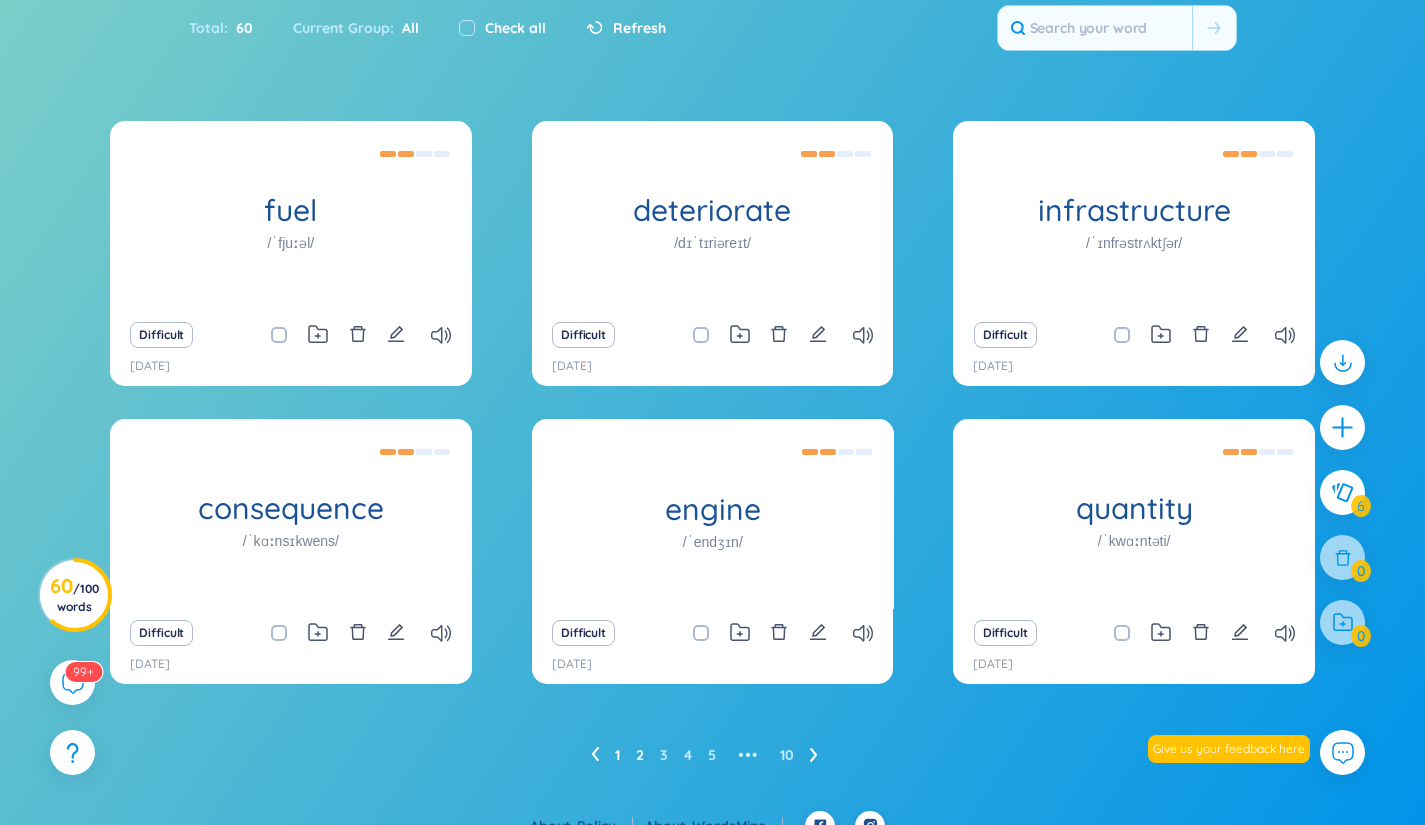 click on "2" at bounding box center (640, 755) 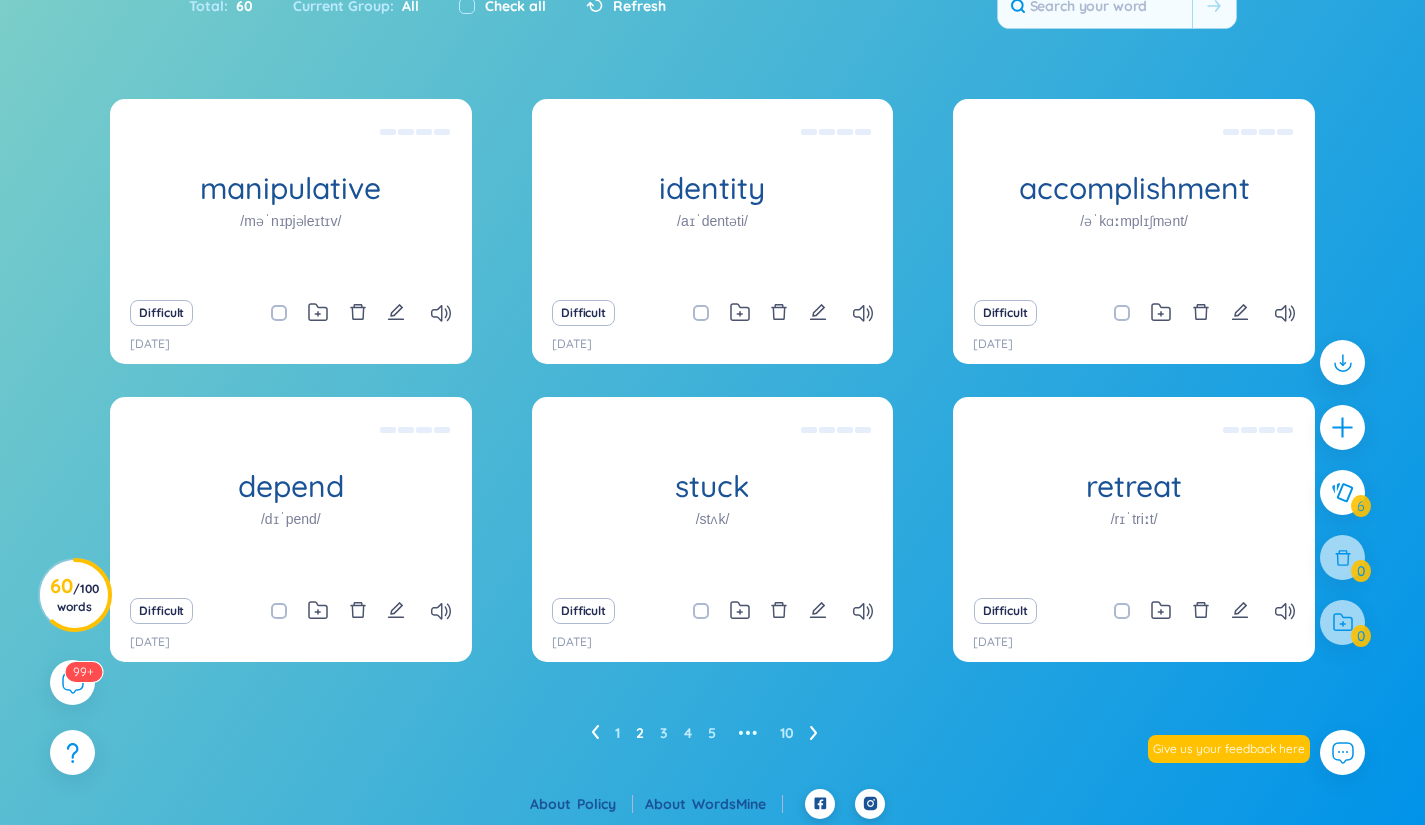 scroll, scrollTop: 125, scrollLeft: 0, axis: vertical 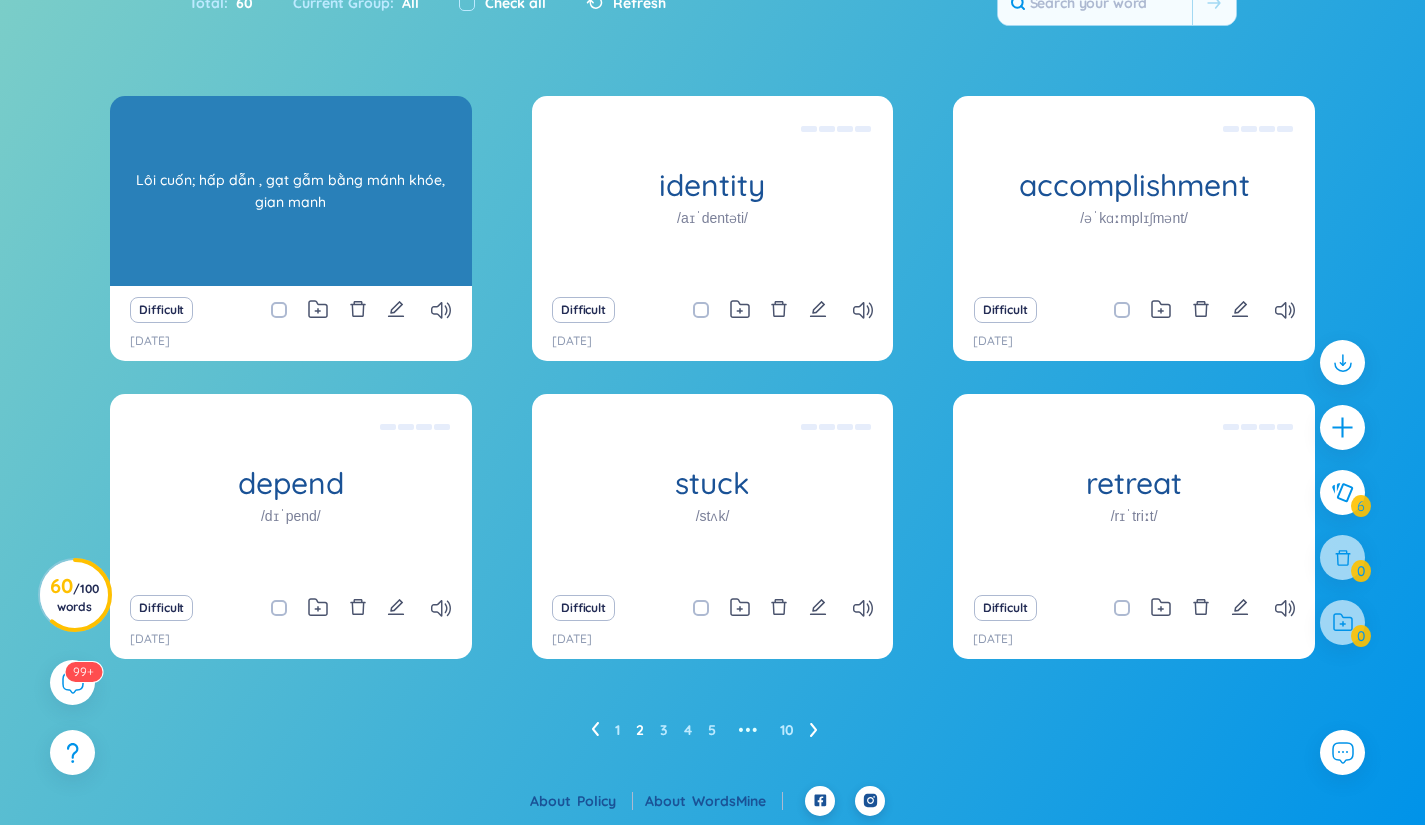 click on "manipulative" at bounding box center (291, 185) 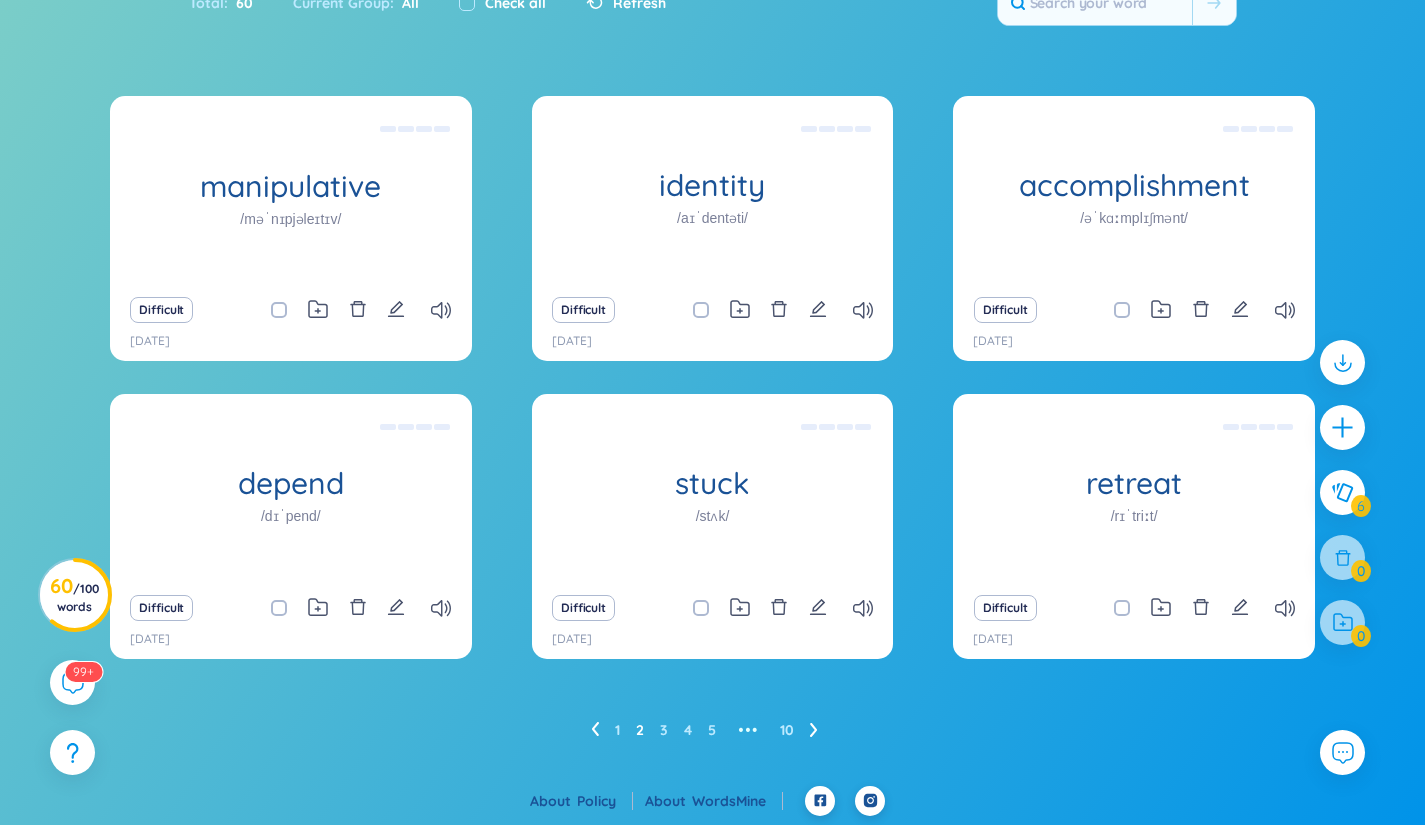 click on "manipulative /məˈnɪpjəleɪtɪv/ Lôi cuốn; hấp dẫn , gạt gẫm bằng mánh khóe, gian manh Difficult 7/8/2025 identity /aɪˈdentəti/ Tính đồng nhất; sự giống hệt
Difficult 7/8/2025 accomplishment /əˈkɑːmplɪʃmənt/ Sự hoàn thành, sự làm xong, sự làm trọn Difficult 7/8/2025 depend /dɪˈpend/  phụ thuộc, tuỳ thuộc, tuỳ thuộc
Difficult 7/8/2025 stuck /stʌk/ Bị mắc, bị kẹt, bị tắc, bị sa lầy, bị cản trở Difficult 7/8/2025 retreat /rɪˈtriːt/ (quân sự) sự rút lui, sự rút quân; hiệu lệnh rút quân
Difficult 7/8/2025 No data to display 1 2 3 4 5 ••• 10" at bounding box center [712, 441] 